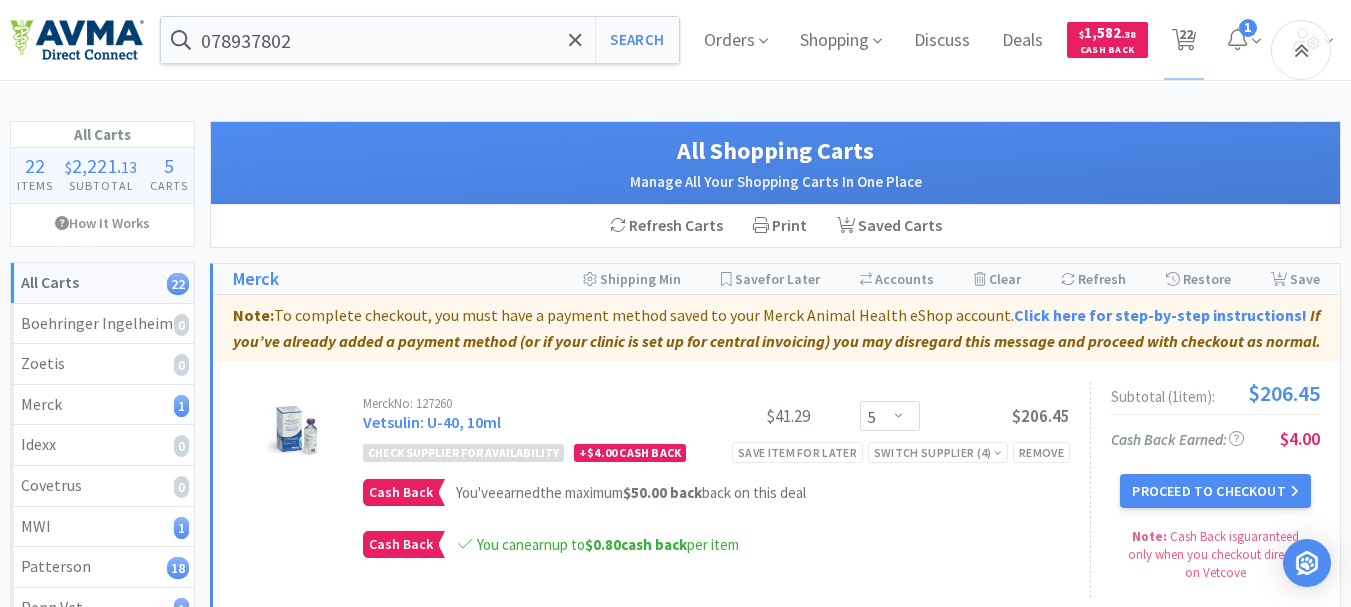 select on "5" 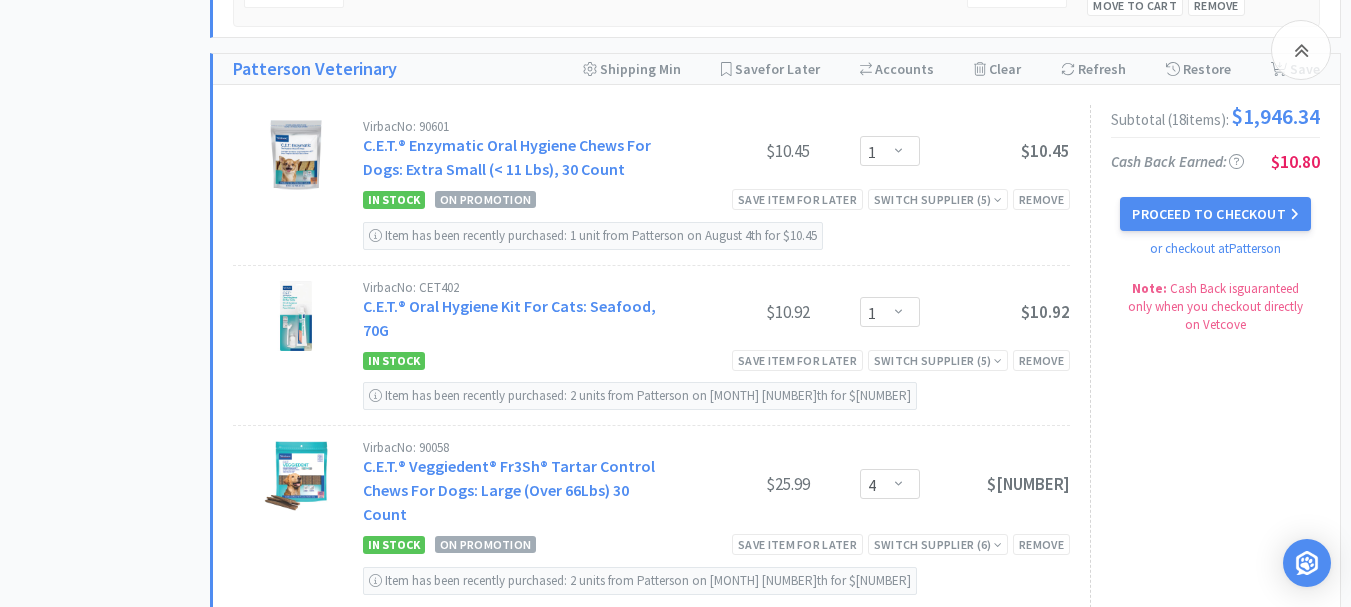 click on "All Carts 22 Items $ 2,221 . 13 Subtotal 5 Carts  How It Works All Carts 22 Boehringer Ingelheim 0 Zoetis 0 Merck 1 Idexx 0 Covetrus 0 MWI 1 Patterson 18 Penn Vet 1 First Vet 0 Pharmsource AH 1 Vetcove 0 Elanco 0     Saved Carts View saved carts     Need help? We're happy to assist!" at bounding box center (110, 1076) 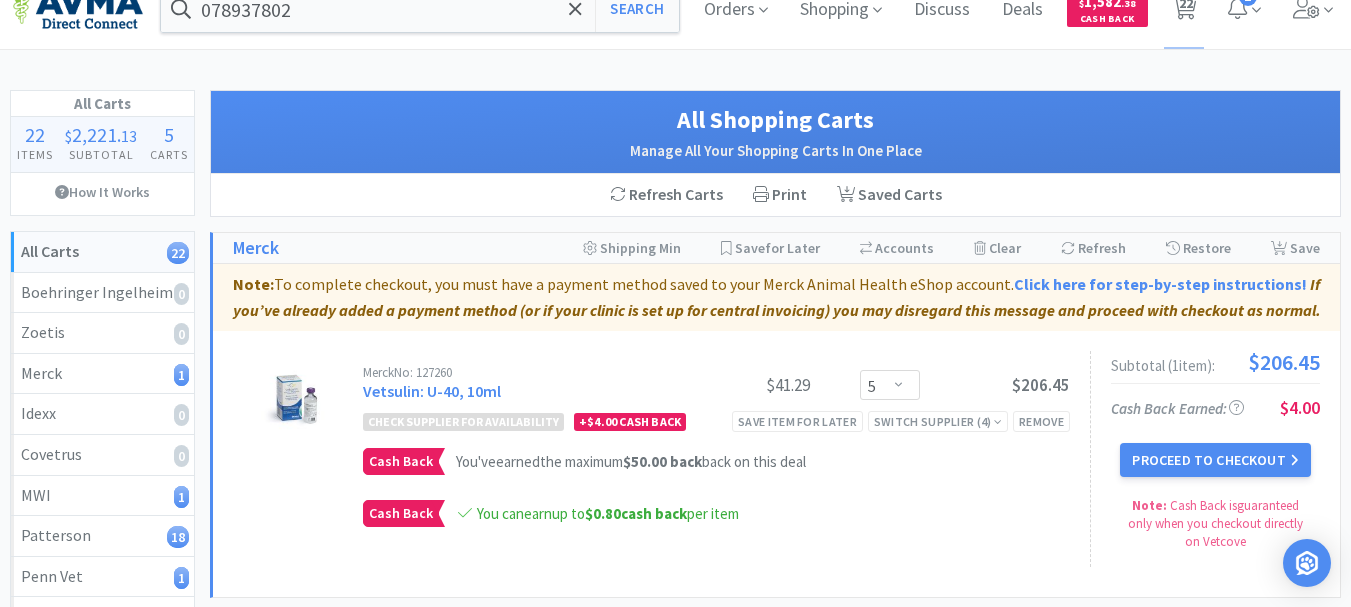 scroll, scrollTop: 0, scrollLeft: 0, axis: both 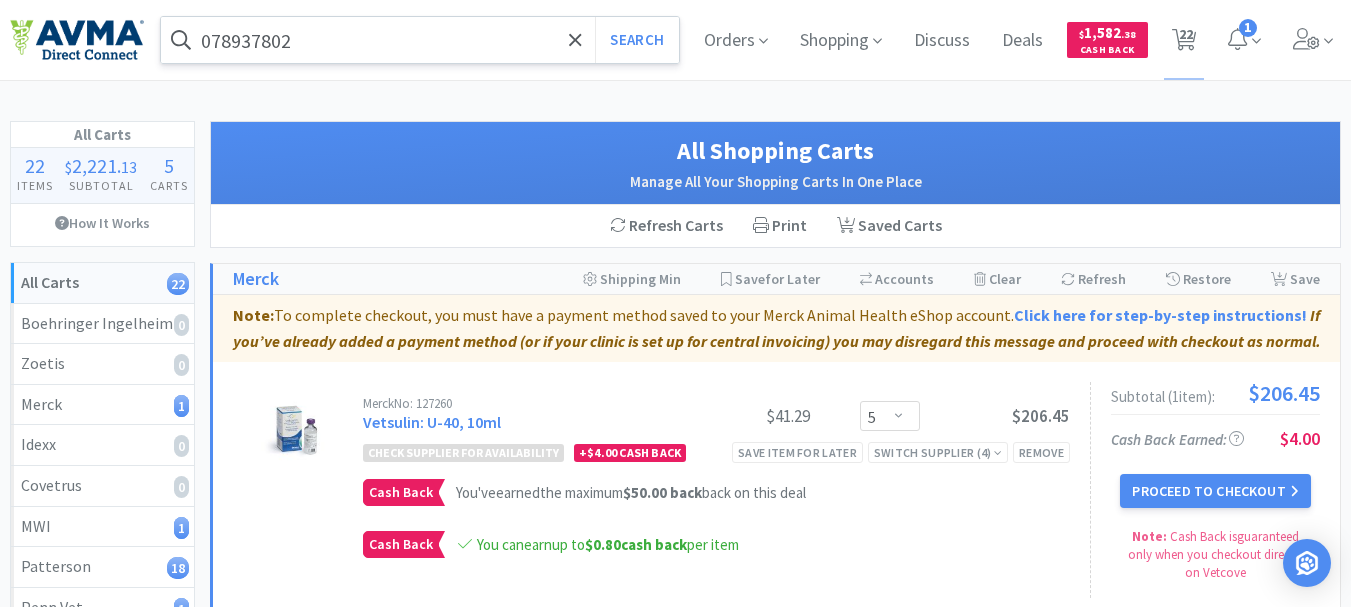 click on "078937802" at bounding box center [420, 40] 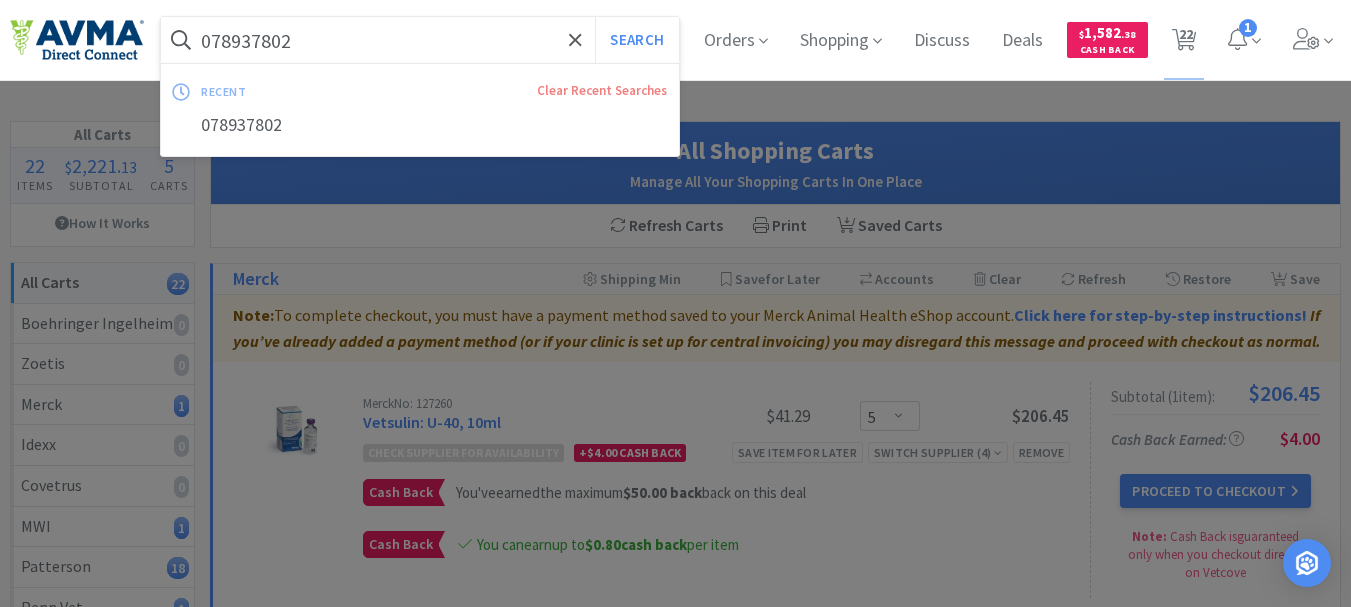 paste on "90137" 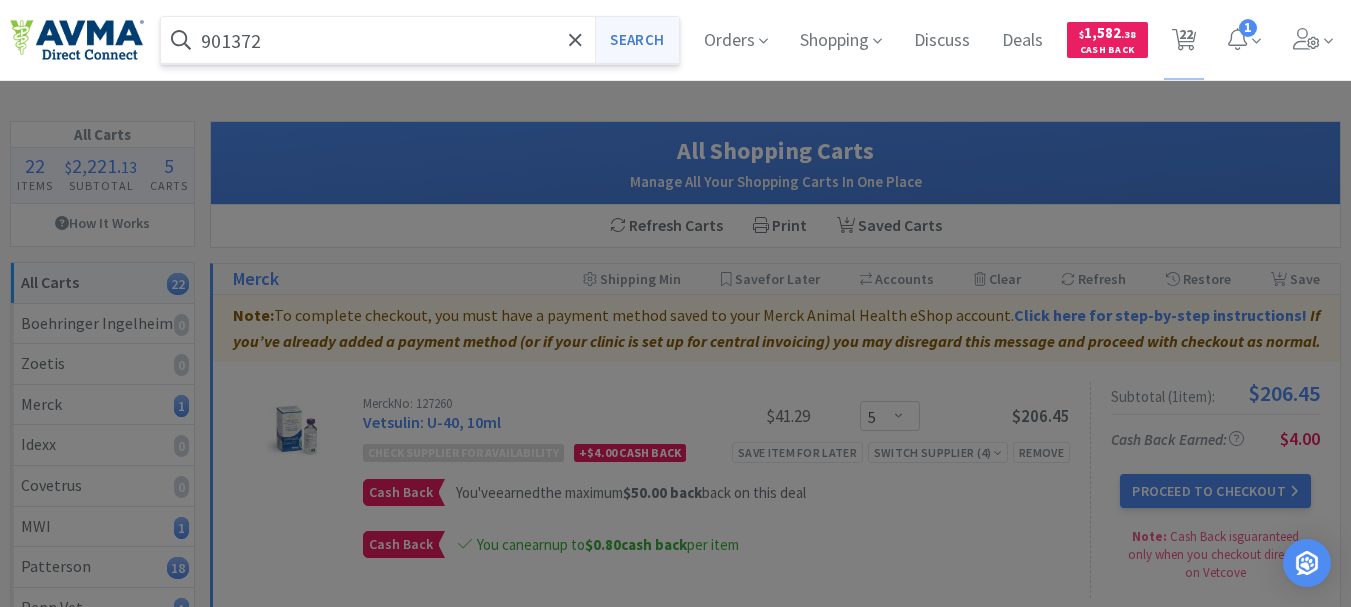 type on "901372" 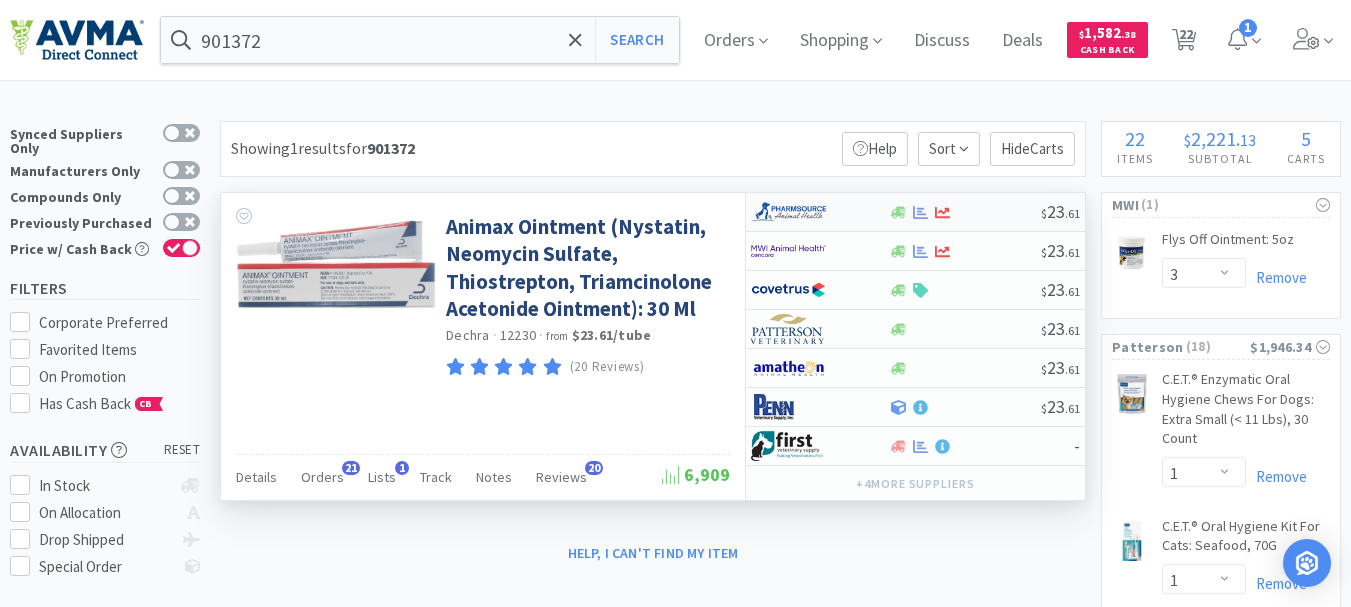 click at bounding box center [788, 212] 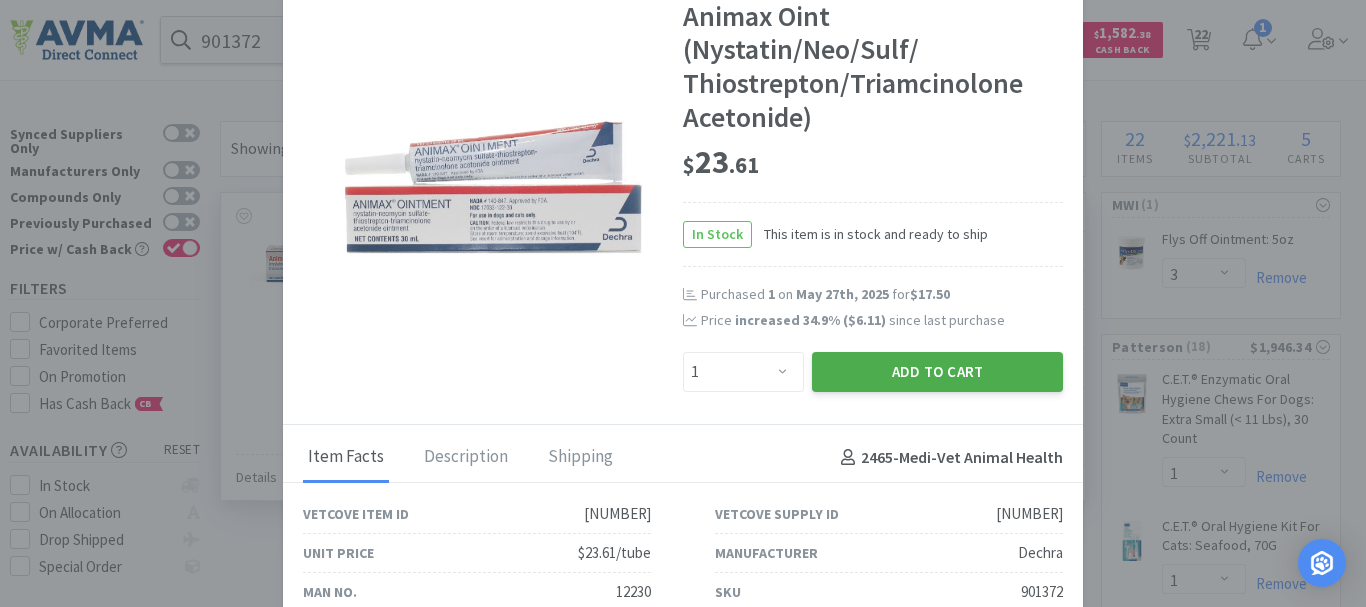 click on "Add to Cart" at bounding box center [937, 372] 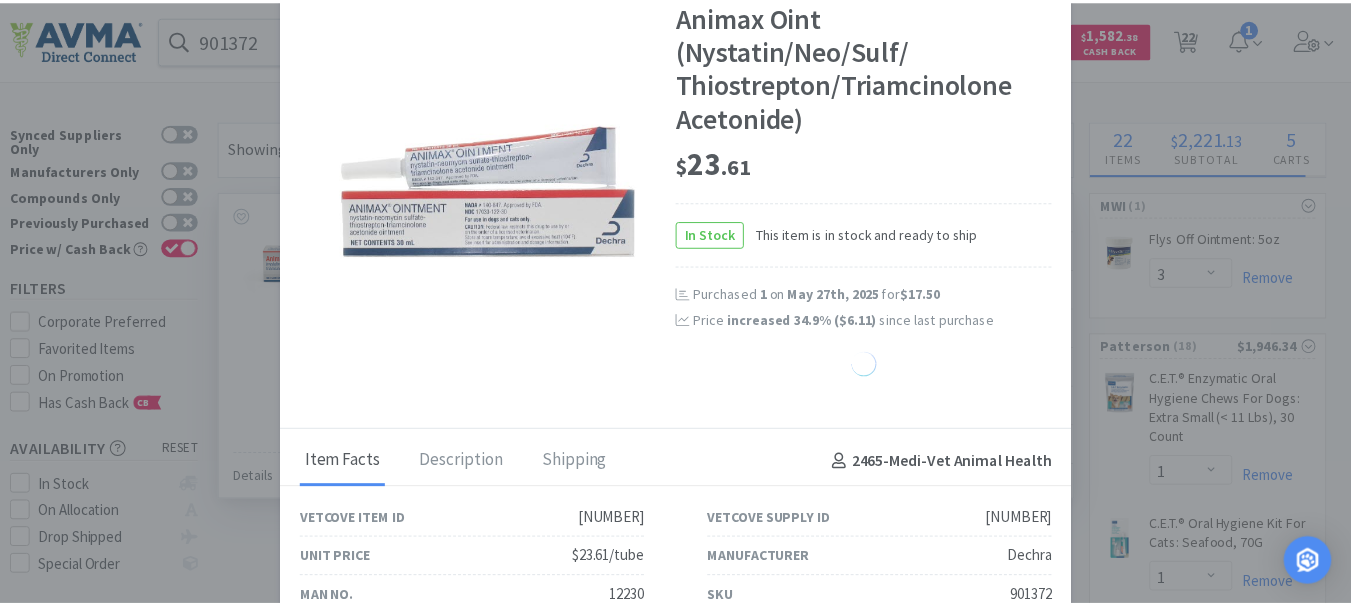 select on "1" 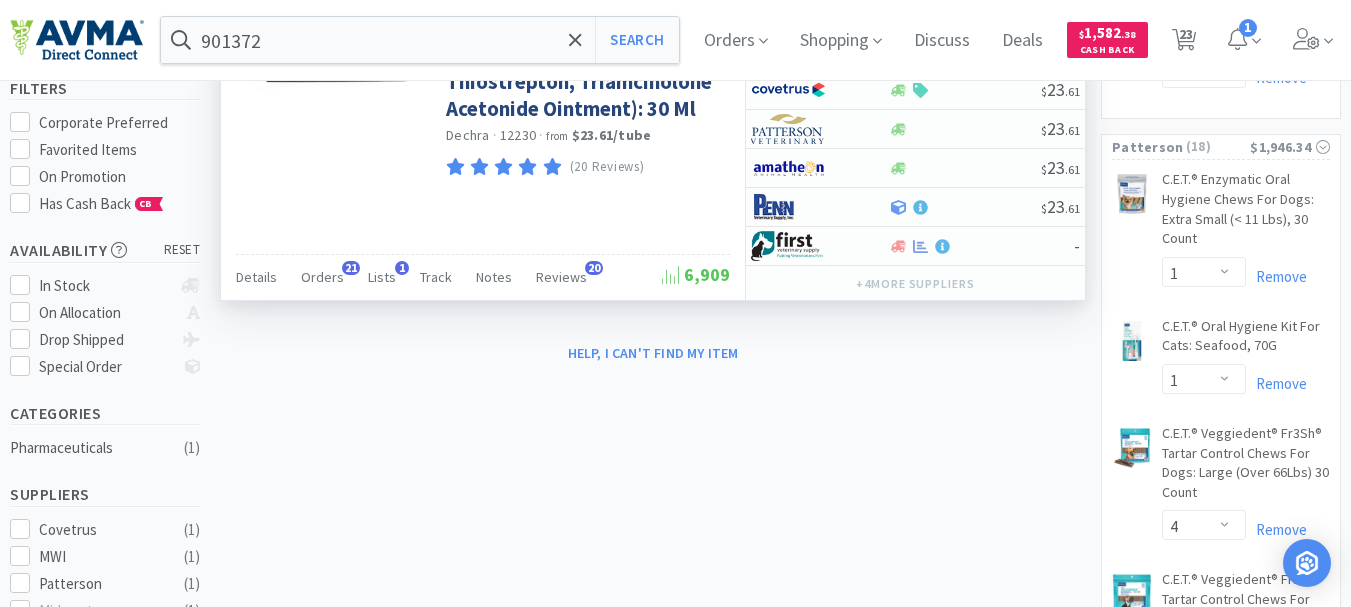 scroll, scrollTop: 0, scrollLeft: 0, axis: both 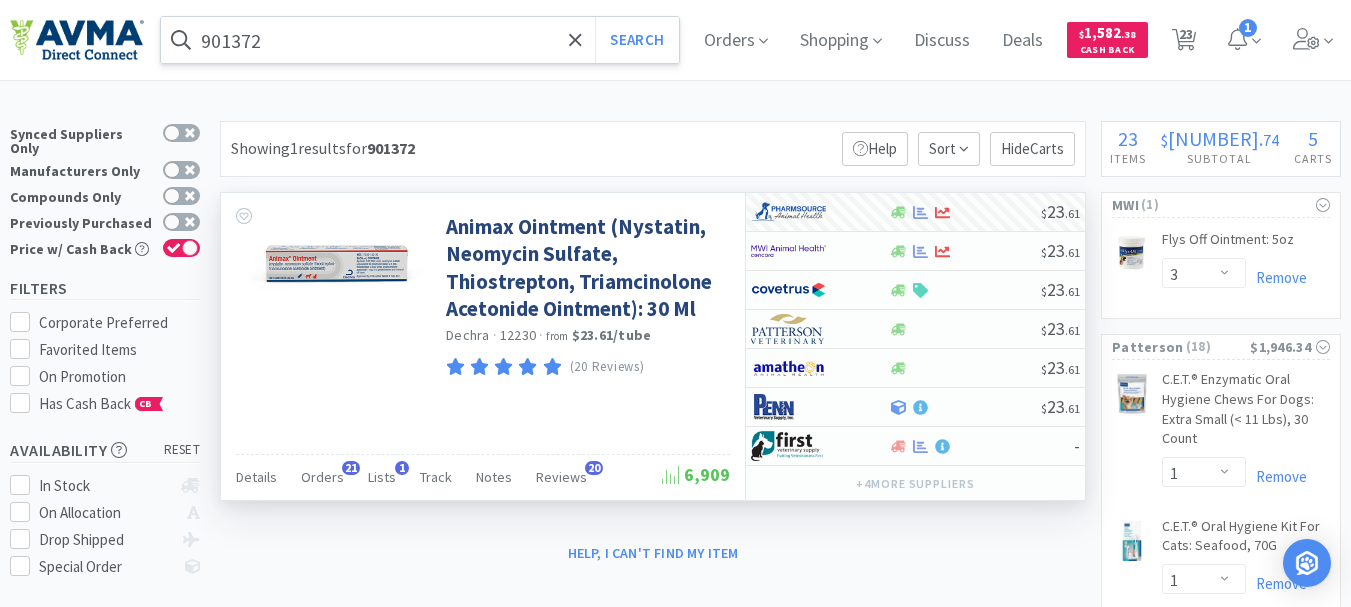 click on "901372" at bounding box center (420, 40) 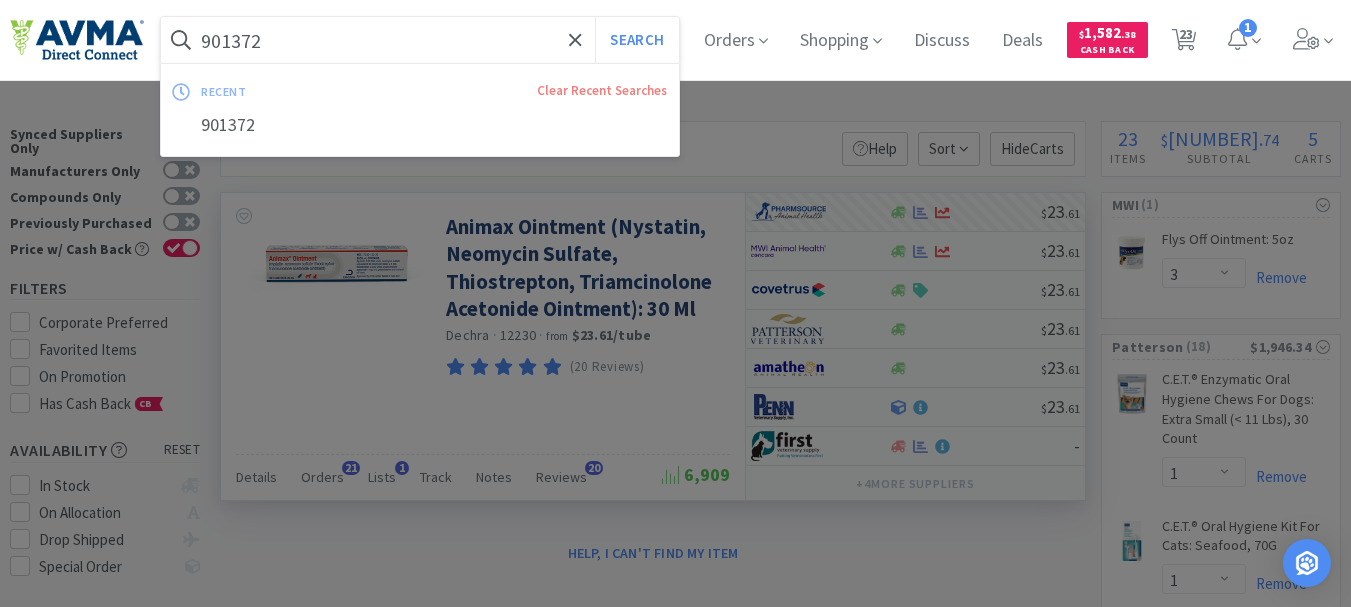 paste on "001551" 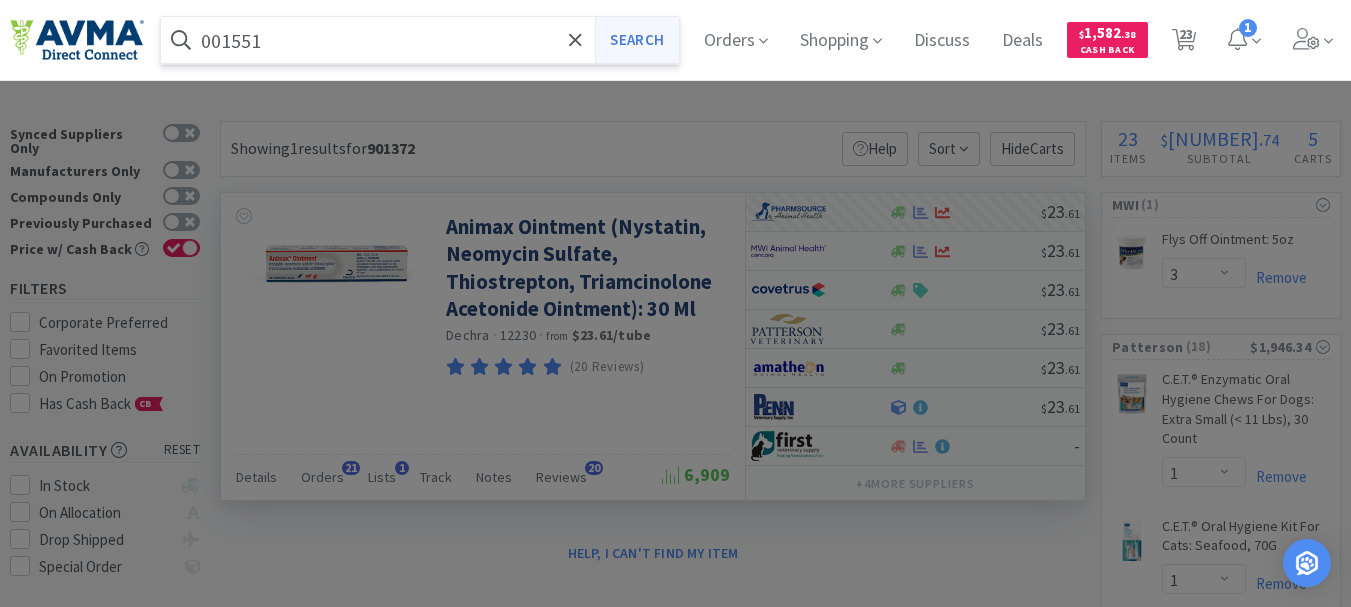 type on "001551" 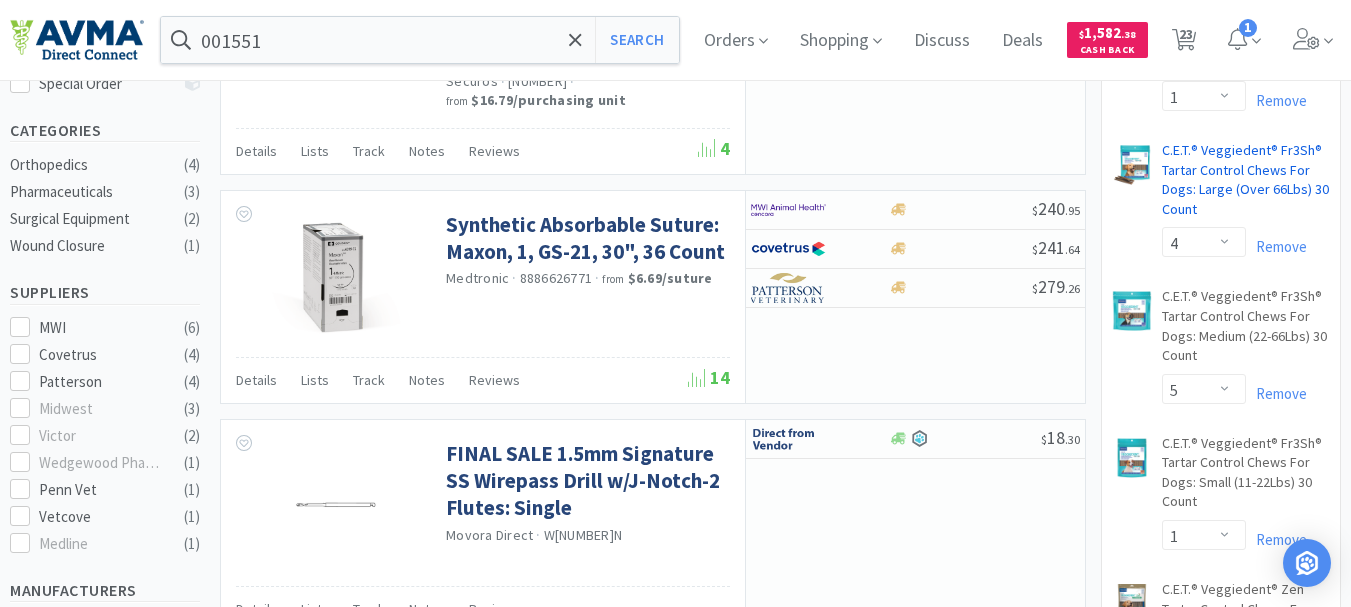 scroll, scrollTop: 500, scrollLeft: 0, axis: vertical 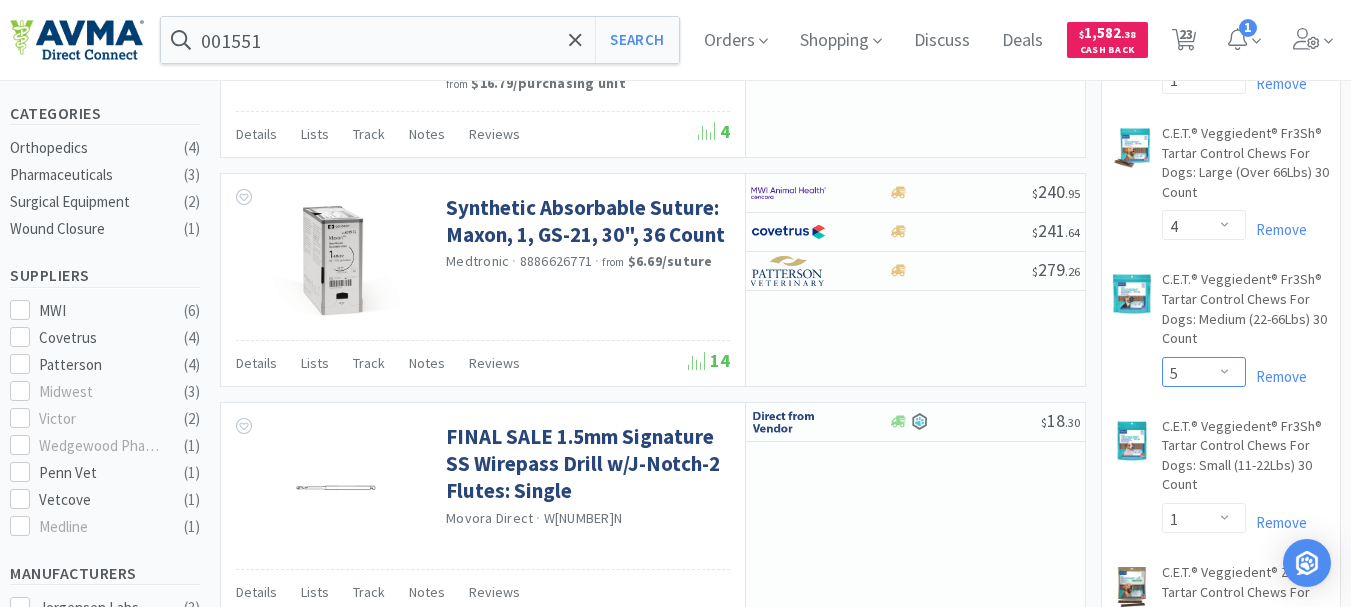 click on "Enter Quantity 1 2 3 4 5 6 7 8 9 10 11 12 13 14 15 16 17 18 19 20 Enter Quantity" at bounding box center [1204, 372] 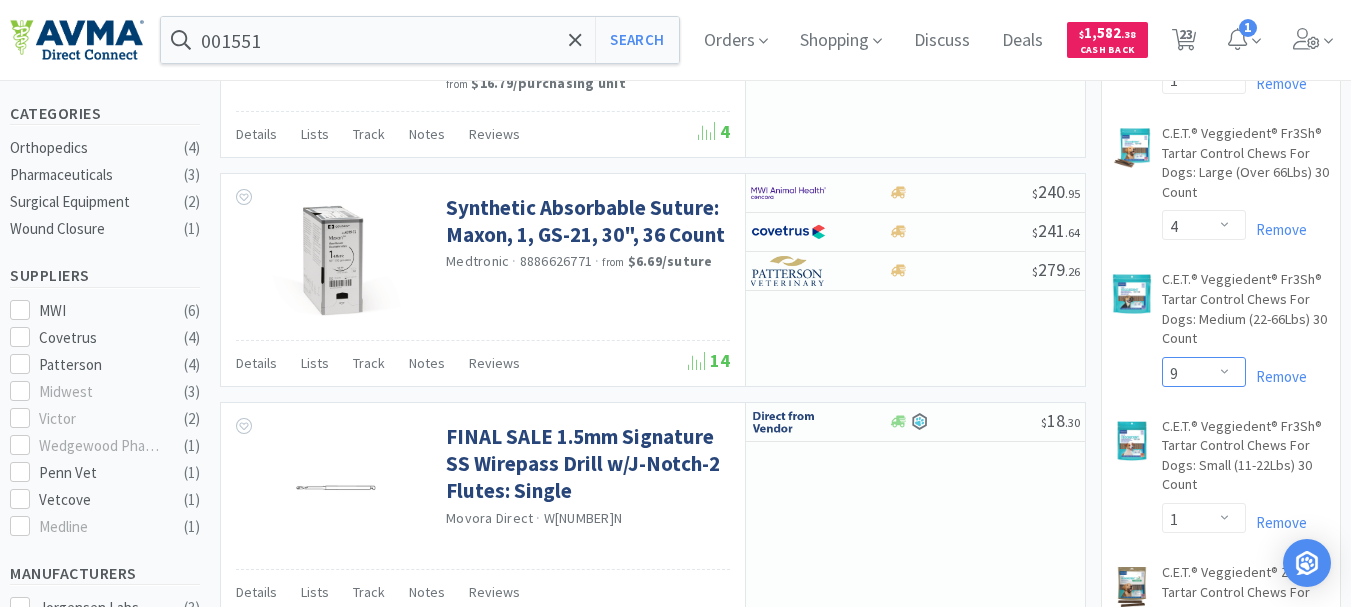 click on "Enter Quantity 1 2 3 4 5 6 7 8 9 10 11 12 13 14 15 16 17 18 19 20 Enter Quantity" at bounding box center [1204, 372] 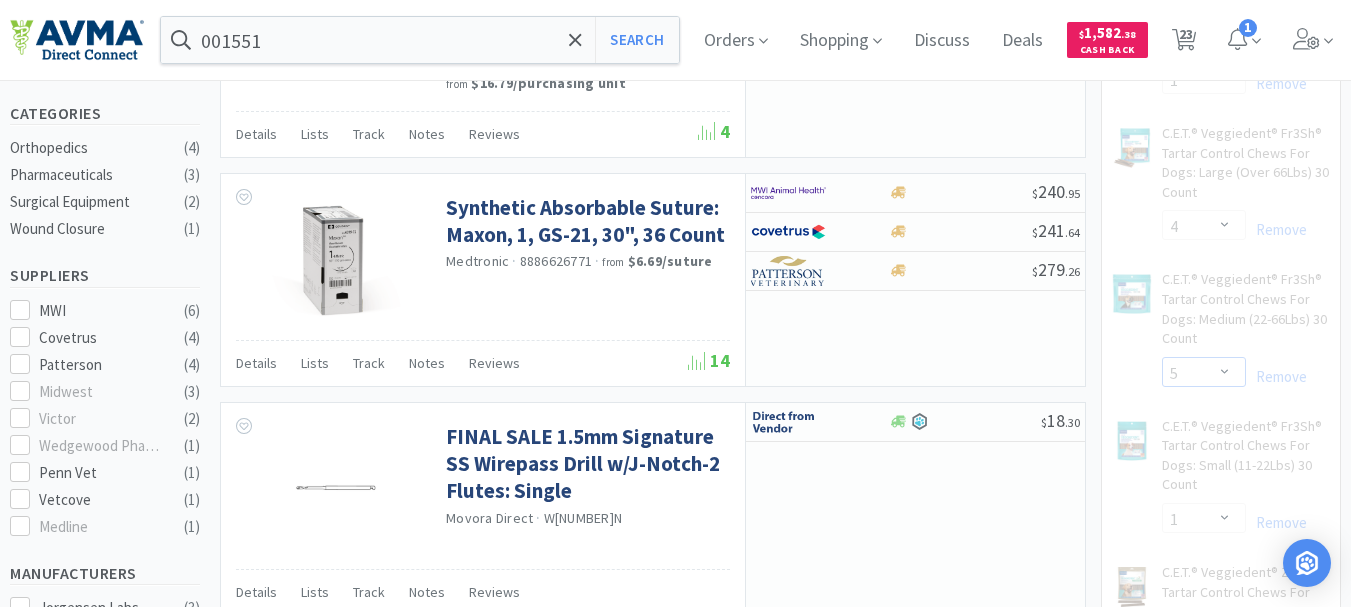 select on "9" 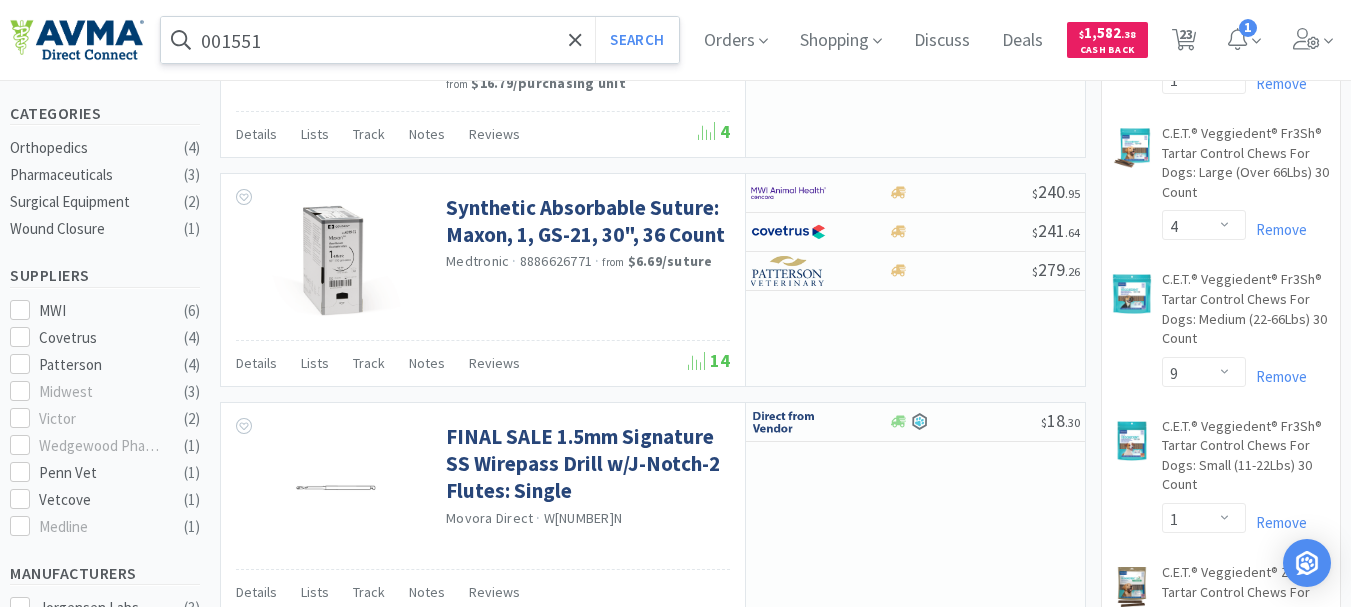 click on "001551" at bounding box center (420, 40) 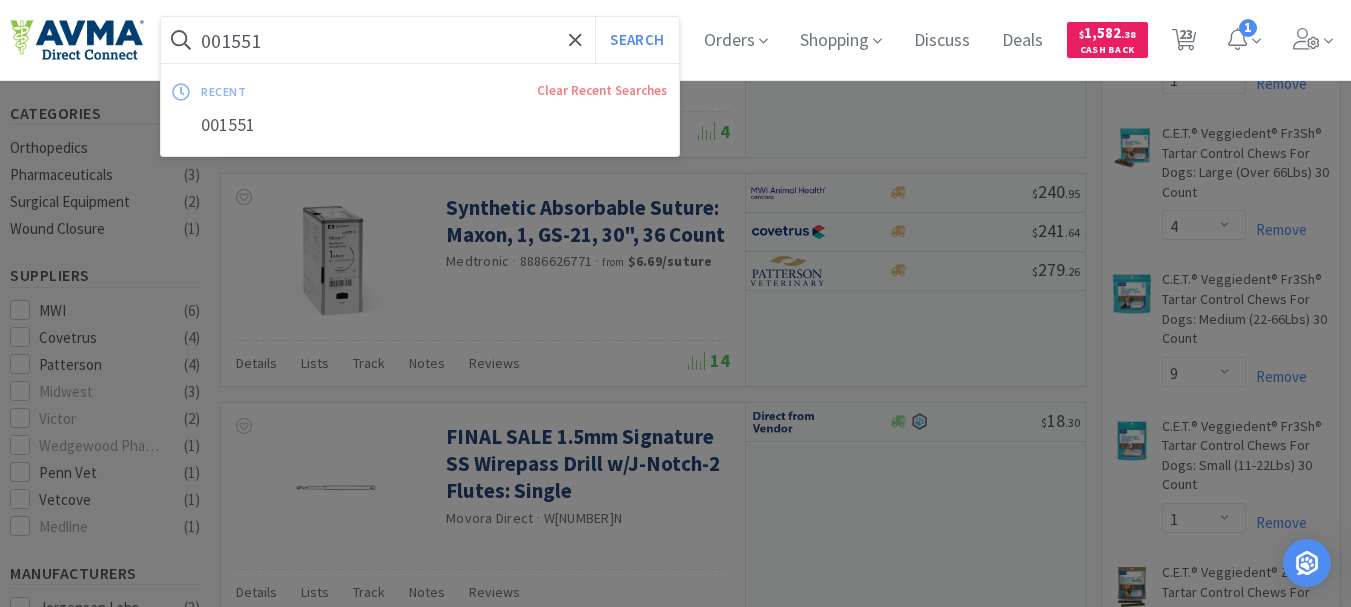 paste on "[NUMBER]" 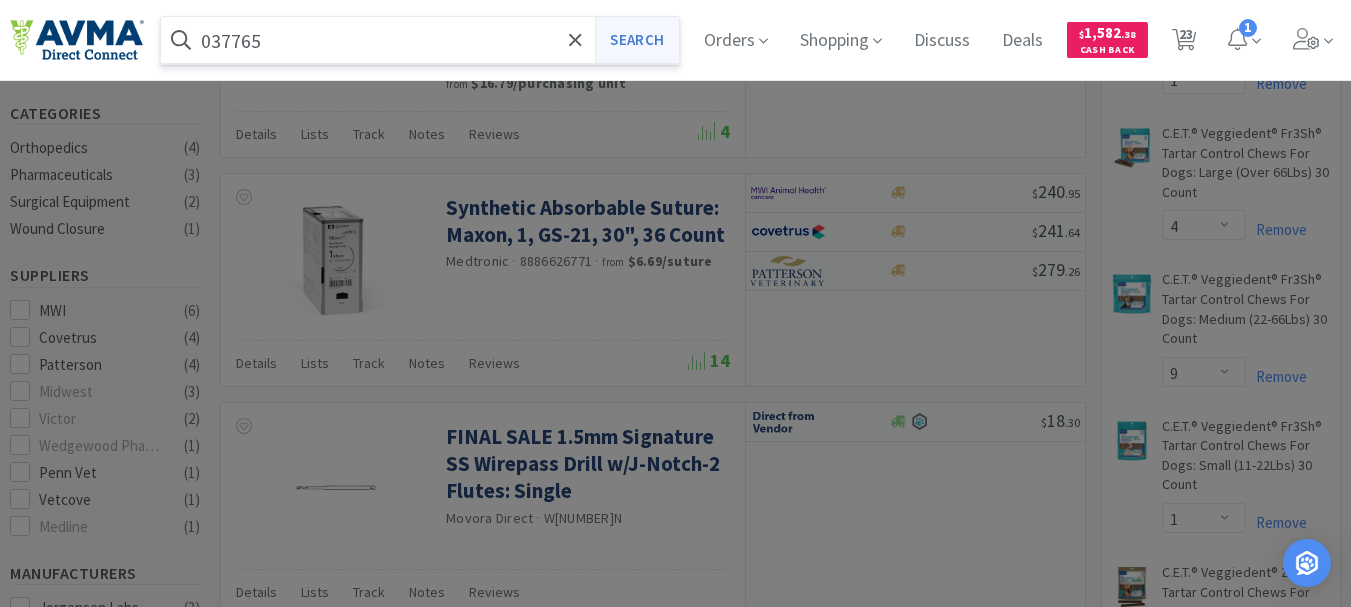type on "037765" 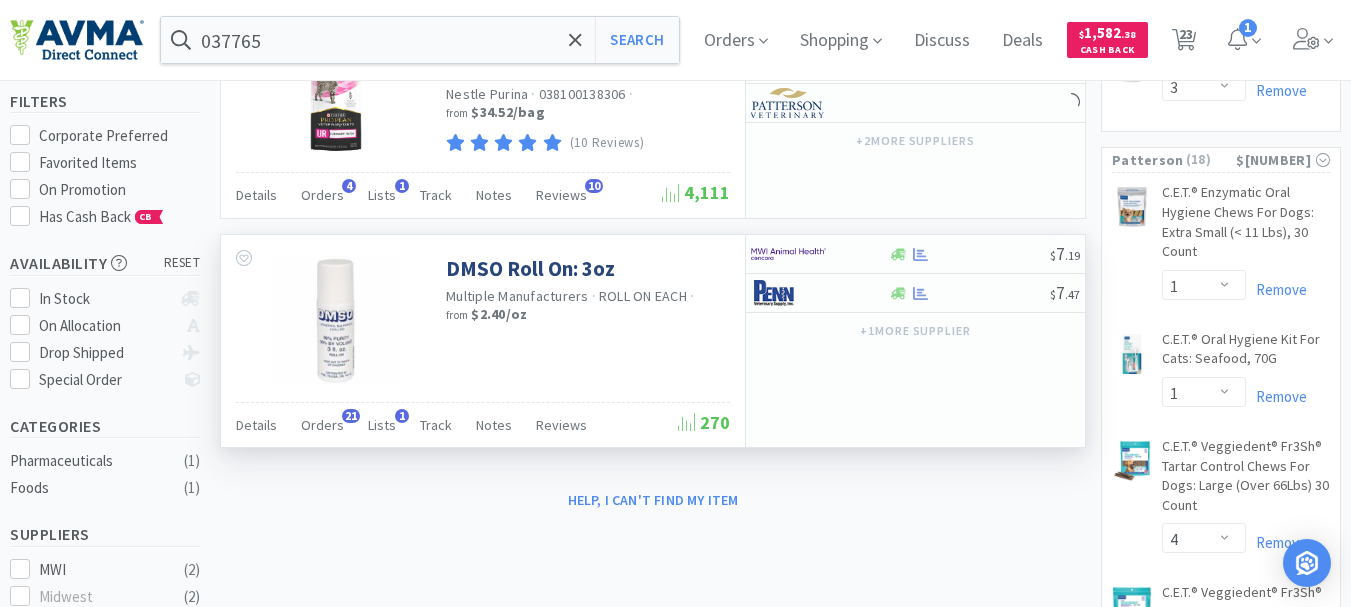 scroll, scrollTop: 200, scrollLeft: 0, axis: vertical 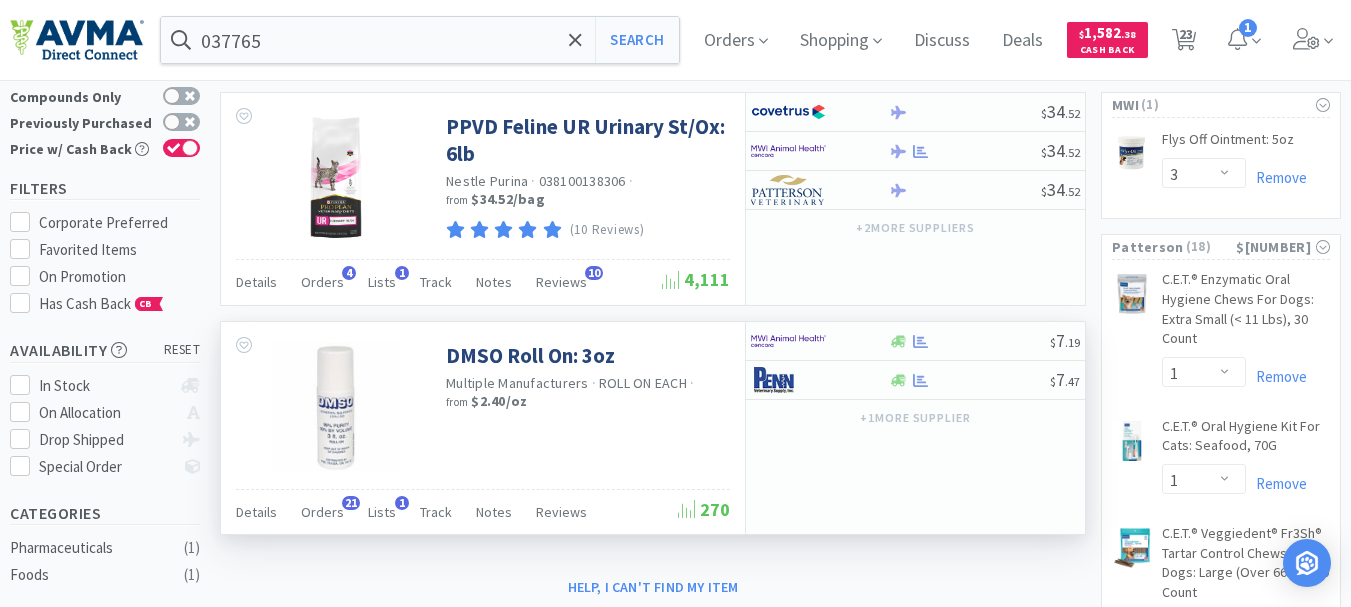 click on "$ 7 . 19 $ 7 . 47 +  1  more supplier" at bounding box center (915, 428) 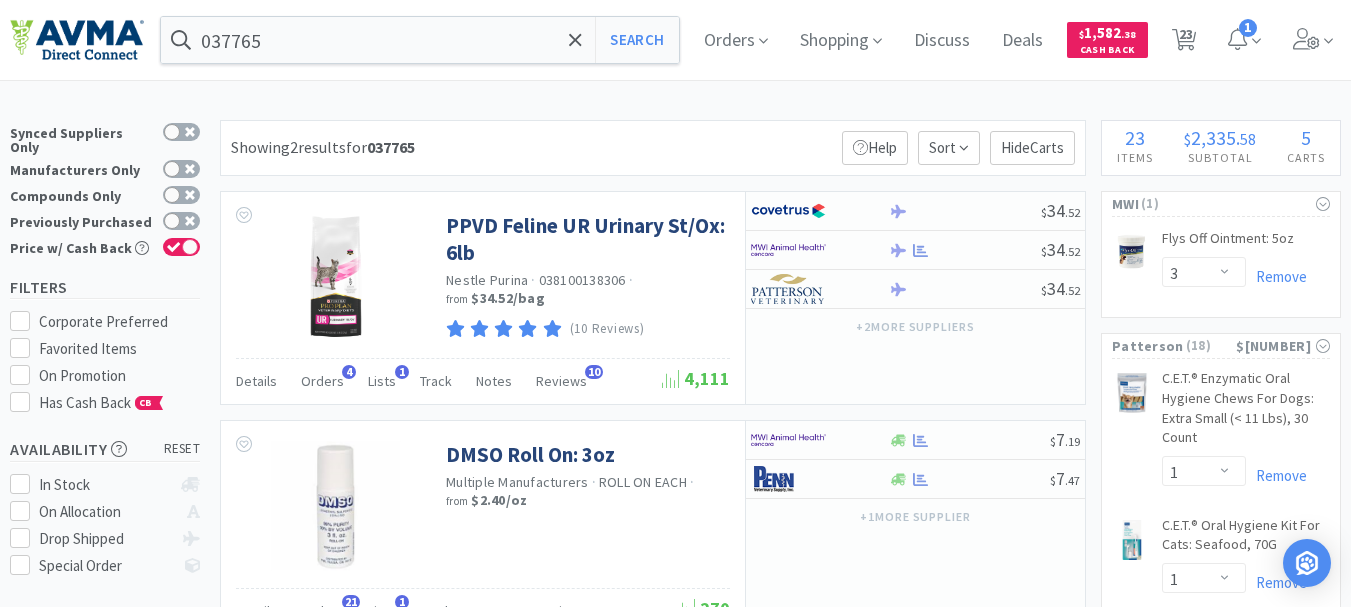 scroll, scrollTop: 0, scrollLeft: 0, axis: both 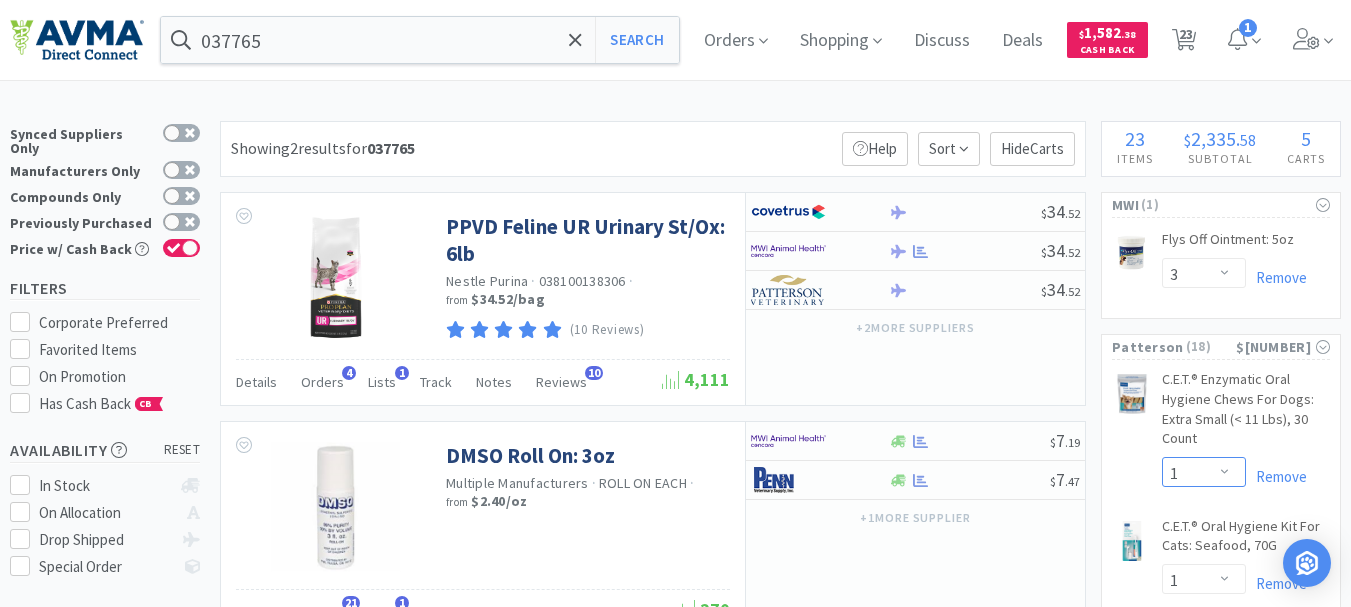 click on "Enter Quantity 1 2 3 4 5 6 7 8 9 10 11 12 13 14 15 16 17 18 19 20 Enter Quantity" at bounding box center [1204, 472] 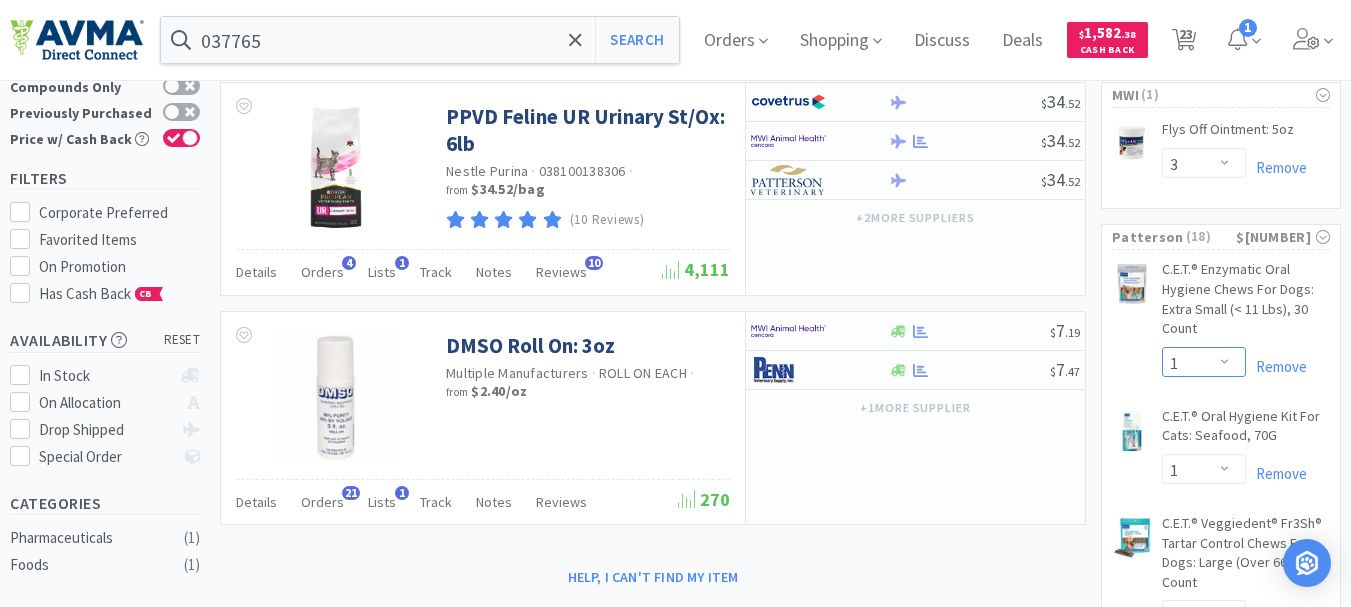 scroll, scrollTop: 0, scrollLeft: 0, axis: both 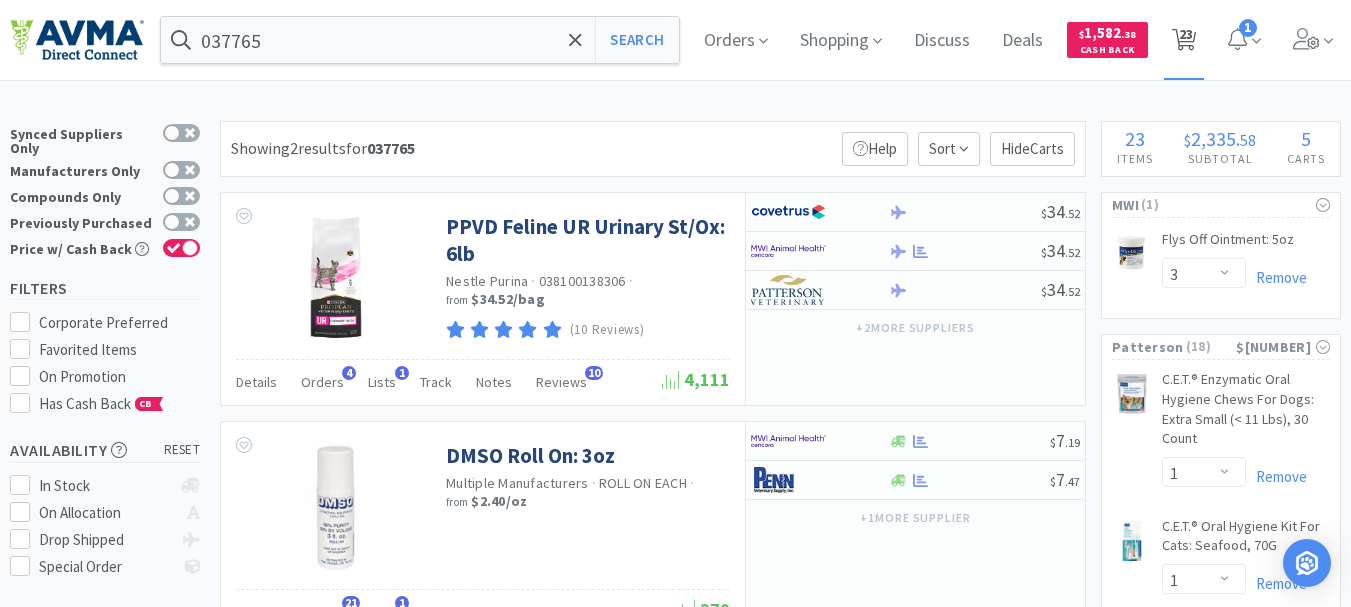 click on "23" at bounding box center (1186, 34) 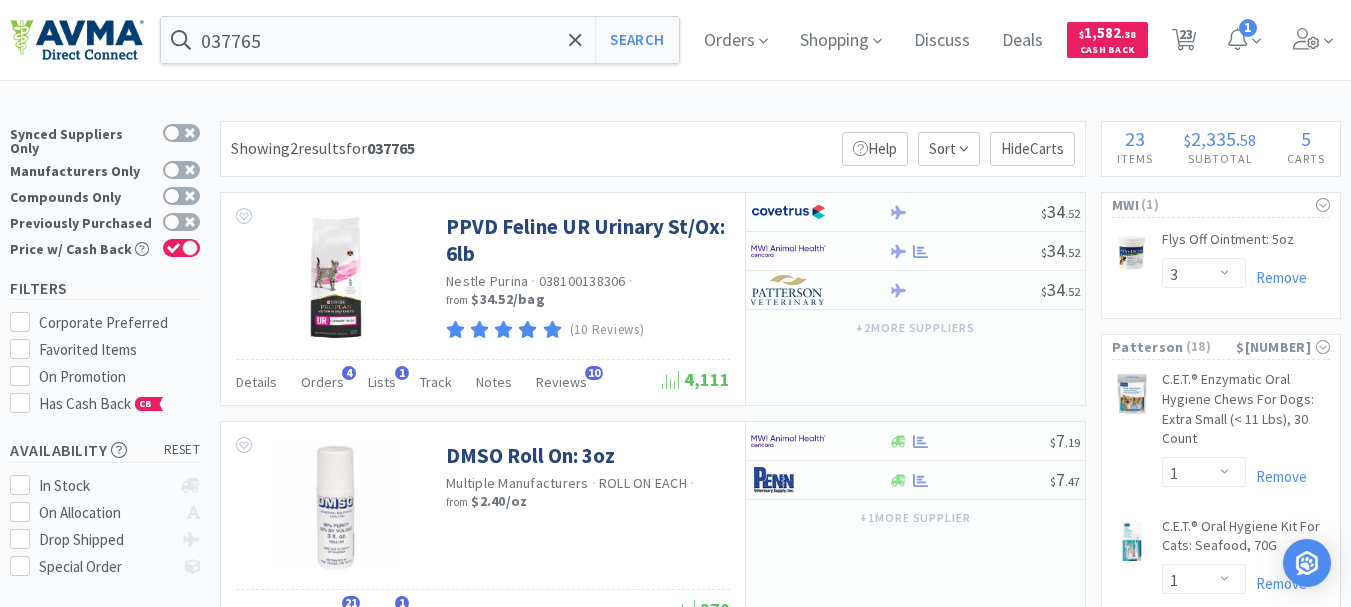 select on "5" 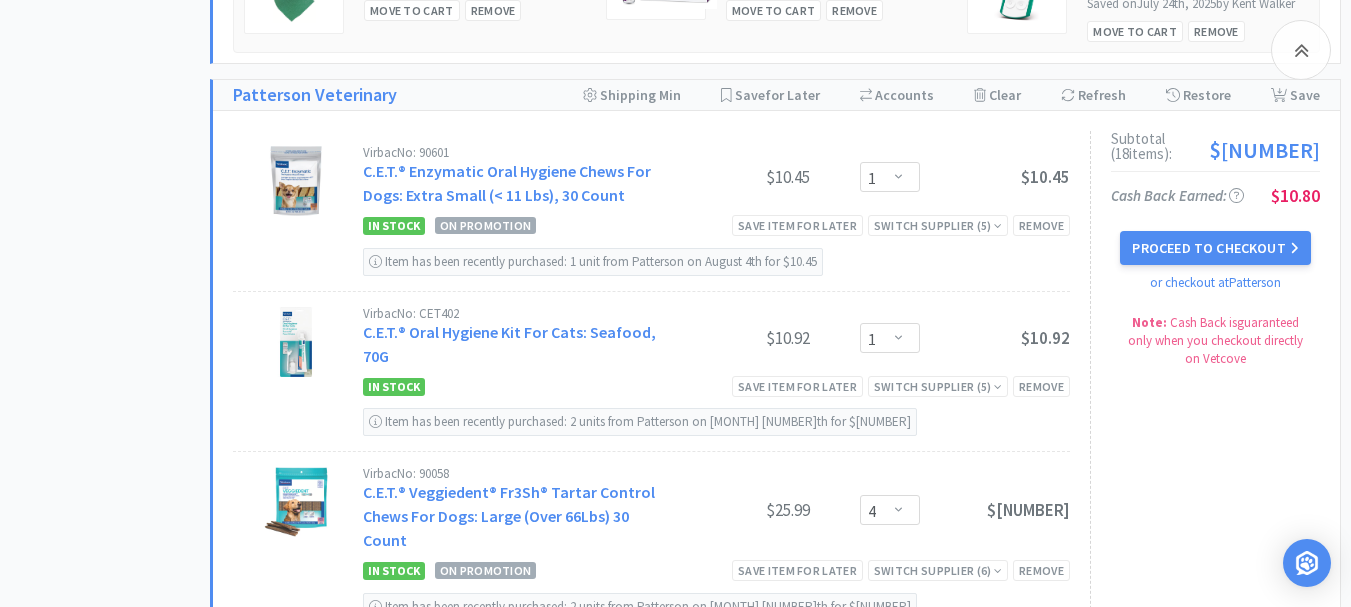 scroll, scrollTop: 1700, scrollLeft: 0, axis: vertical 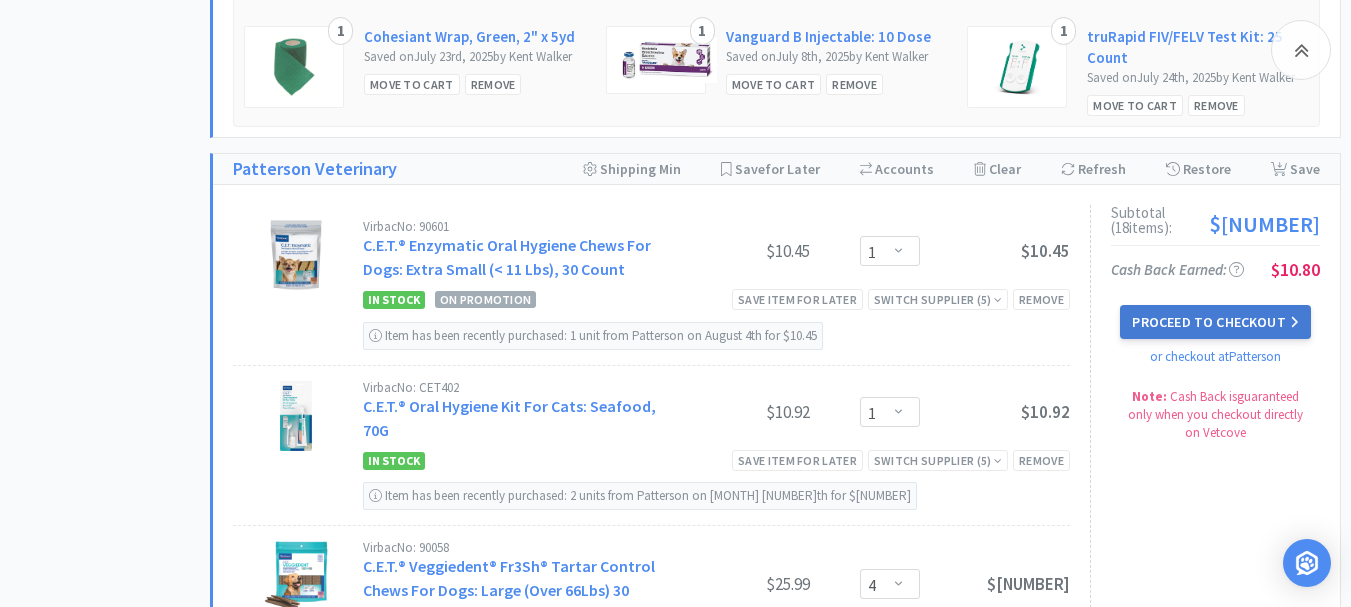 click on "Proceed to Checkout" at bounding box center [1215, 322] 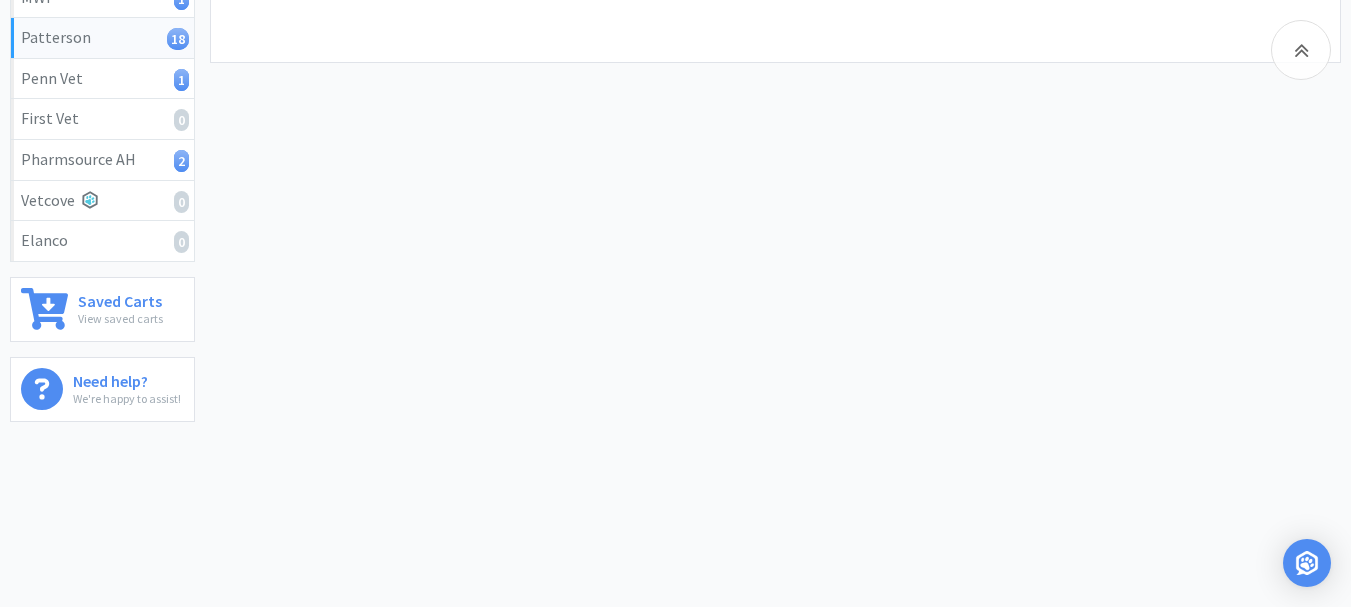 select on "1" 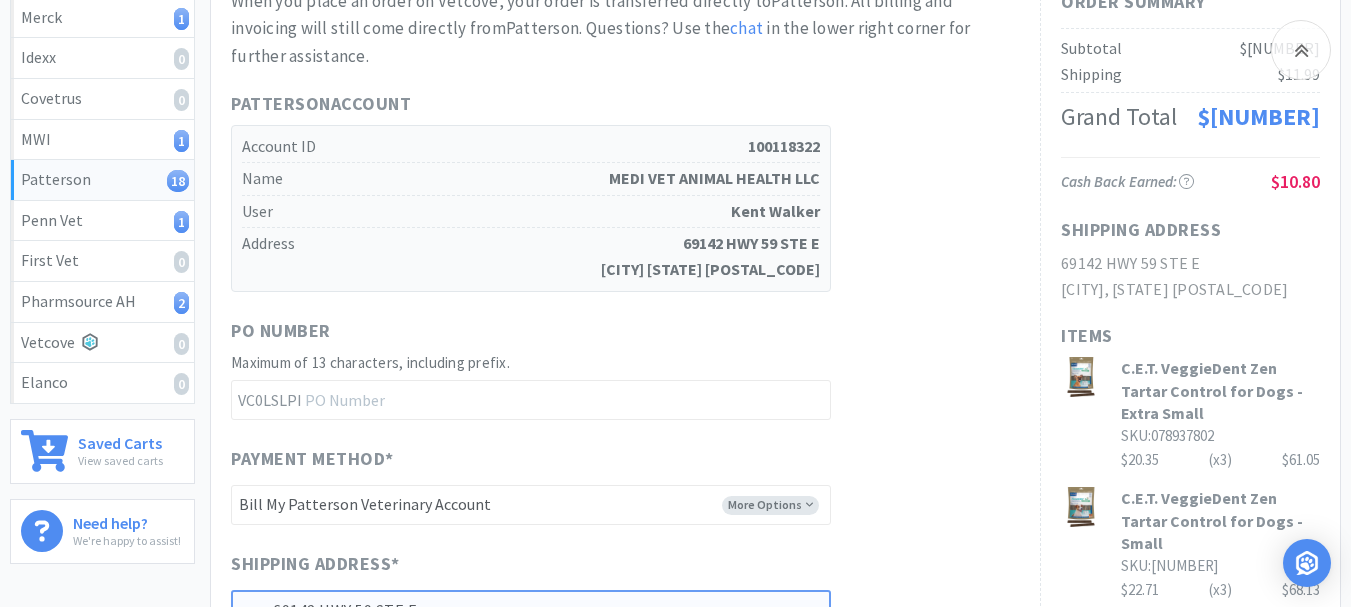 scroll, scrollTop: 400, scrollLeft: 0, axis: vertical 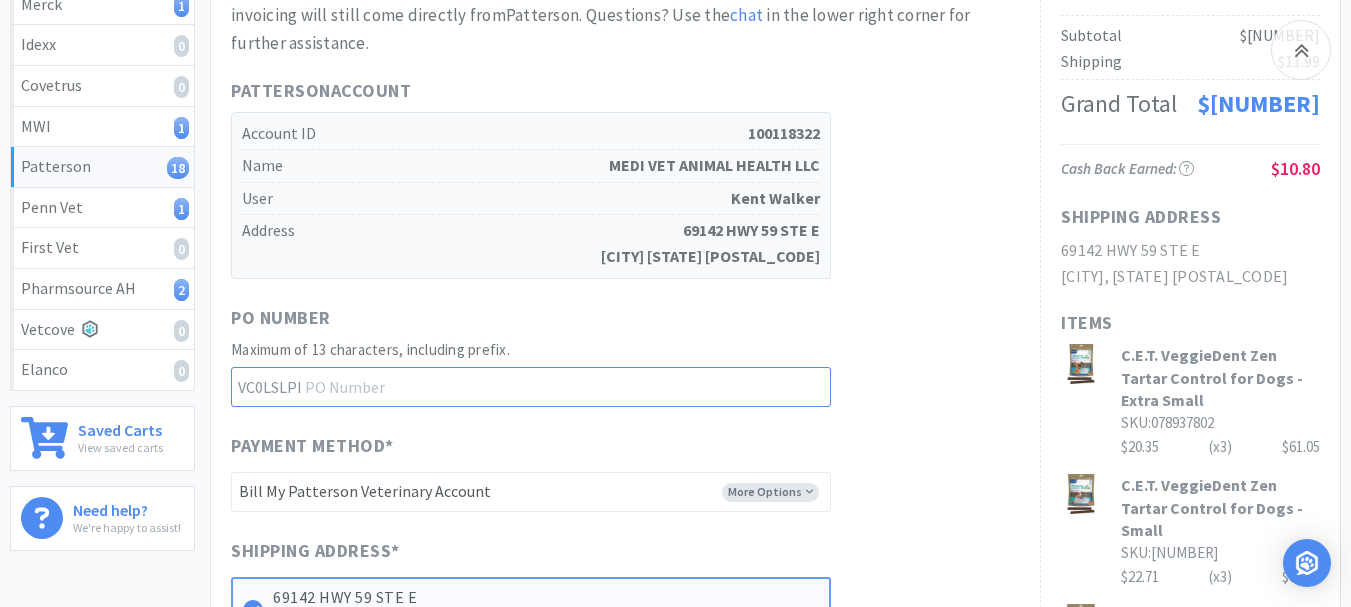 click at bounding box center [531, 387] 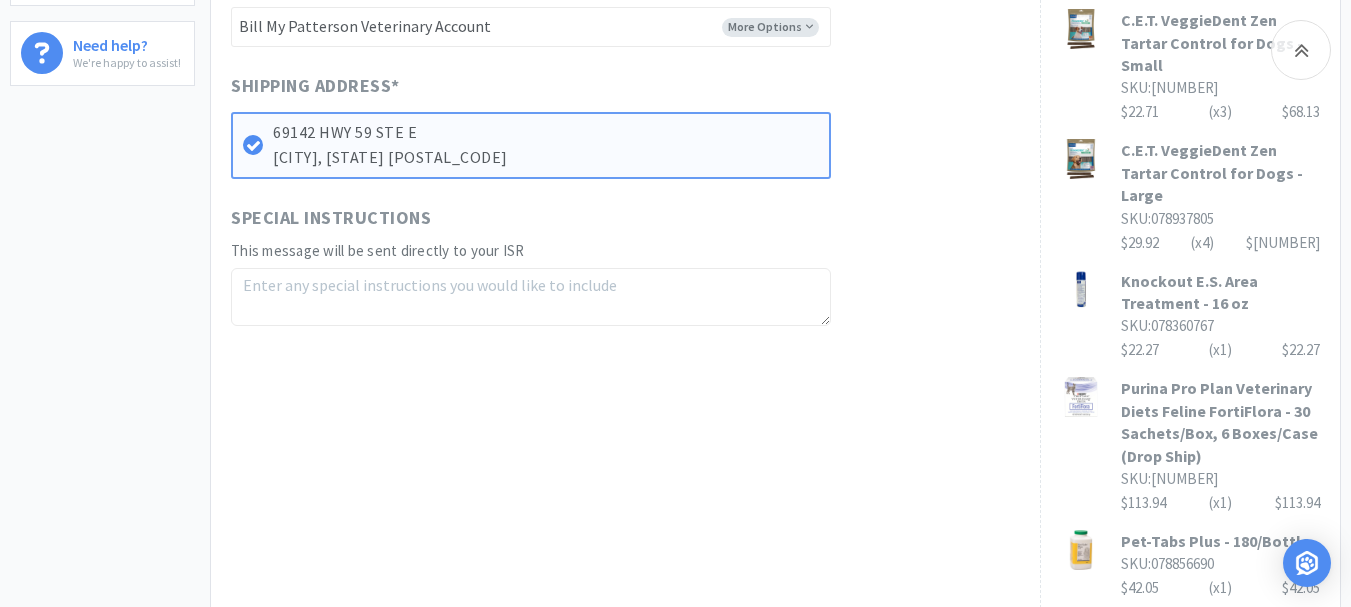 scroll, scrollTop: 900, scrollLeft: 0, axis: vertical 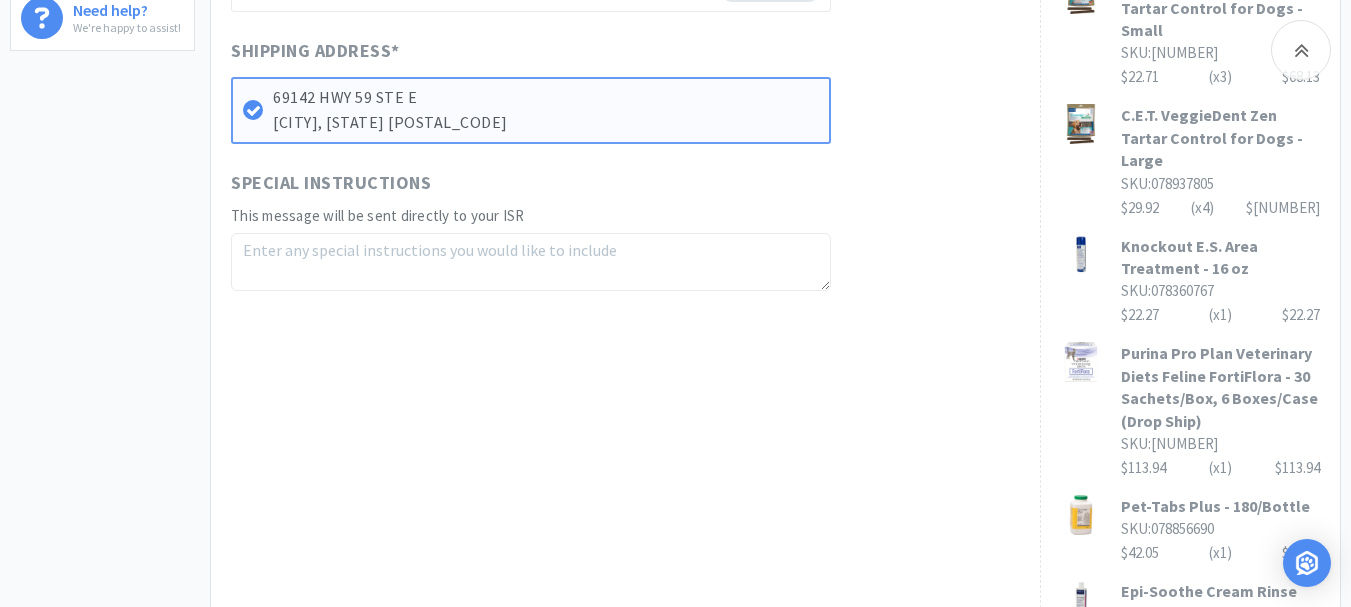 type on "[NUMBER]" 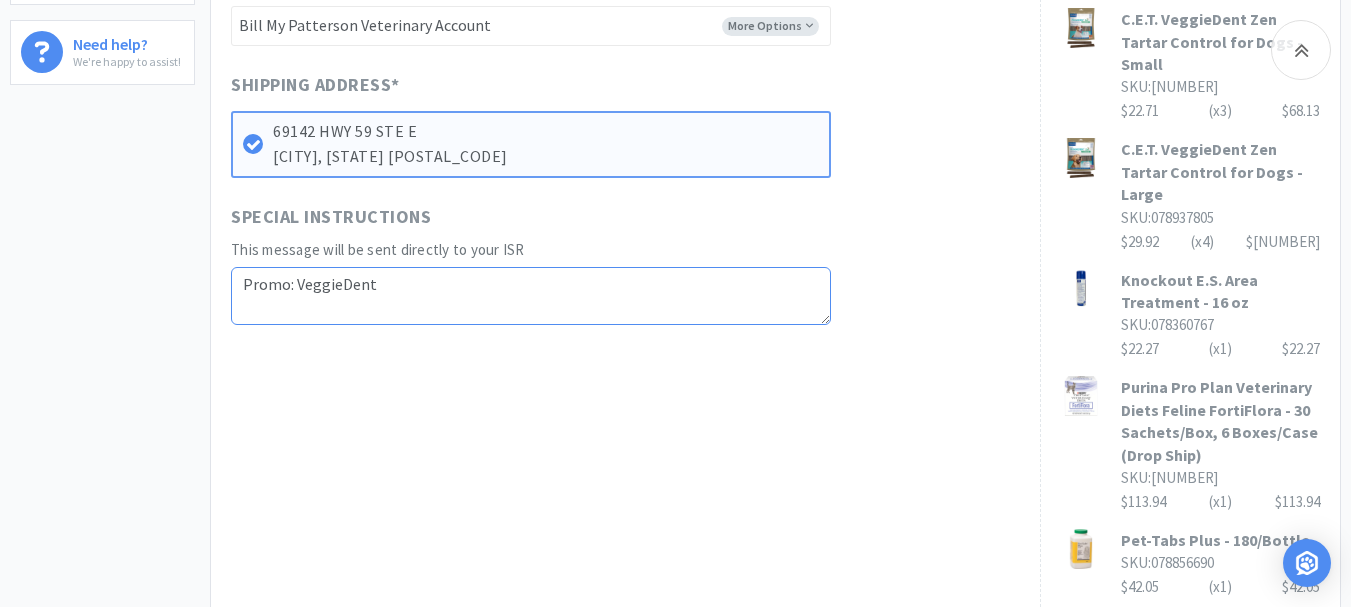 scroll, scrollTop: 800, scrollLeft: 0, axis: vertical 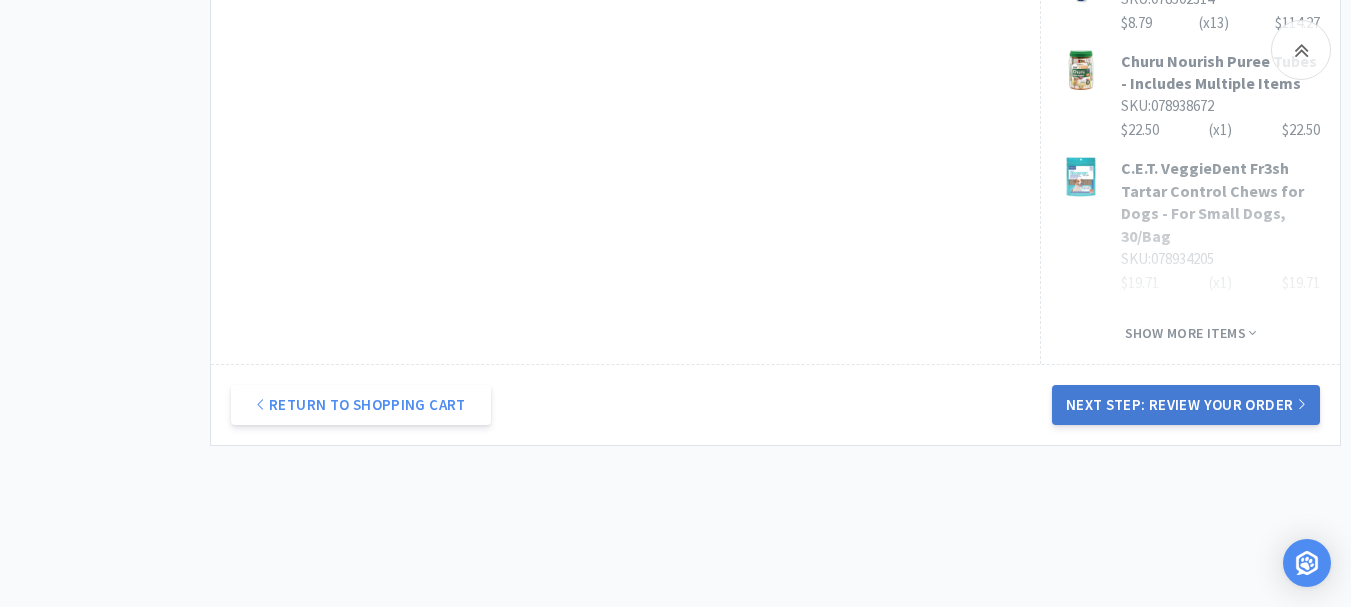 type on "Promo: VeggieDent and EpiOtic" 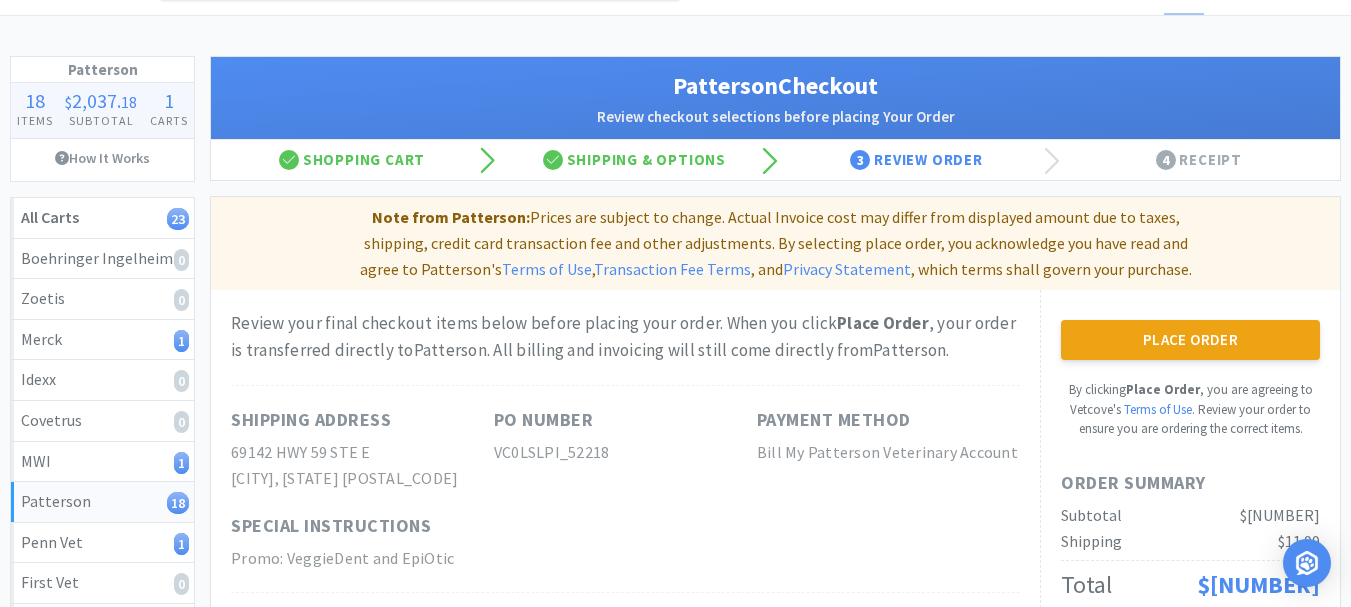 scroll, scrollTop: 100, scrollLeft: 0, axis: vertical 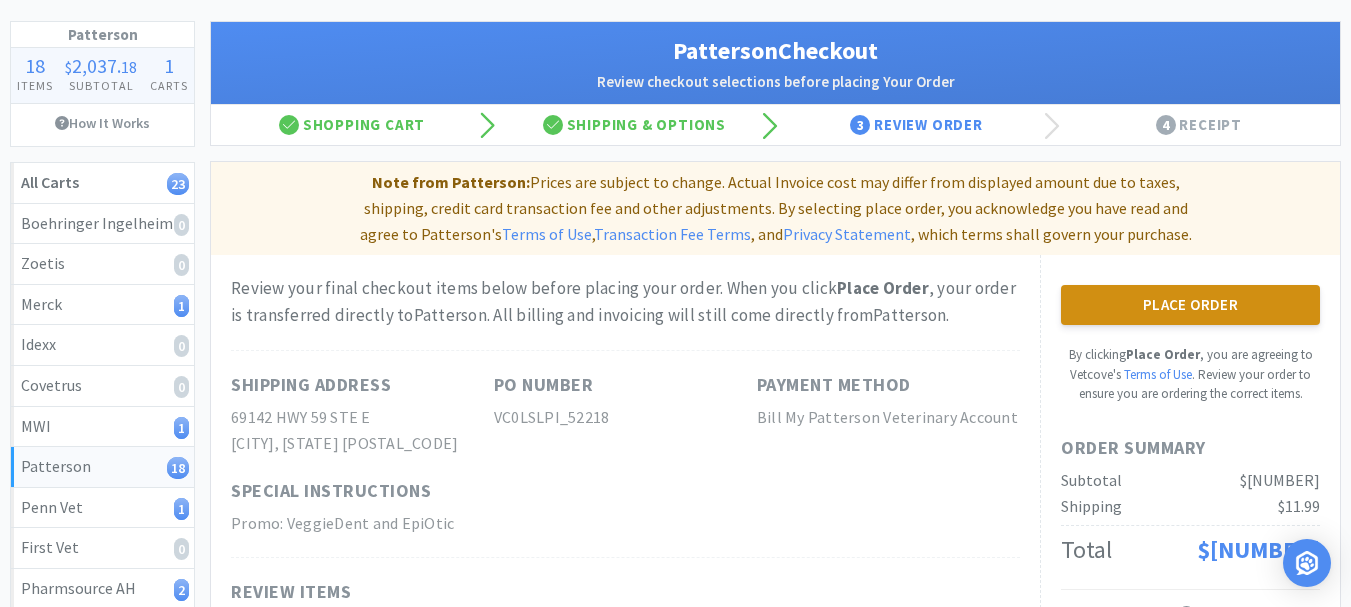 click on "Place Order" at bounding box center (1190, 305) 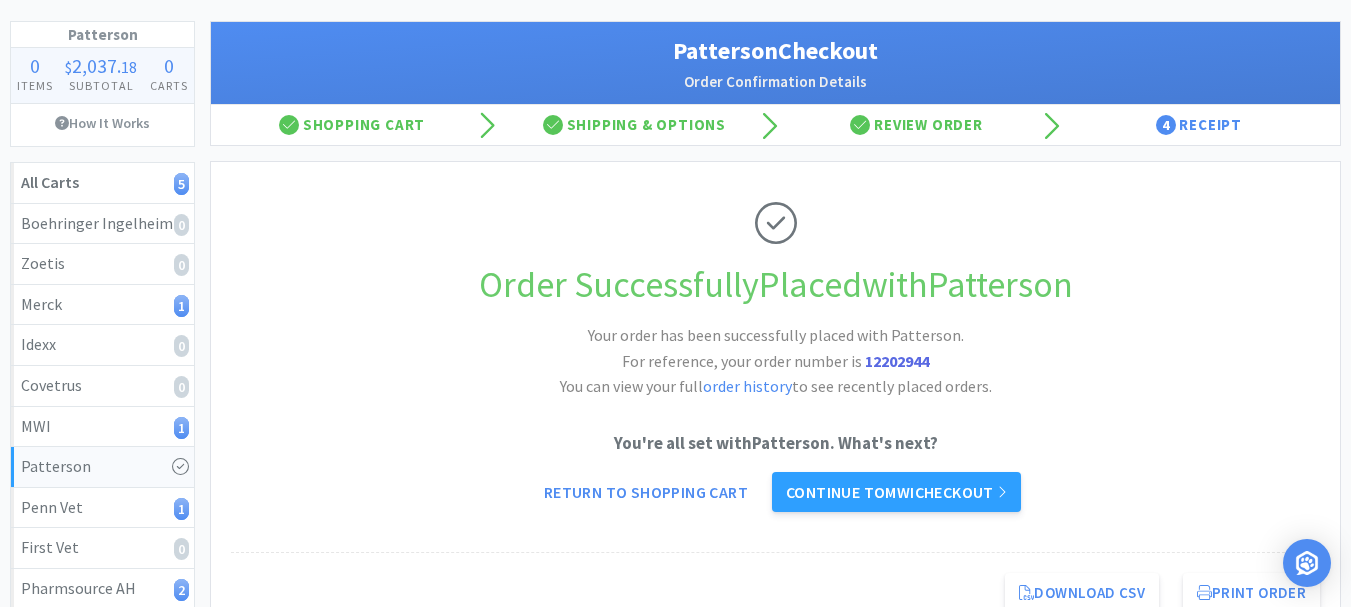 click on "12202944" at bounding box center [897, 361] 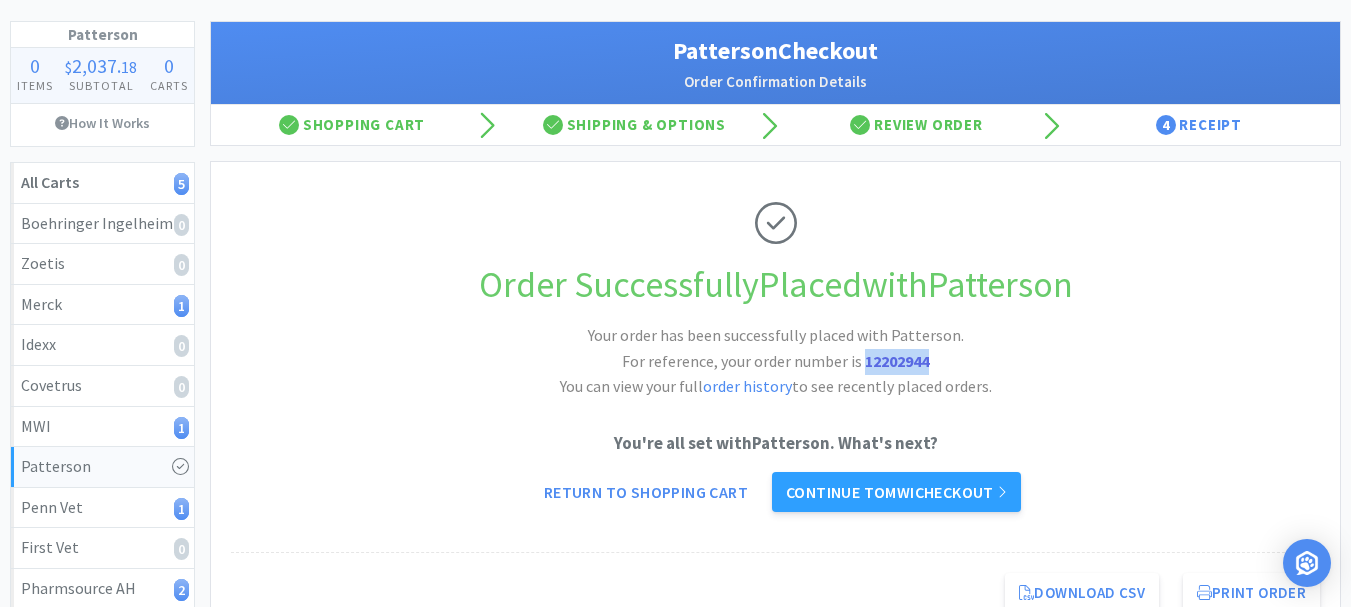 click on "12202944" at bounding box center (897, 361) 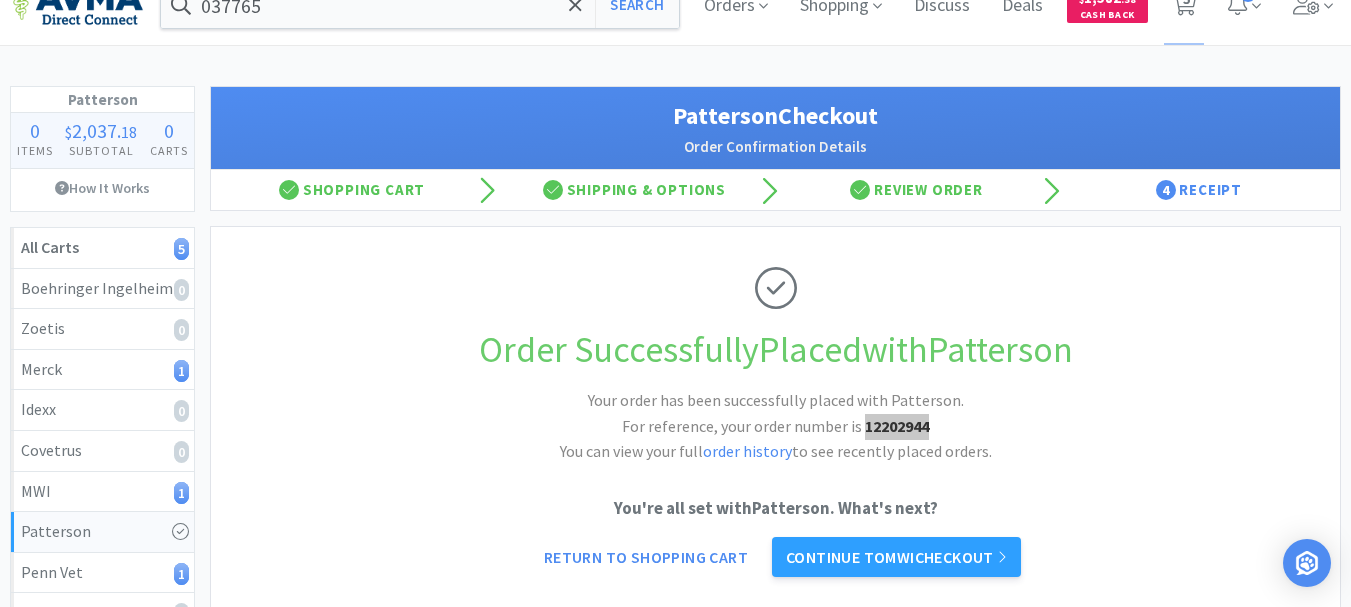 scroll, scrollTop: 0, scrollLeft: 0, axis: both 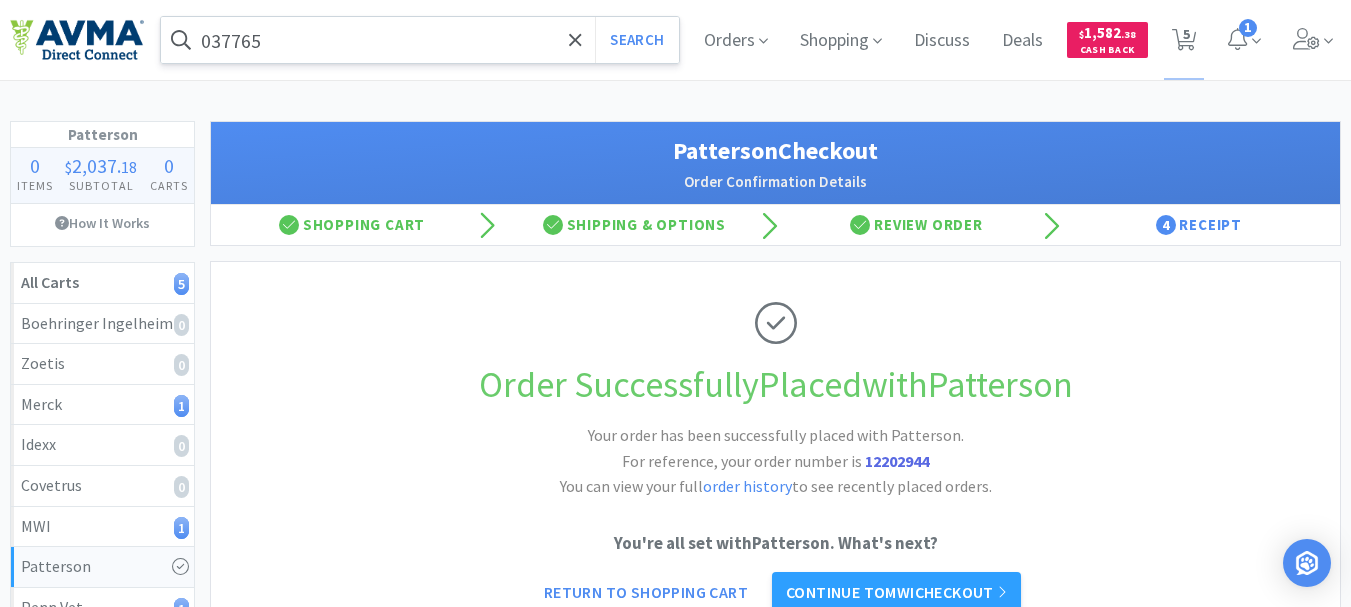 click on "037765" at bounding box center (420, 40) 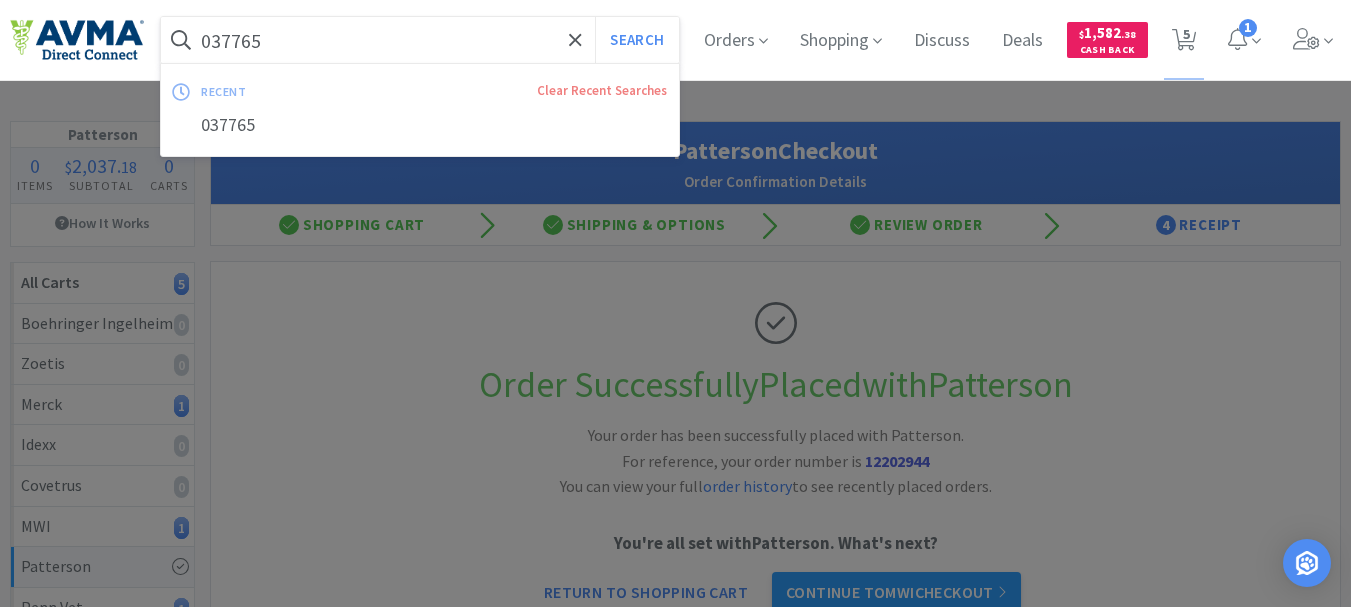 paste on "124133" 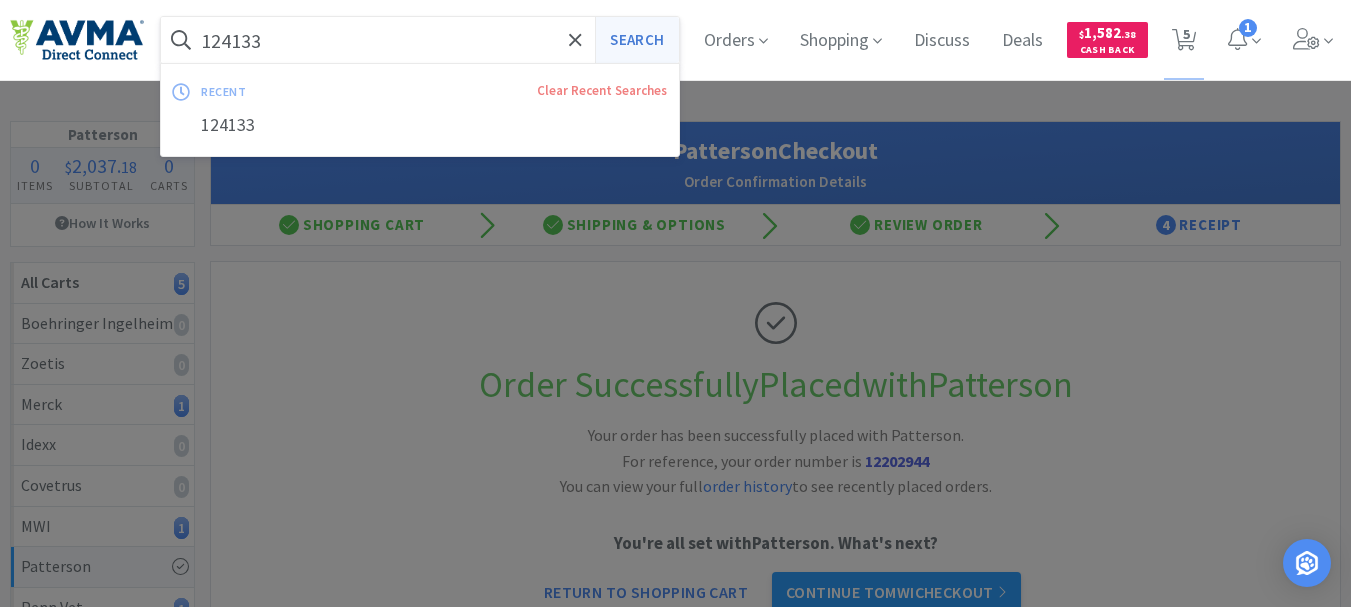 type on "124133" 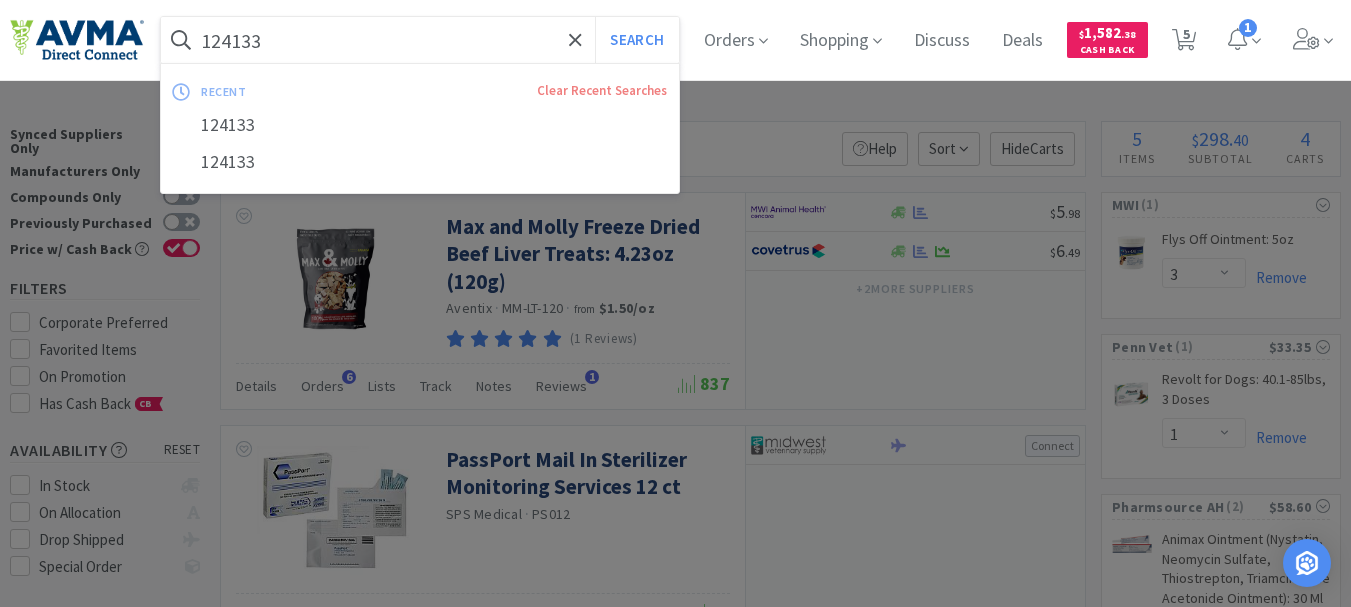 click on "124133" at bounding box center [420, 40] 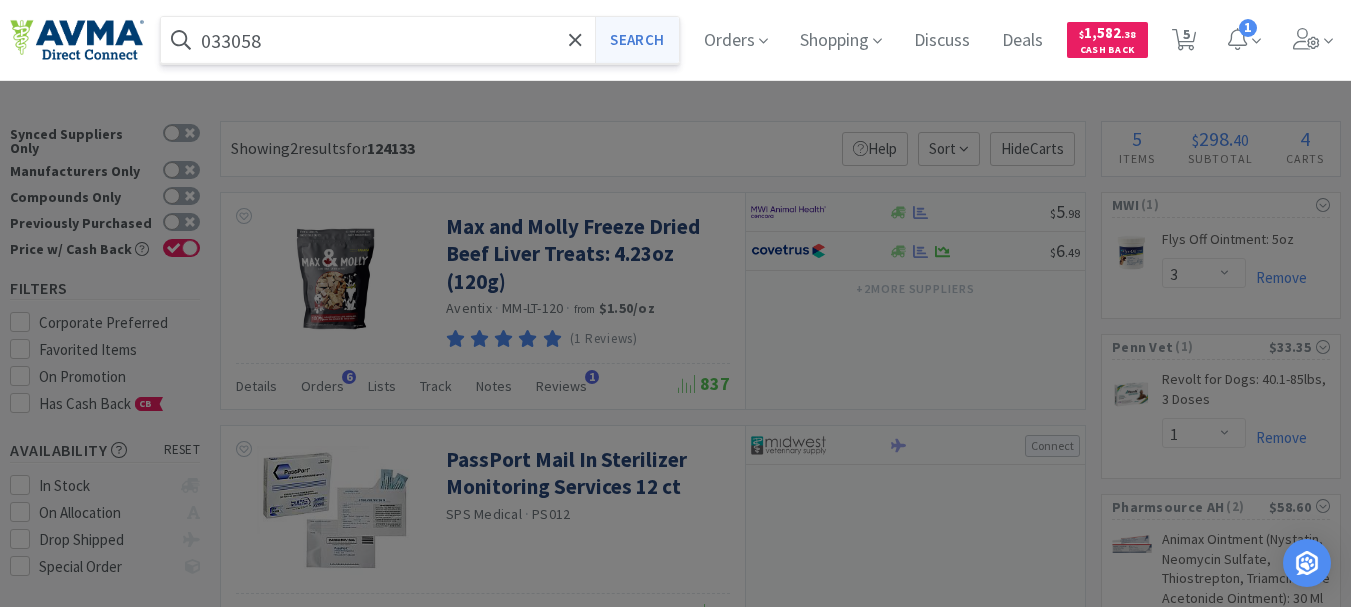 click on "Search" at bounding box center (636, 40) 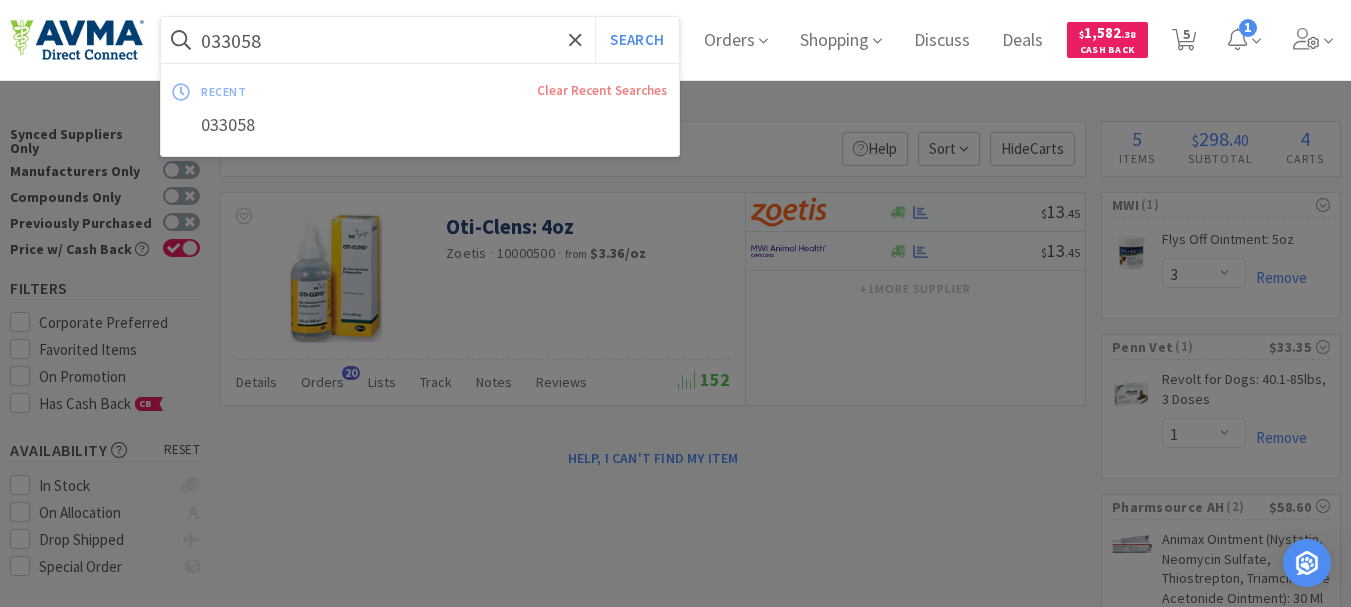 click on "033058" at bounding box center (420, 40) 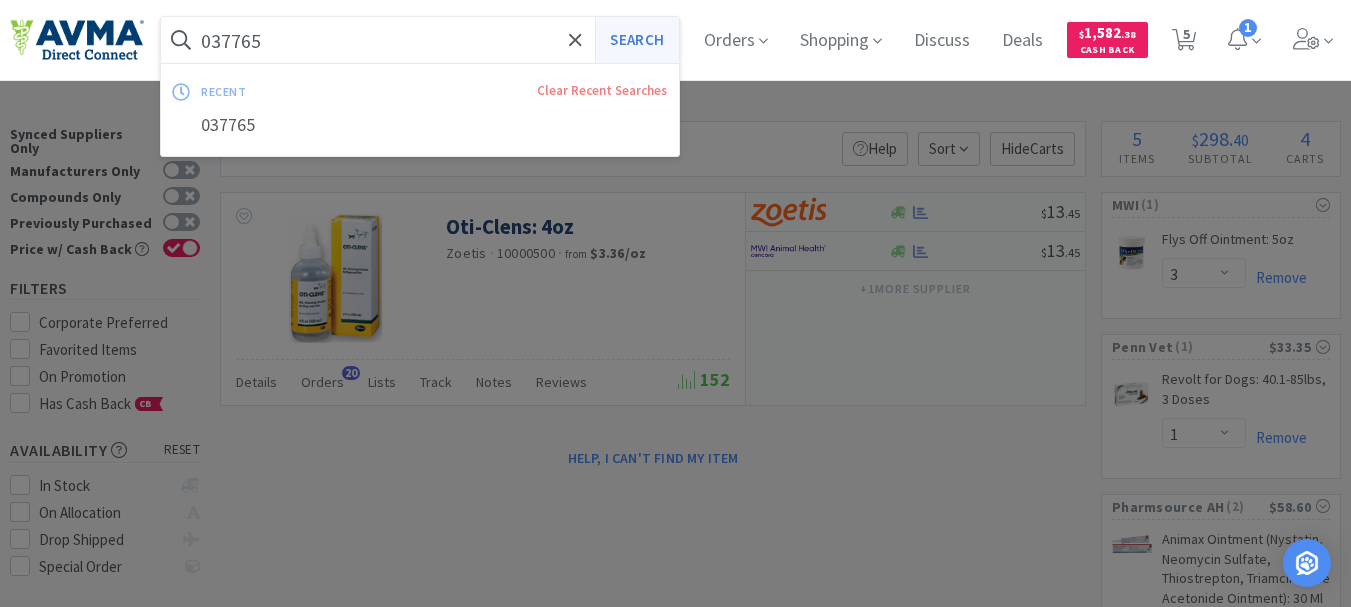click on "Search" at bounding box center (636, 40) 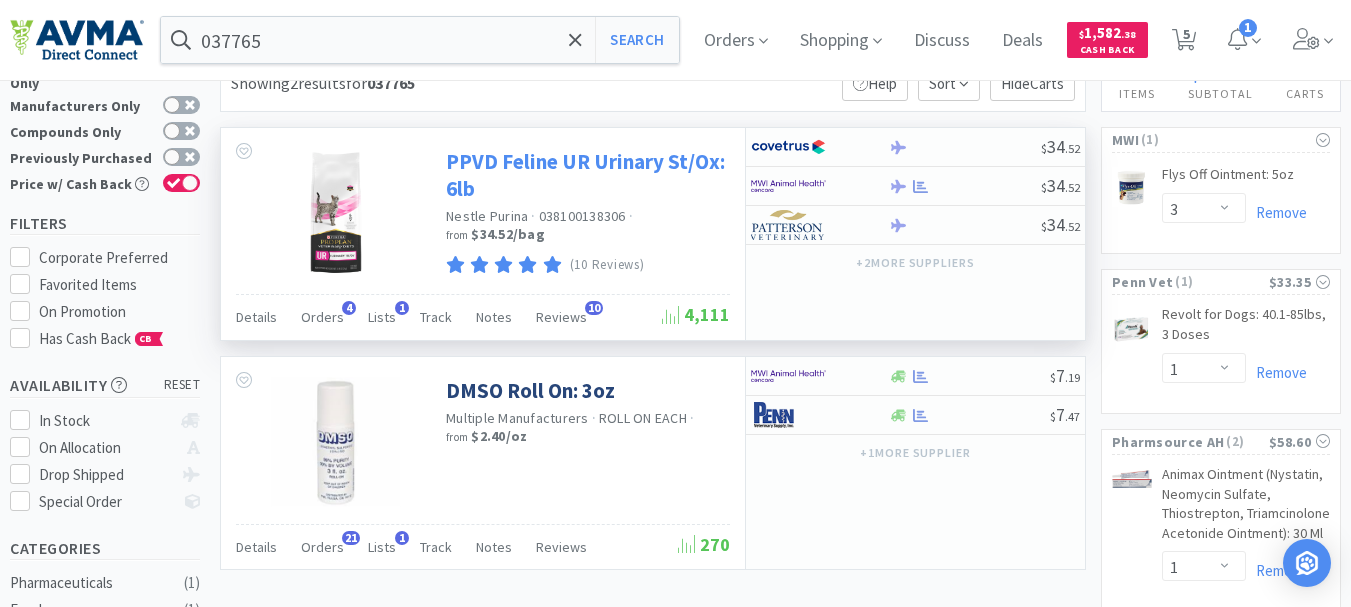 scroll, scrollTop: 100, scrollLeft: 0, axis: vertical 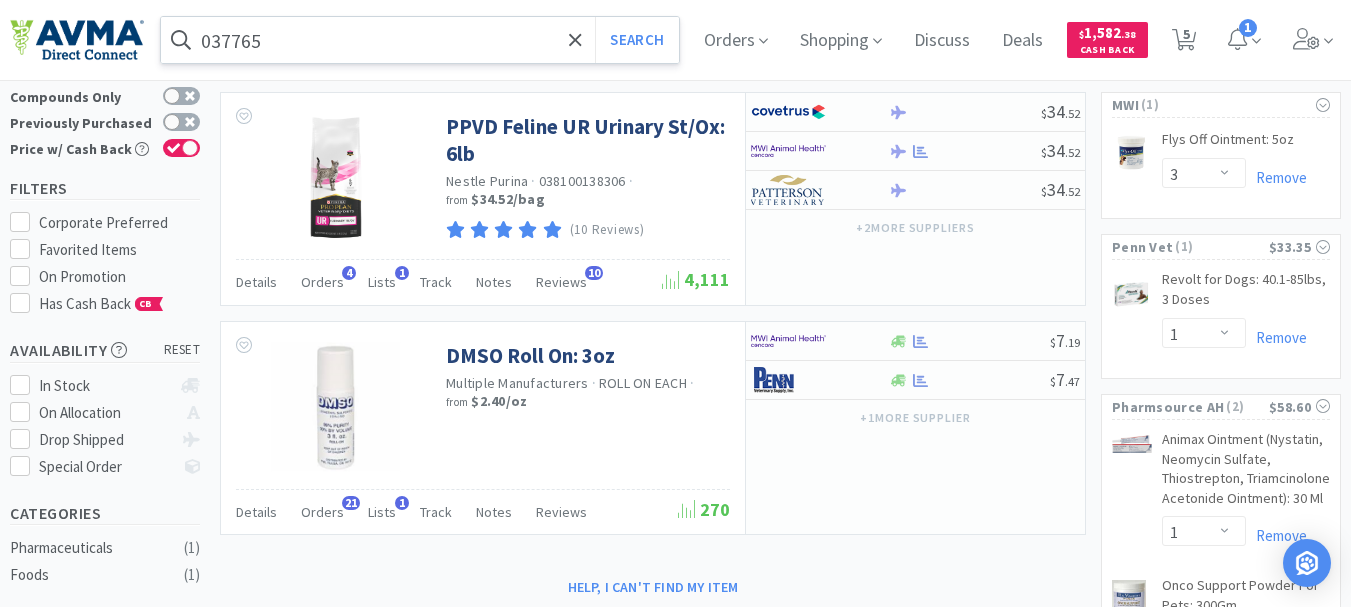 click on "037765" at bounding box center [420, 40] 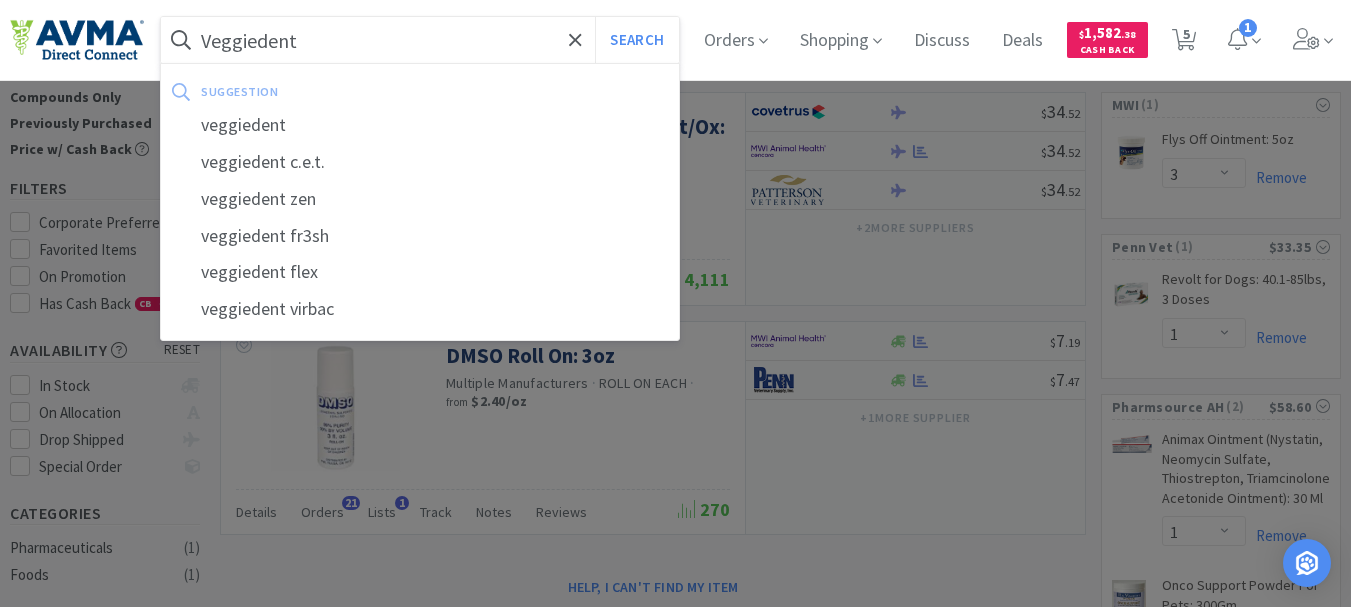 click on "Search" at bounding box center [636, 40] 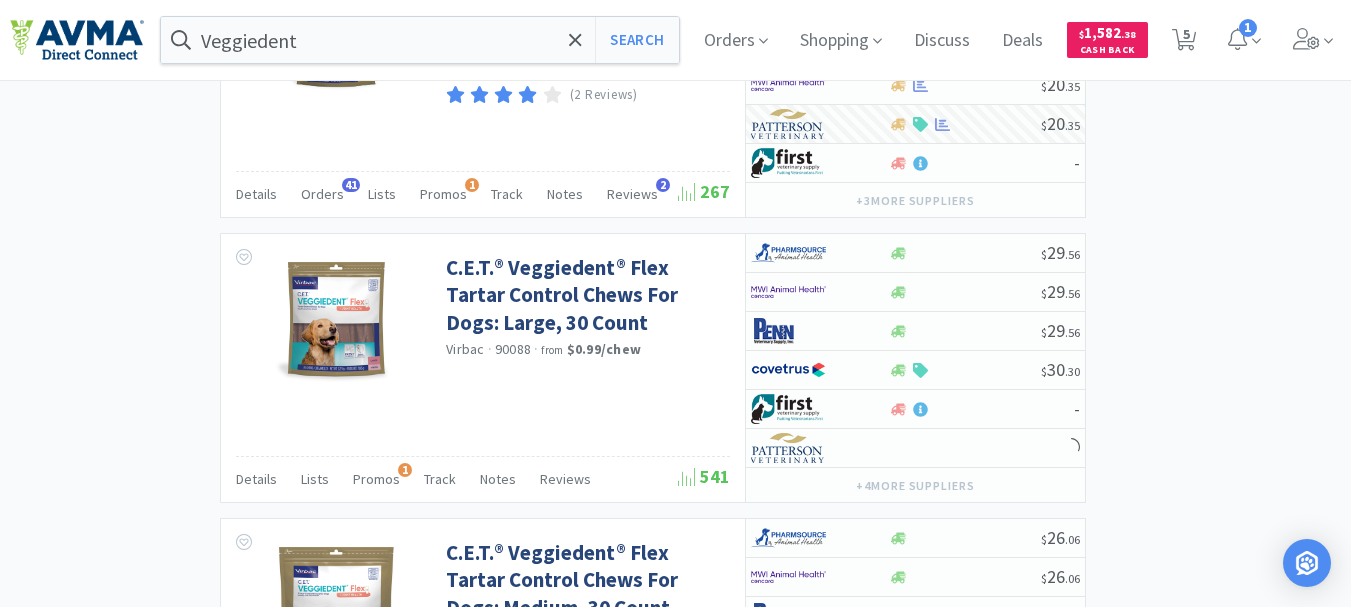 scroll, scrollTop: 2500, scrollLeft: 0, axis: vertical 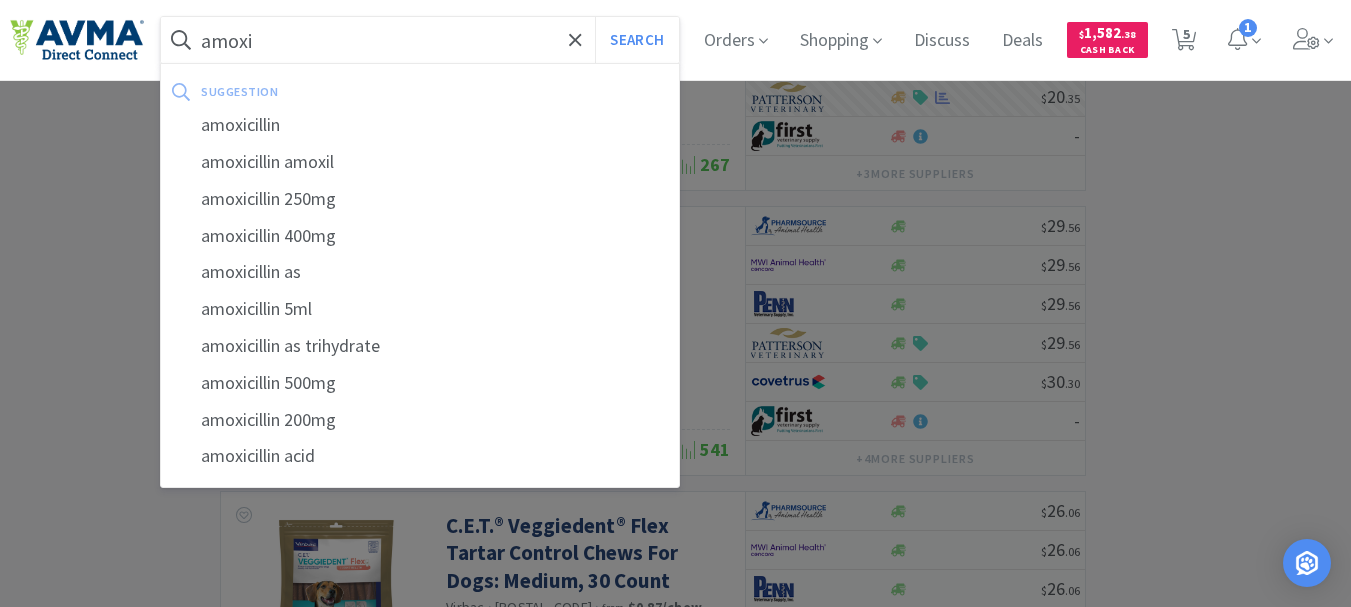 click on "Search" at bounding box center [636, 40] 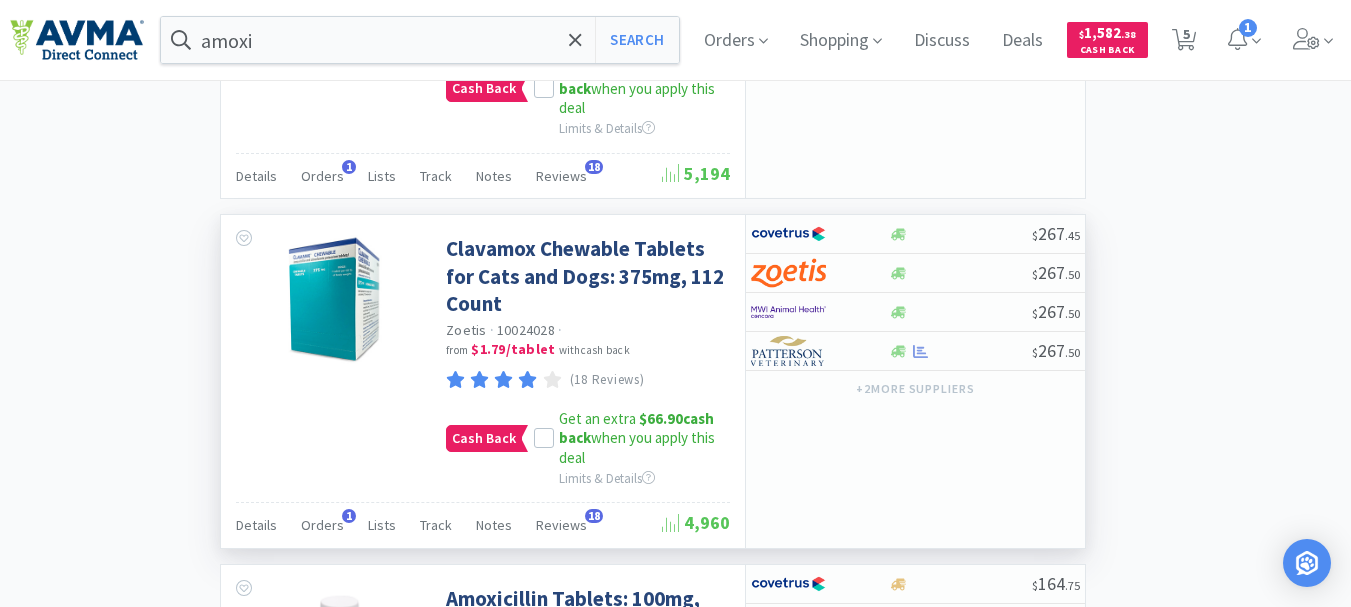 scroll, scrollTop: 3600, scrollLeft: 0, axis: vertical 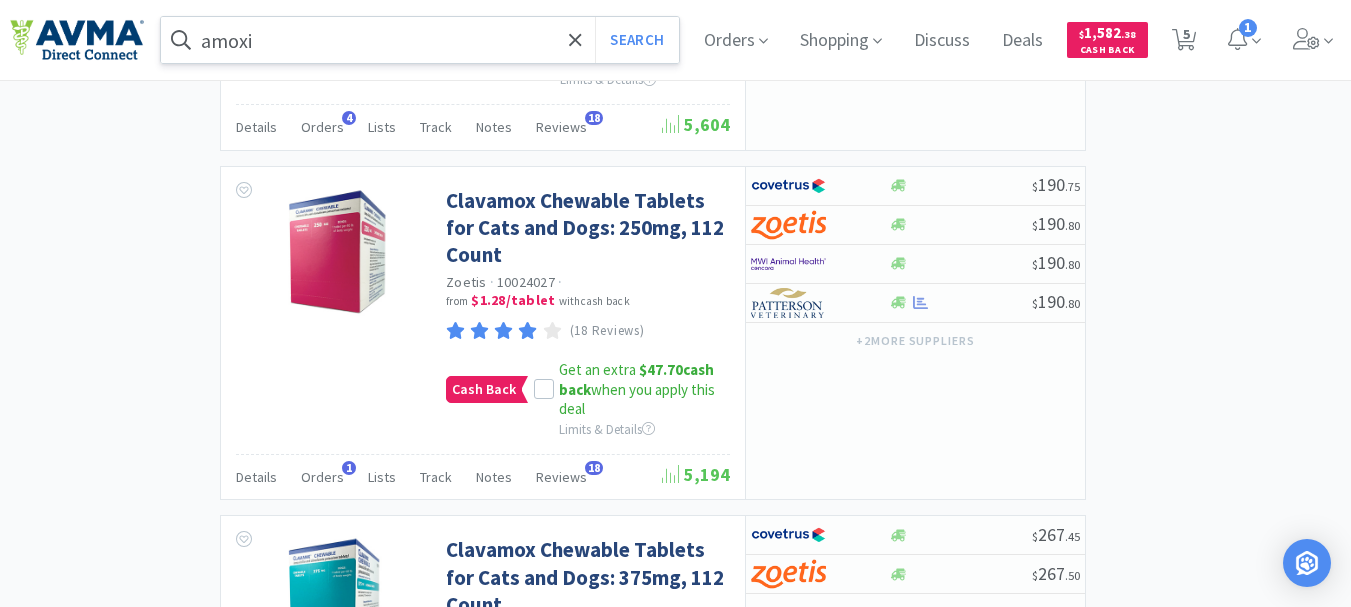 click on "amoxi" at bounding box center [420, 40] 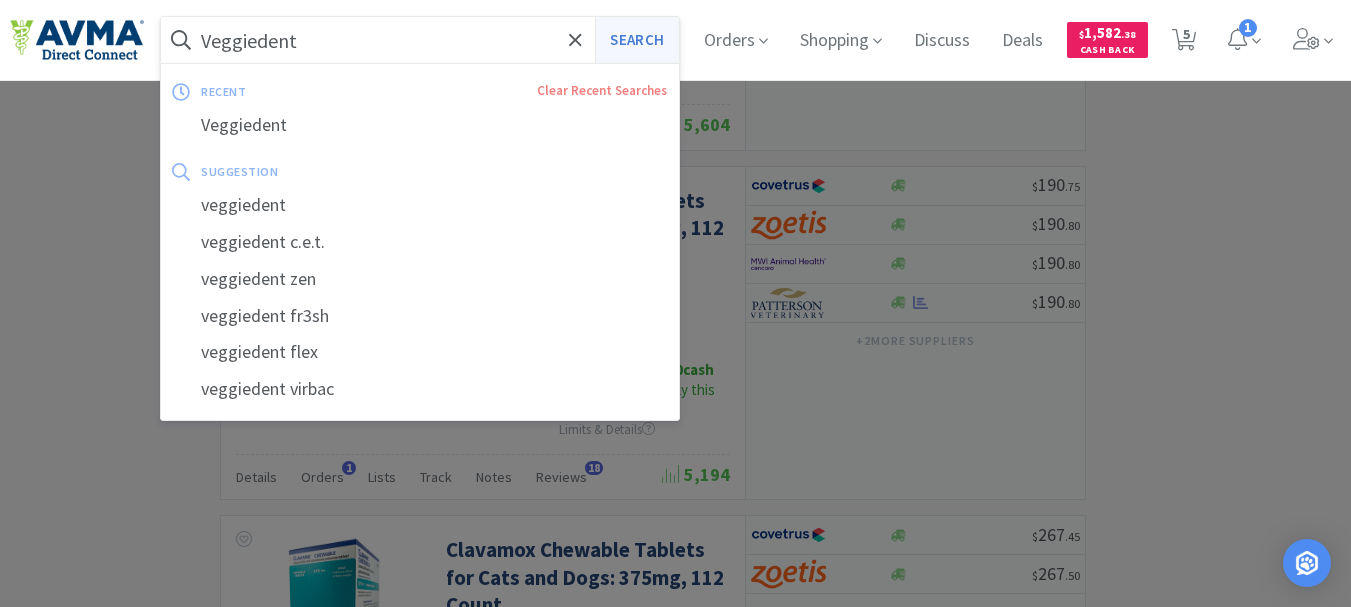 click on "Search" at bounding box center (636, 40) 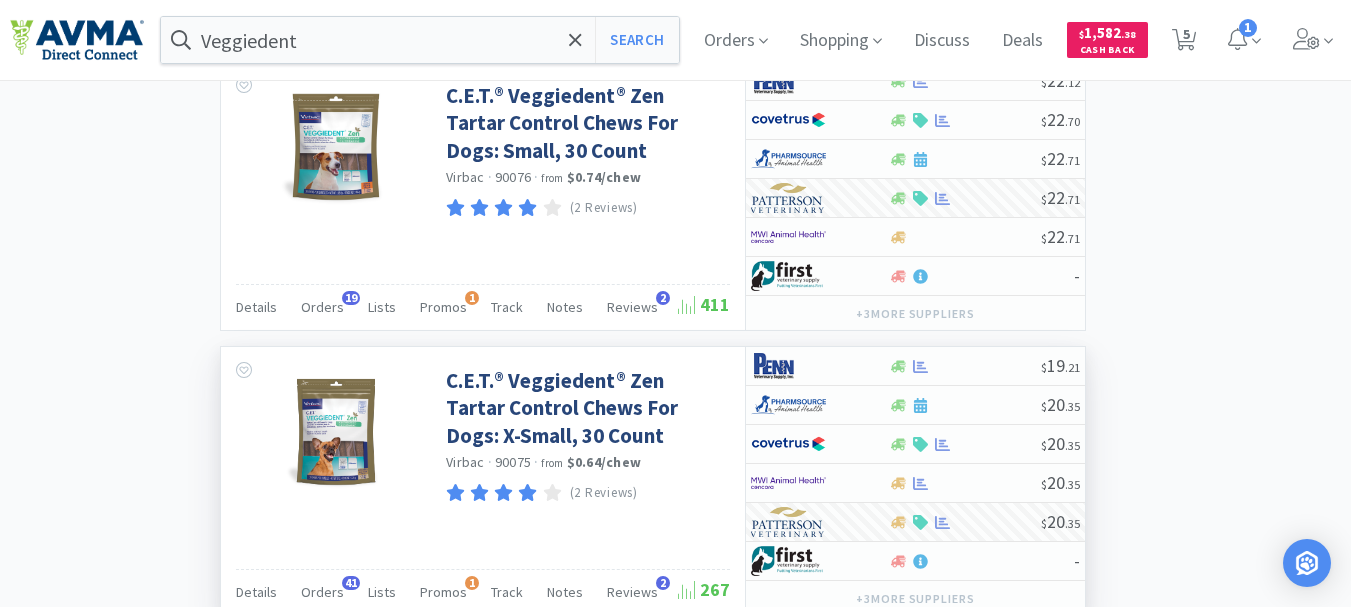 scroll, scrollTop: 2100, scrollLeft: 0, axis: vertical 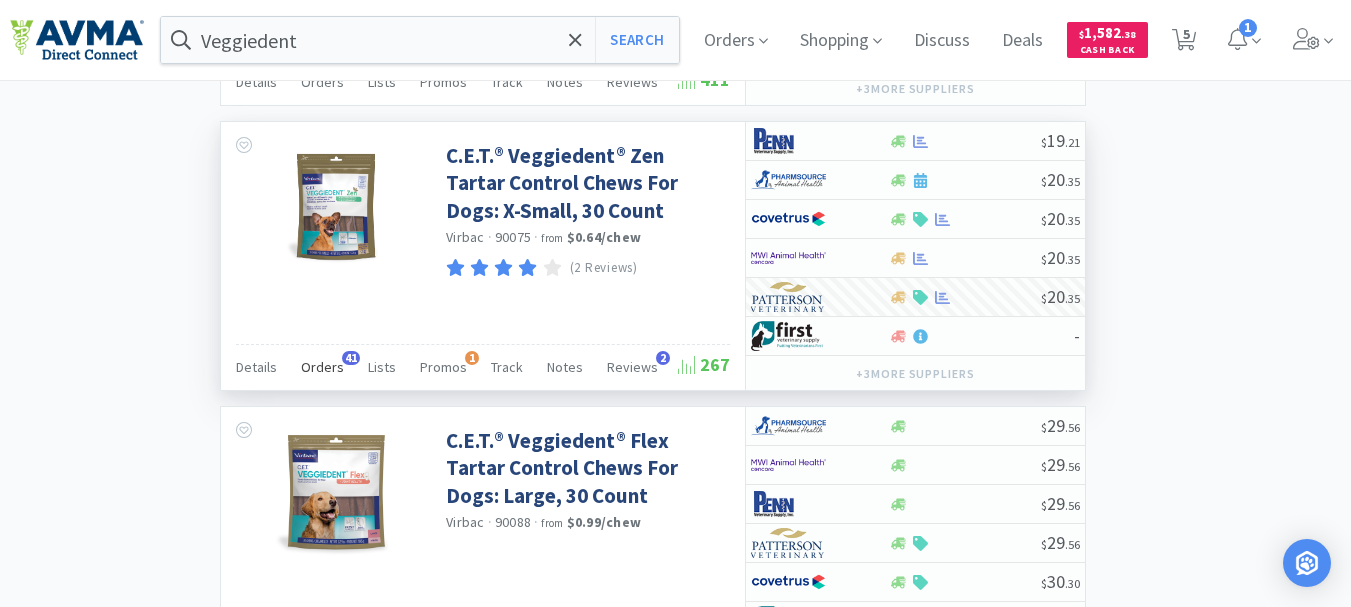 click on "Orders" at bounding box center [322, 367] 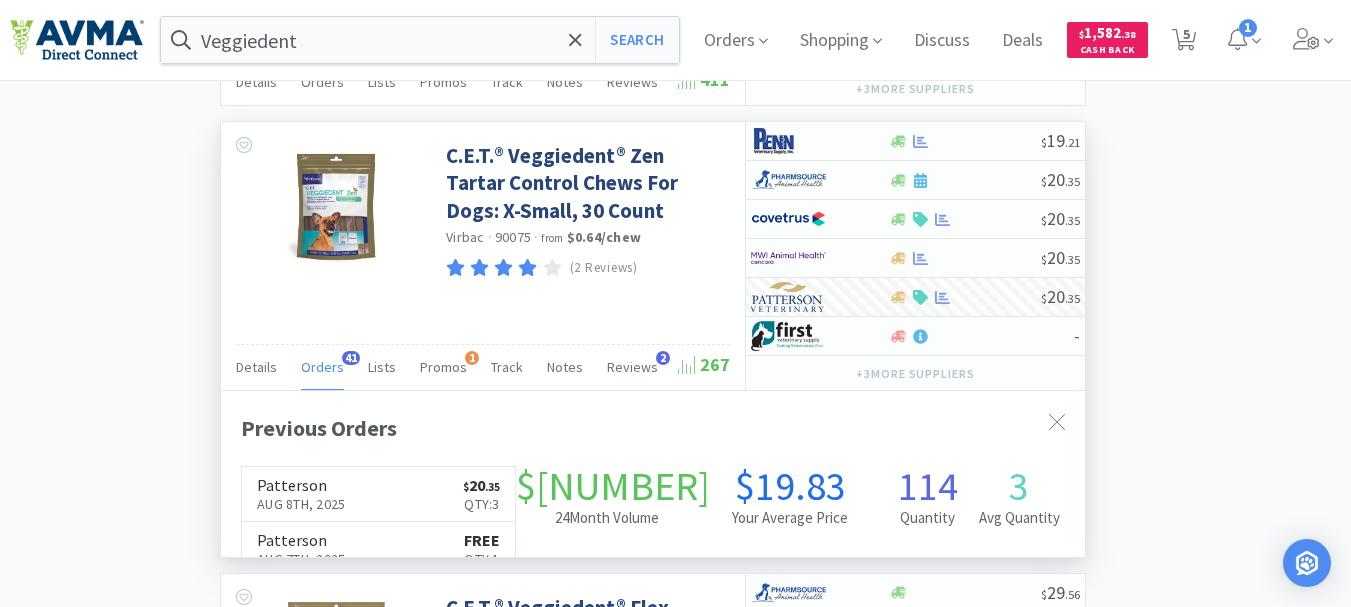 scroll, scrollTop: 999464, scrollLeft: 999136, axis: both 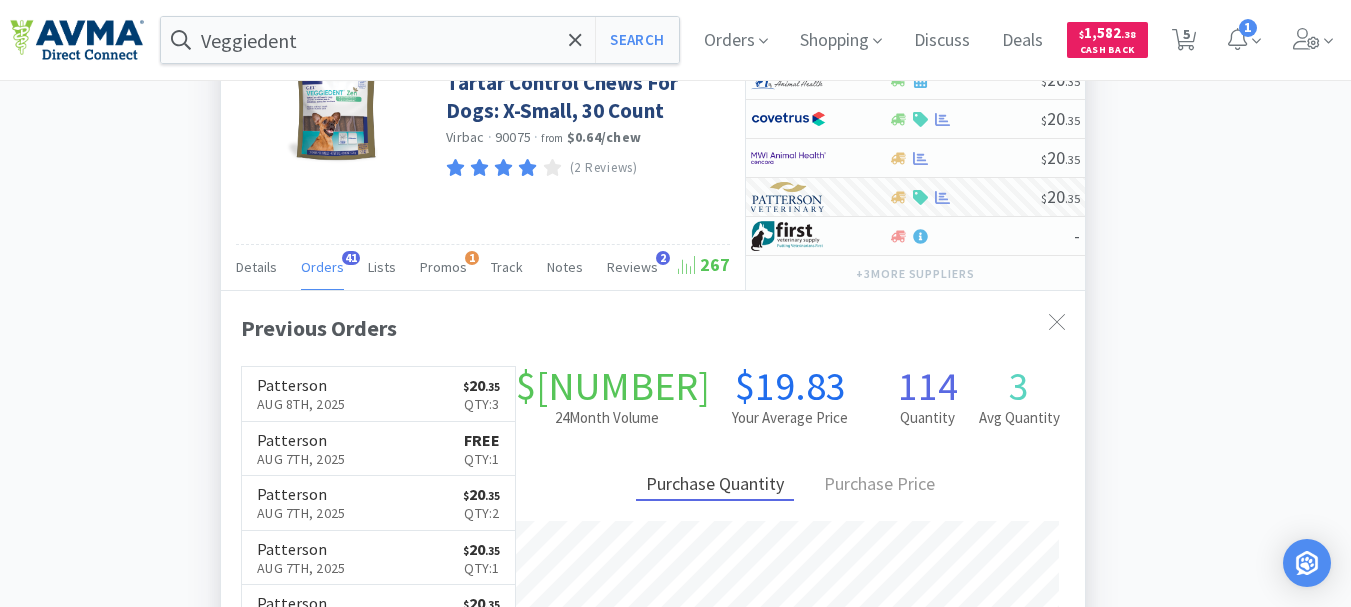 click on "C.E.T.® Veggiedent® Zen Tartar Control Chews For Dogs: X-Small, 30 Count Virbac · [NUMBER] · from     $[NUMBER] / chew   (2 Reviews)     Details     Orders 41     Lists     Promos 1     Track     Notes     Reviews 2     267" at bounding box center [483, 156] 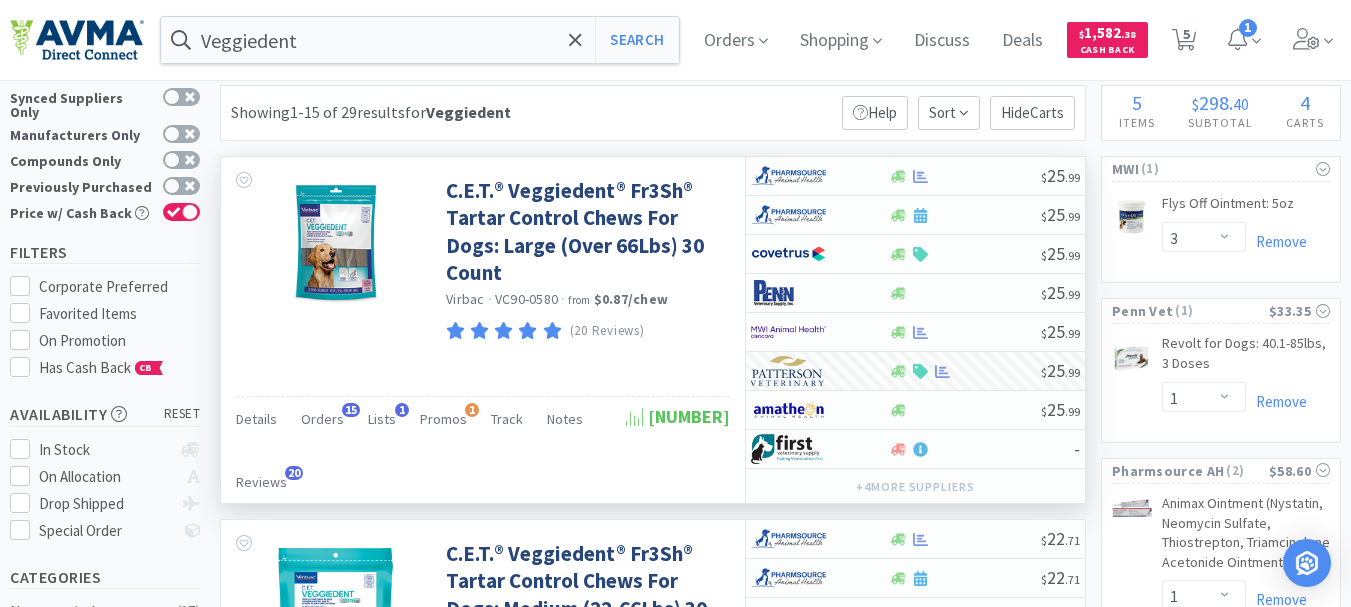 scroll, scrollTop: 0, scrollLeft: 0, axis: both 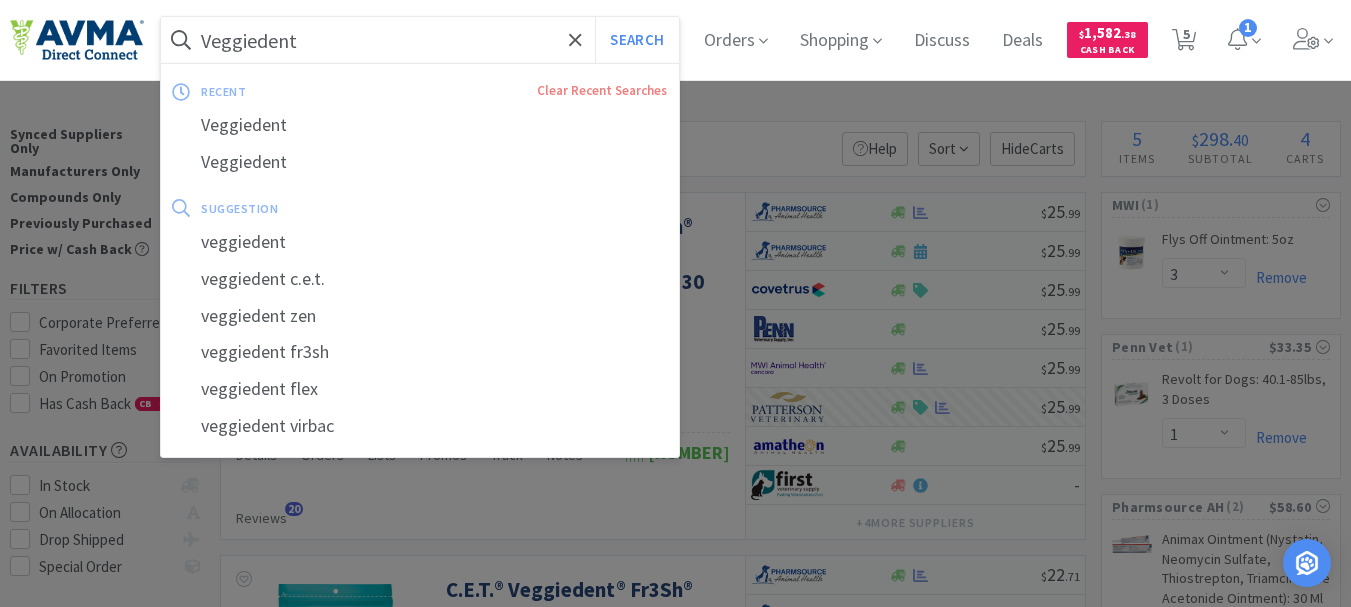 click on "Veggiedent" at bounding box center (420, 40) 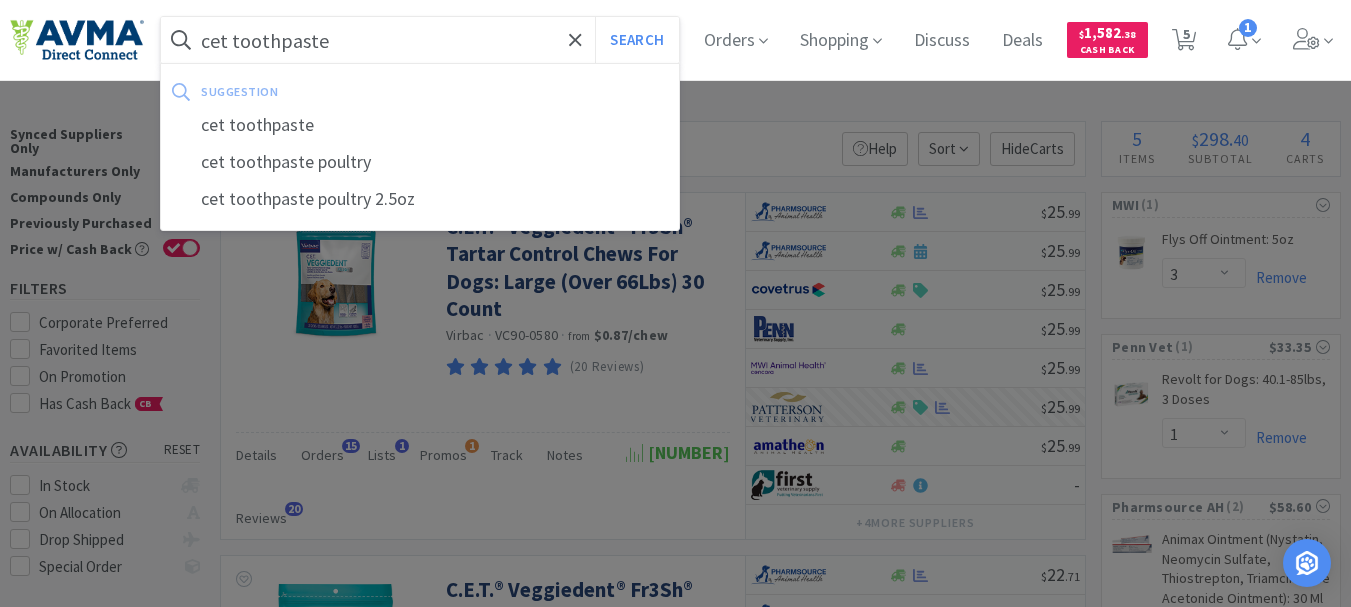 type on "cet toothpaste" 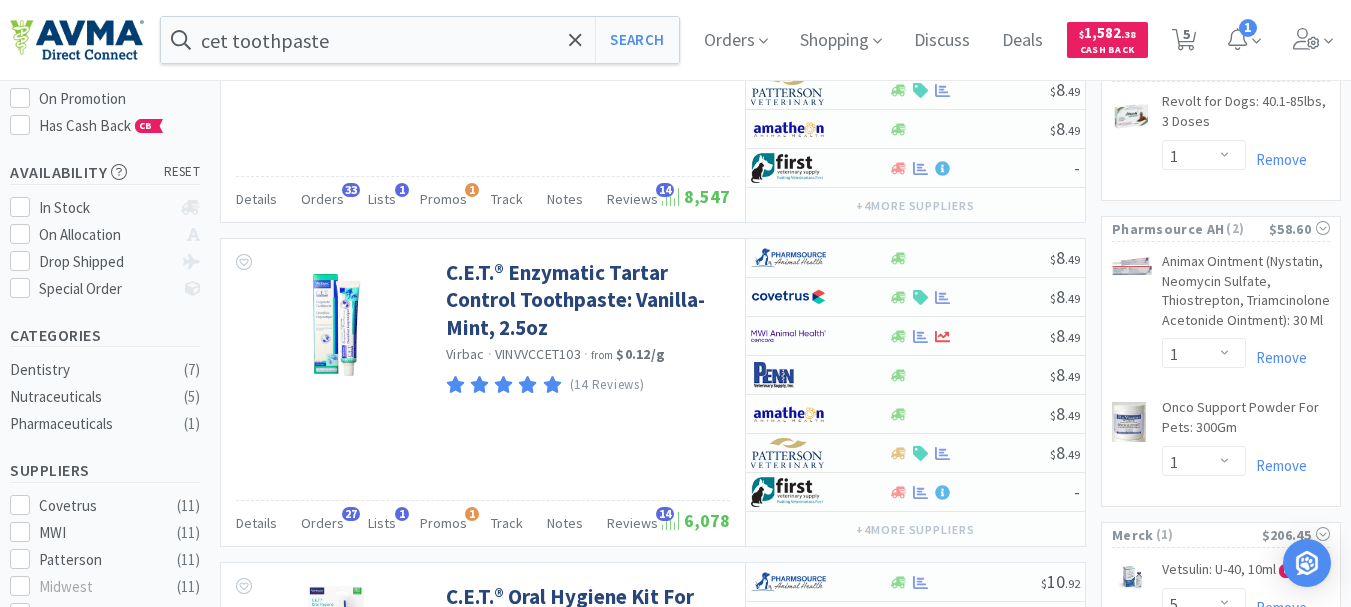 scroll, scrollTop: 286, scrollLeft: 0, axis: vertical 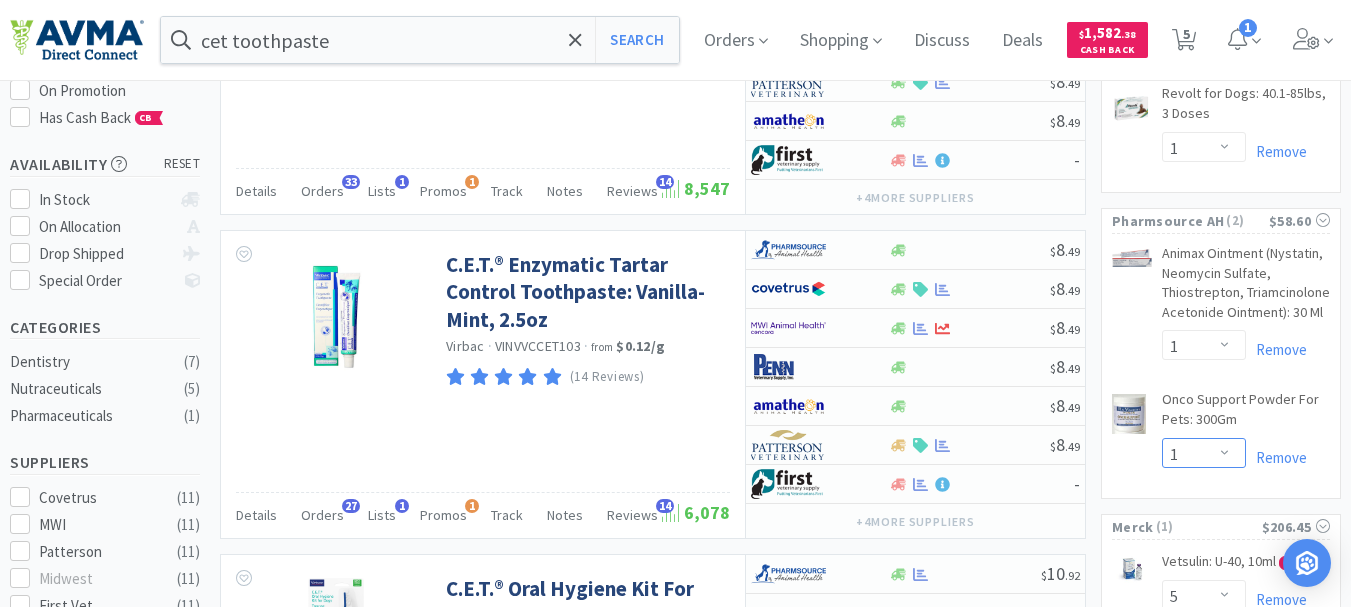 click on "Enter Quantity 1 2 3 4 5 6 7 8 9 10 11 12 13 14 15 16 17 18 19 20 Enter Quantity" at bounding box center (1204, 453) 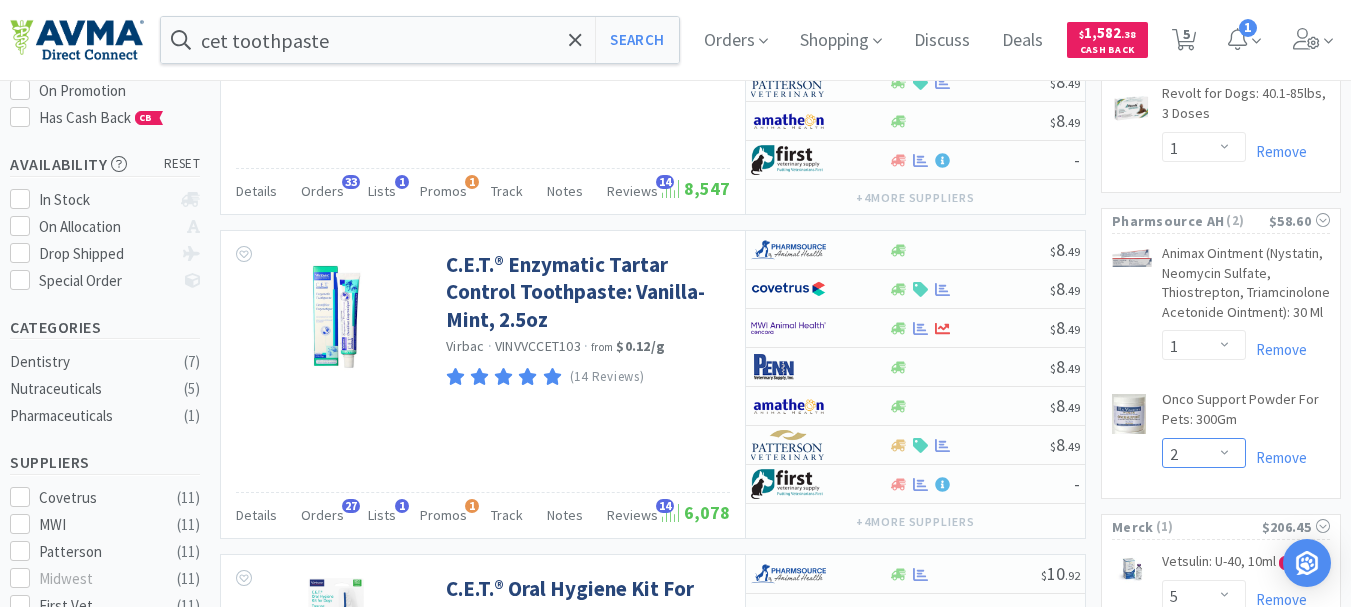 click on "Enter Quantity 1 2 3 4 5 6 7 8 9 10 11 12 13 14 15 16 17 18 19 20 Enter Quantity" at bounding box center (1204, 453) 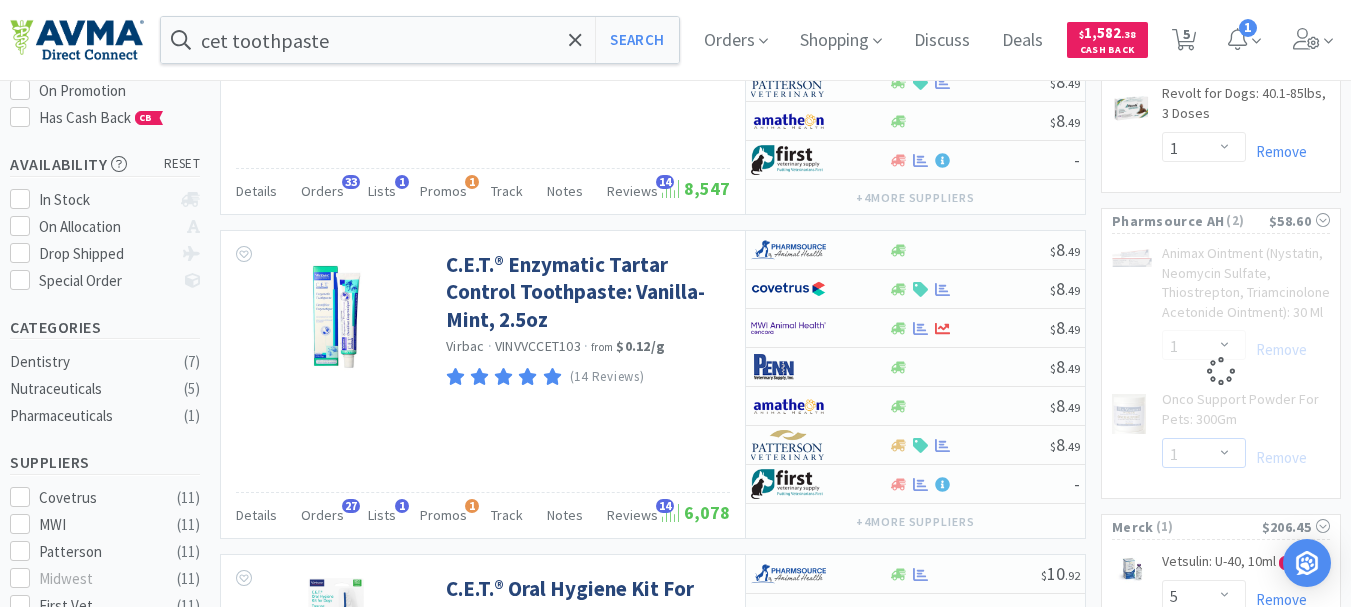 select on "2" 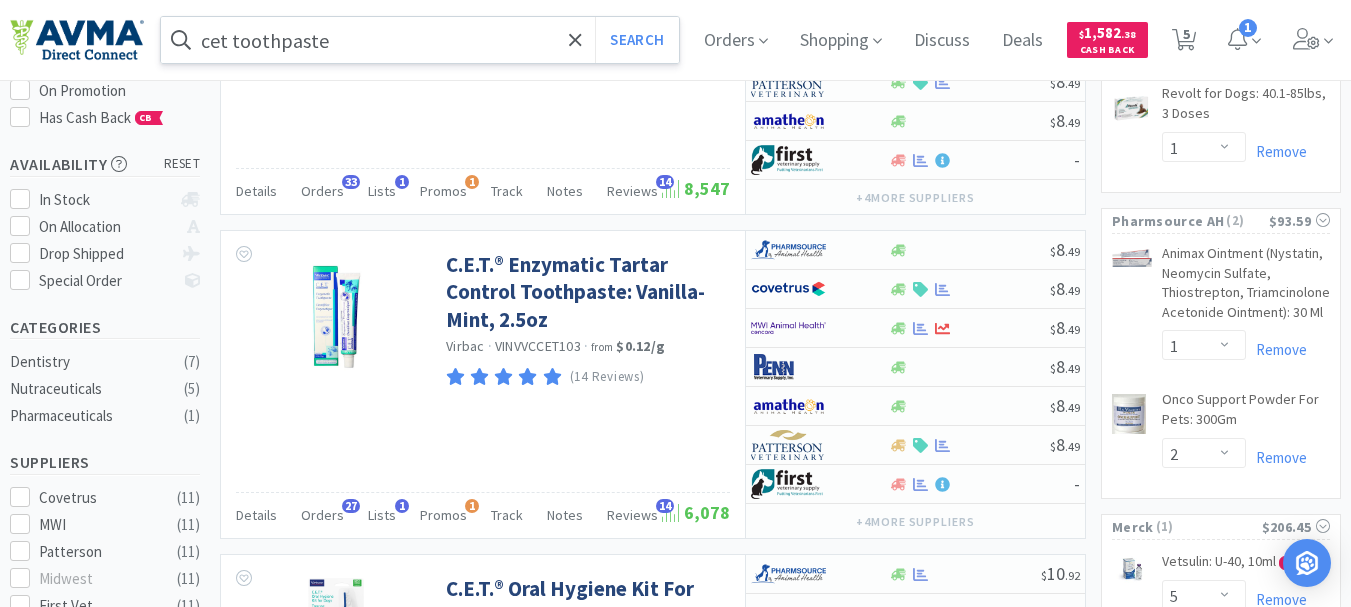 click on "cet toothpaste" at bounding box center [420, 40] 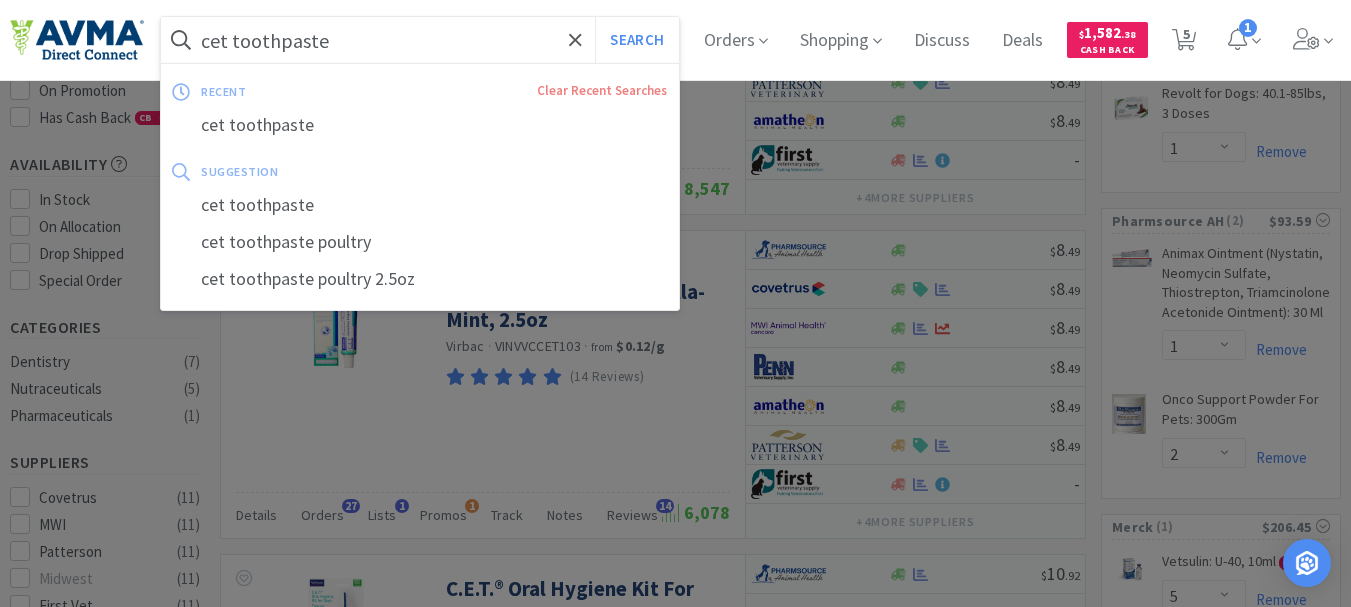 paste on "901372" 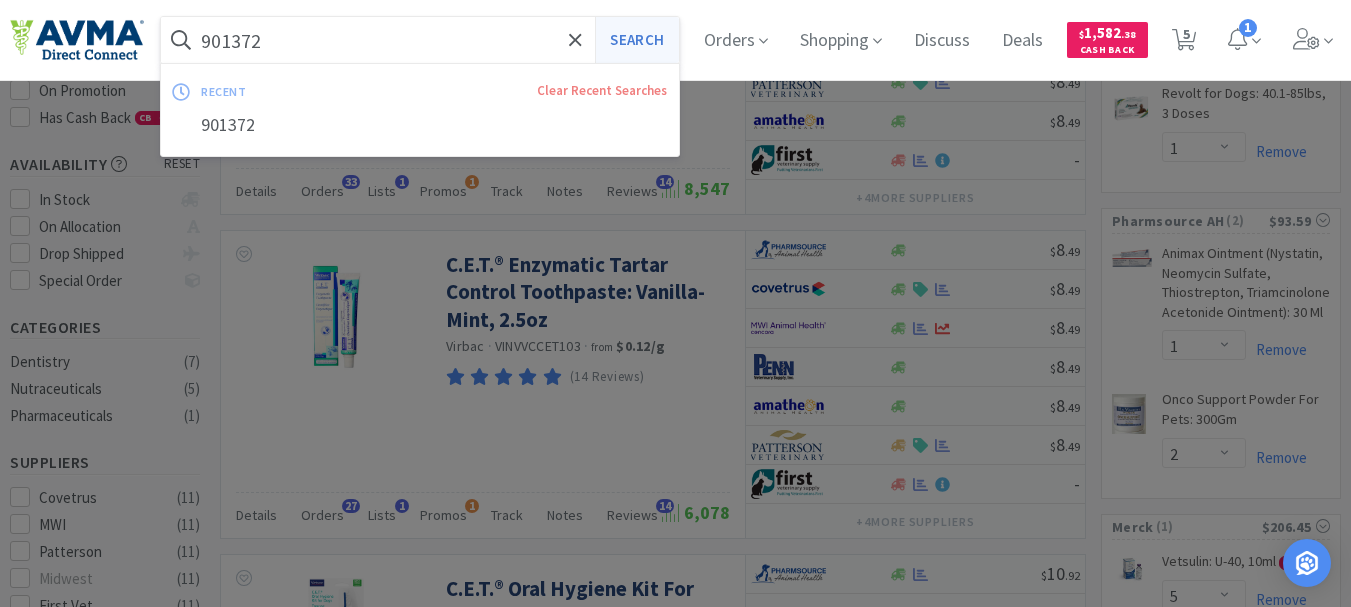 click on "Search" at bounding box center [636, 40] 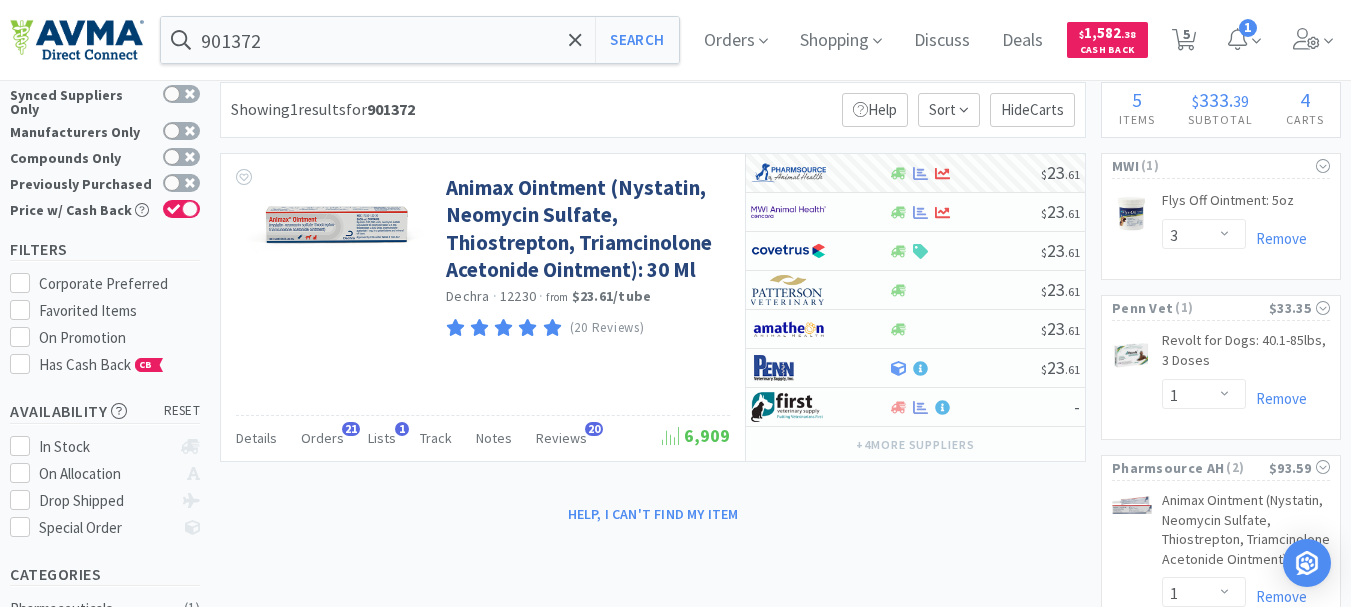 scroll, scrollTop: 0, scrollLeft: 0, axis: both 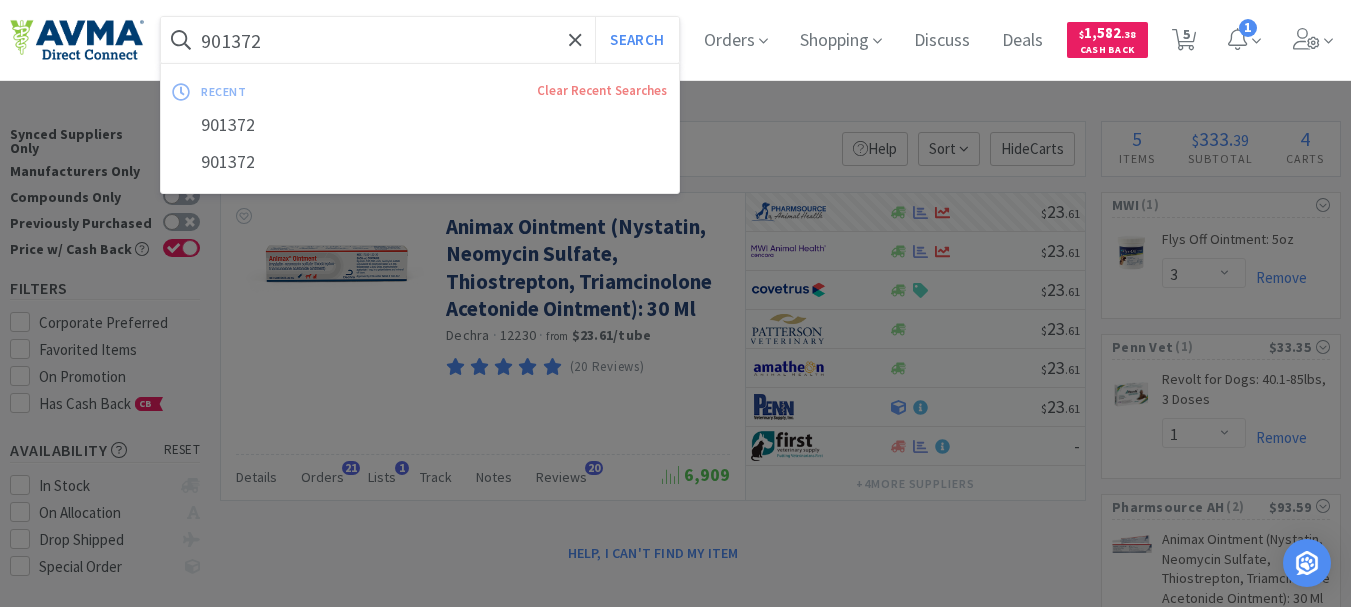 click on "901372" at bounding box center (420, 40) 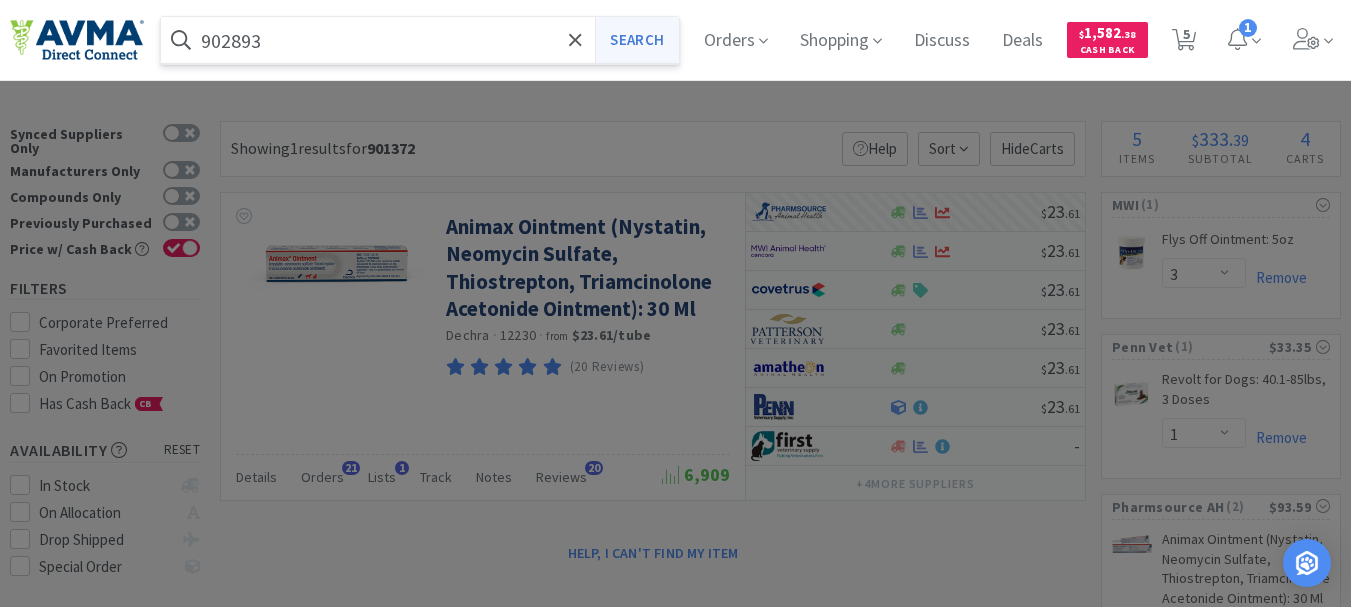 click on "Search" at bounding box center (636, 40) 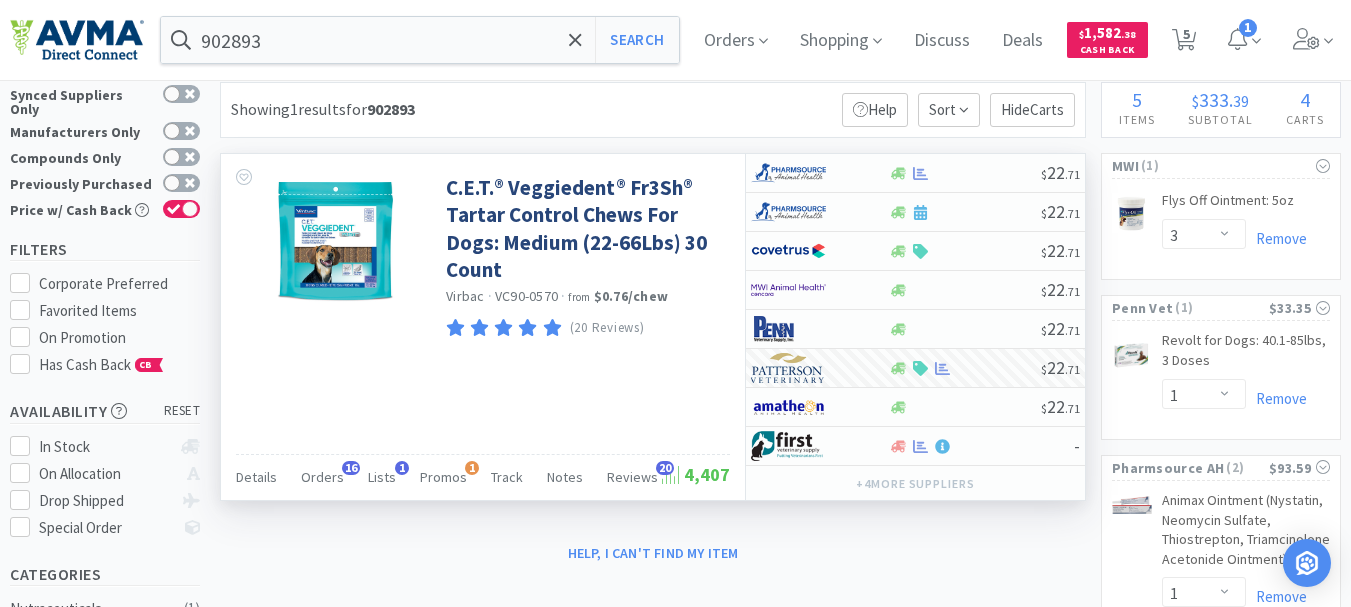 scroll, scrollTop: 0, scrollLeft: 0, axis: both 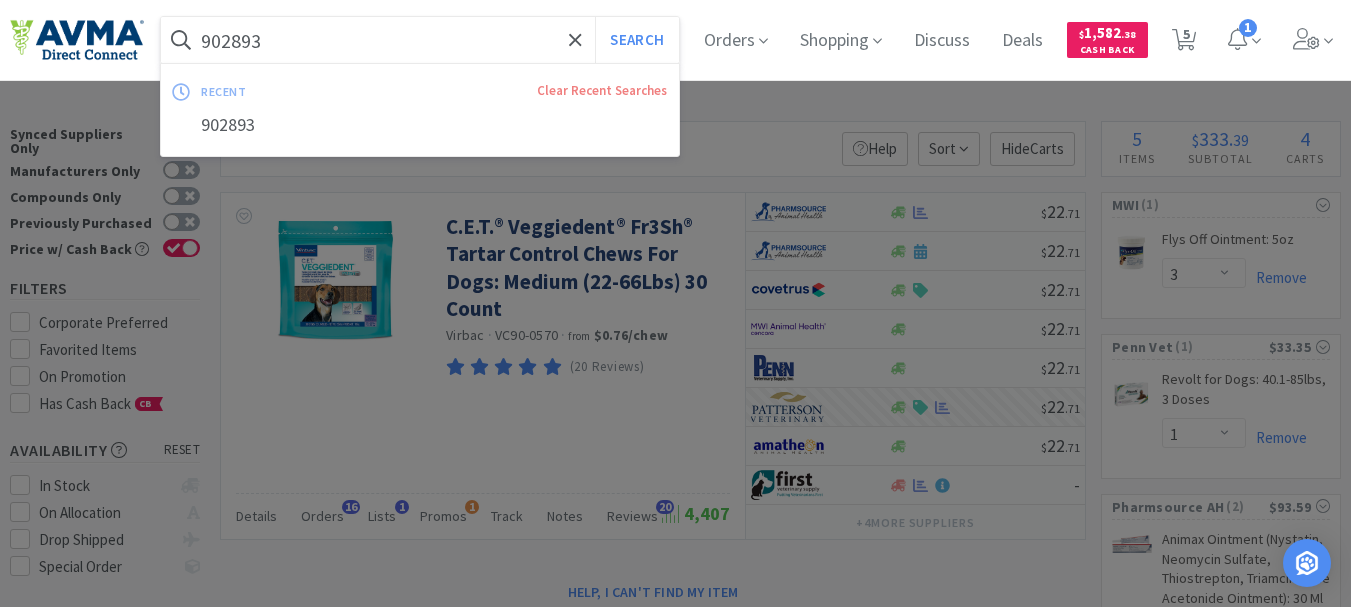 click on "902893" at bounding box center [420, 40] 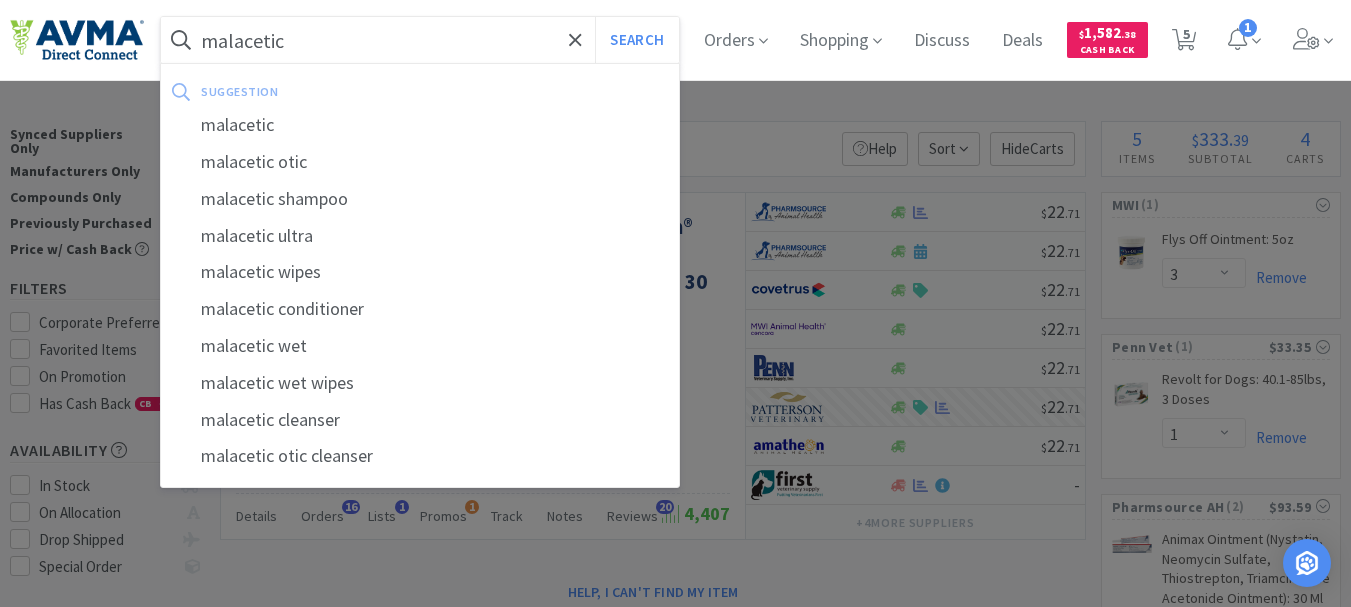 click on "Search" at bounding box center (636, 40) 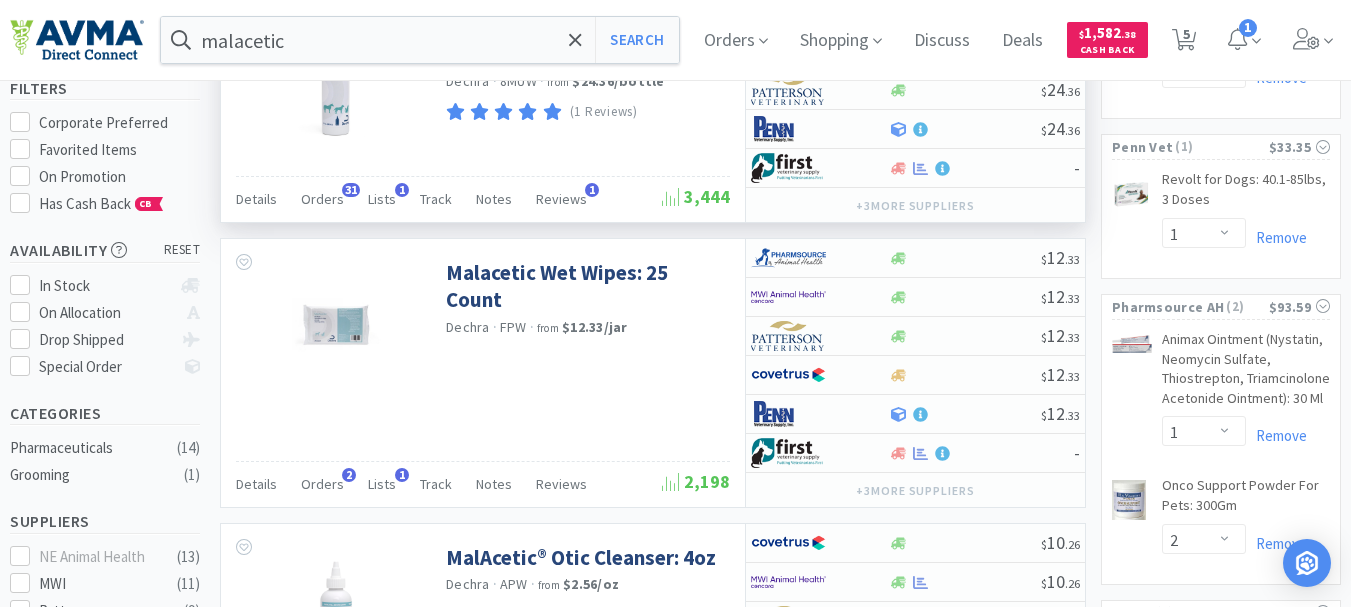 scroll, scrollTop: 0, scrollLeft: 0, axis: both 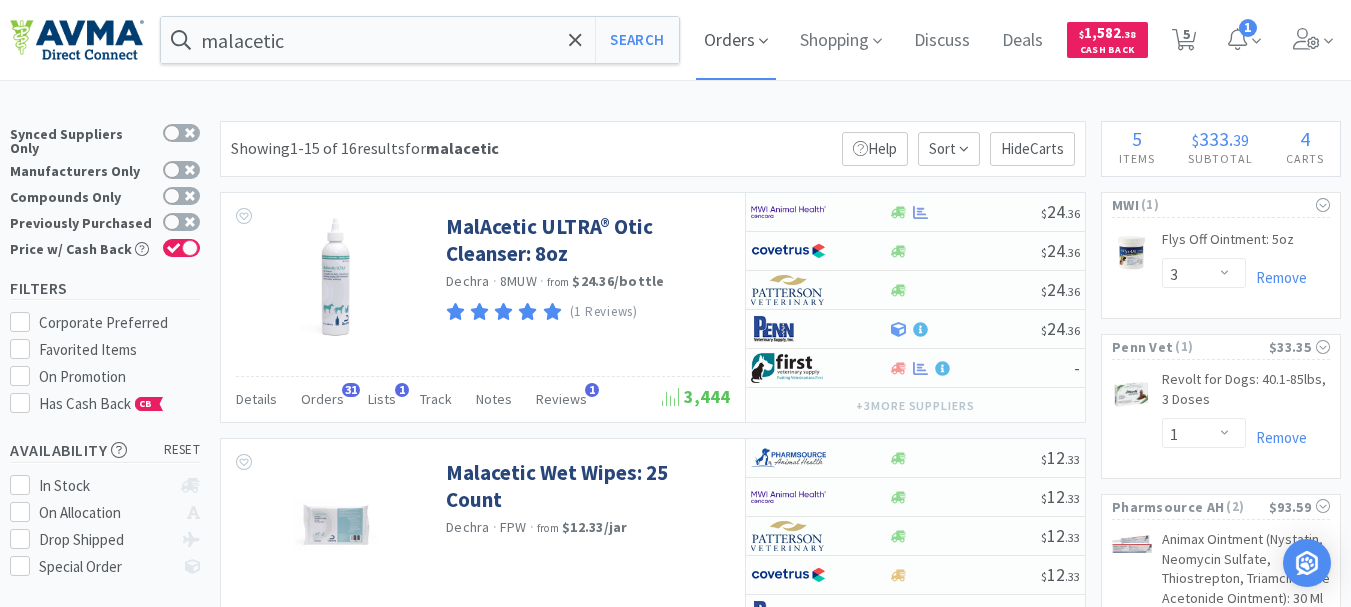 click on "Orders" at bounding box center (736, 40) 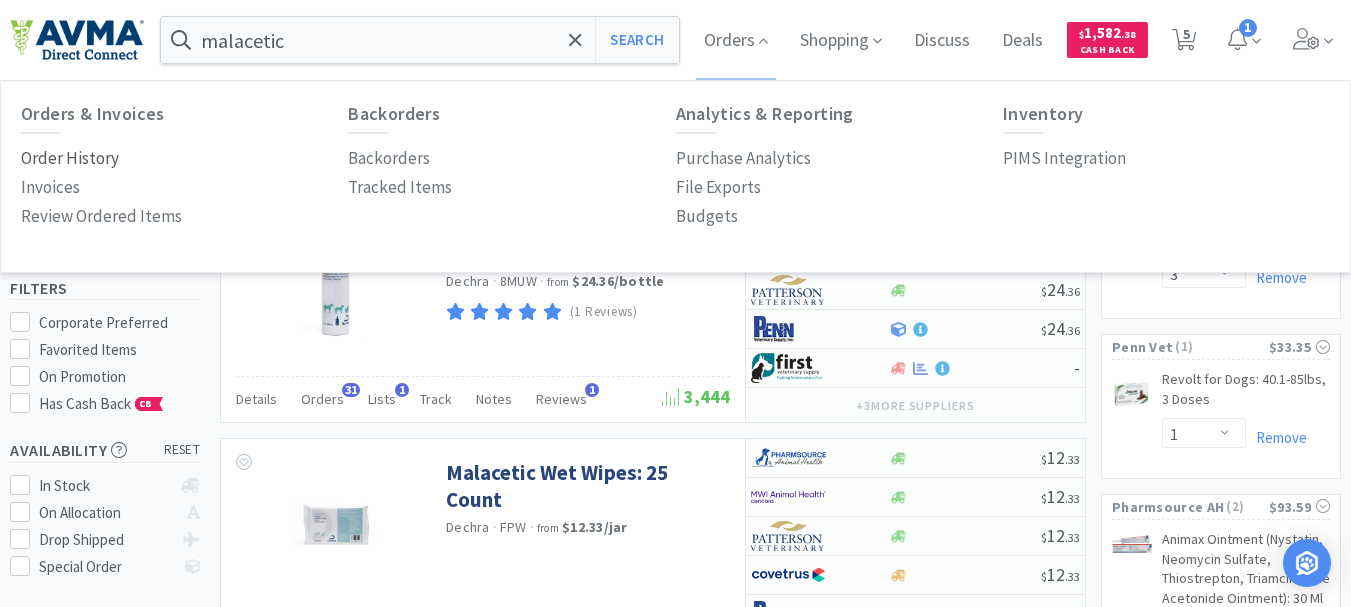 click on "Order History" at bounding box center [70, 158] 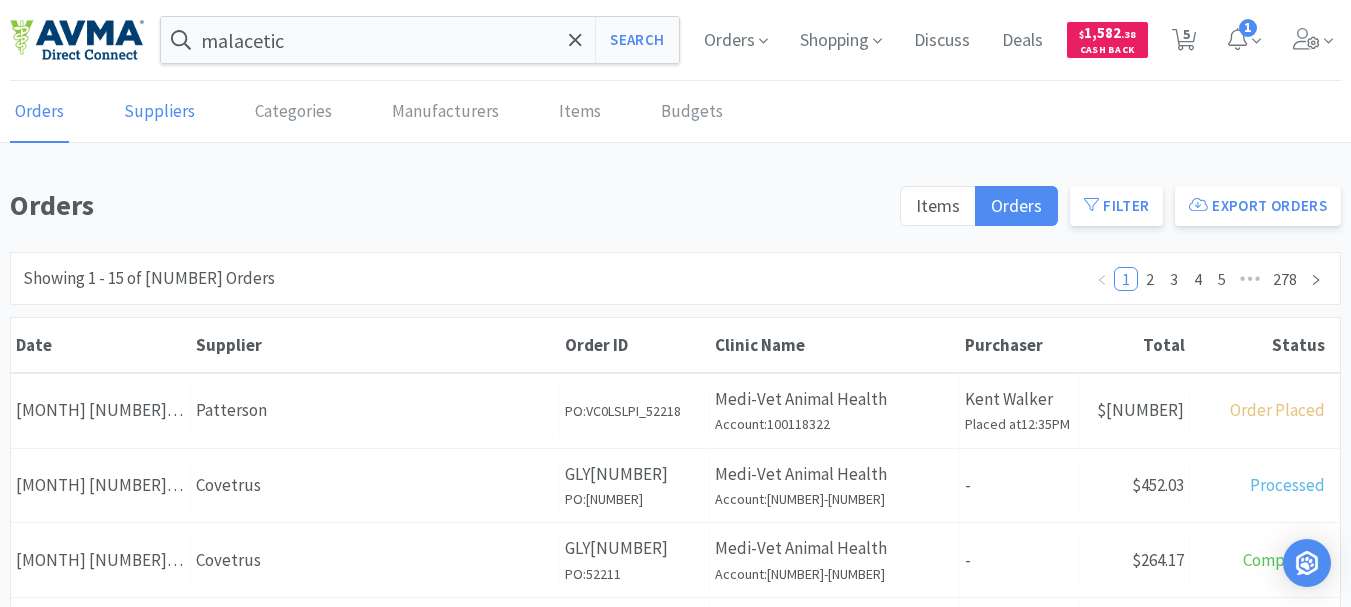 click on "Suppliers" at bounding box center (159, 112) 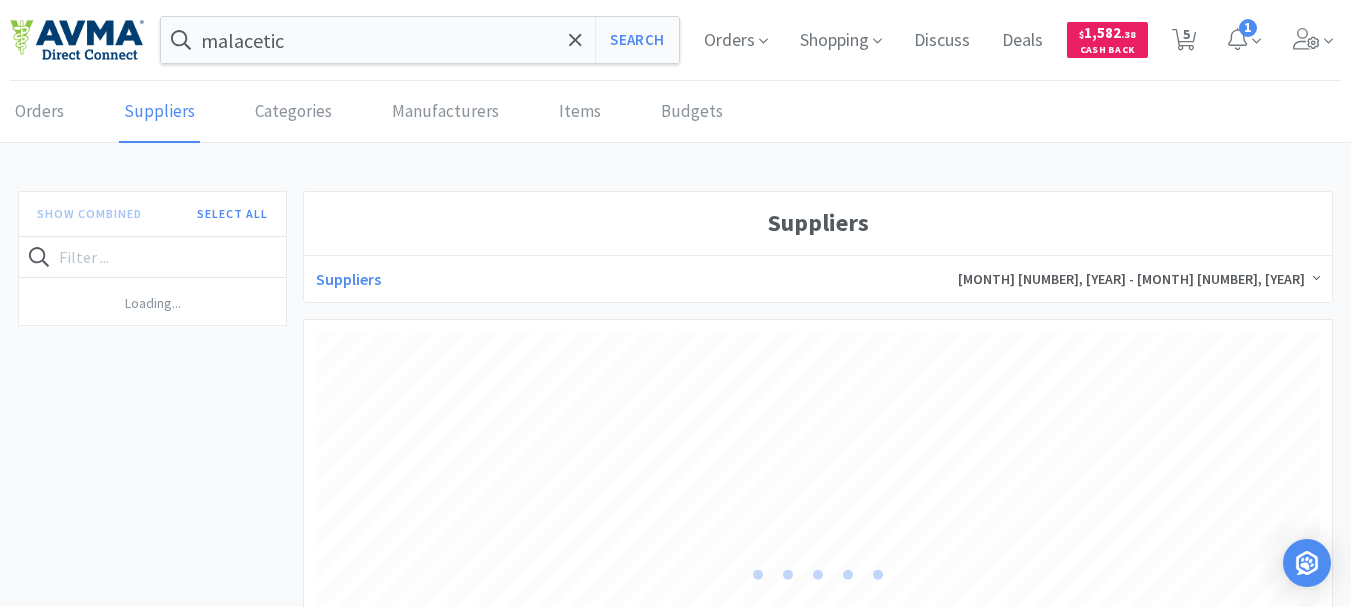 scroll, scrollTop: 999498, scrollLeft: 998996, axis: both 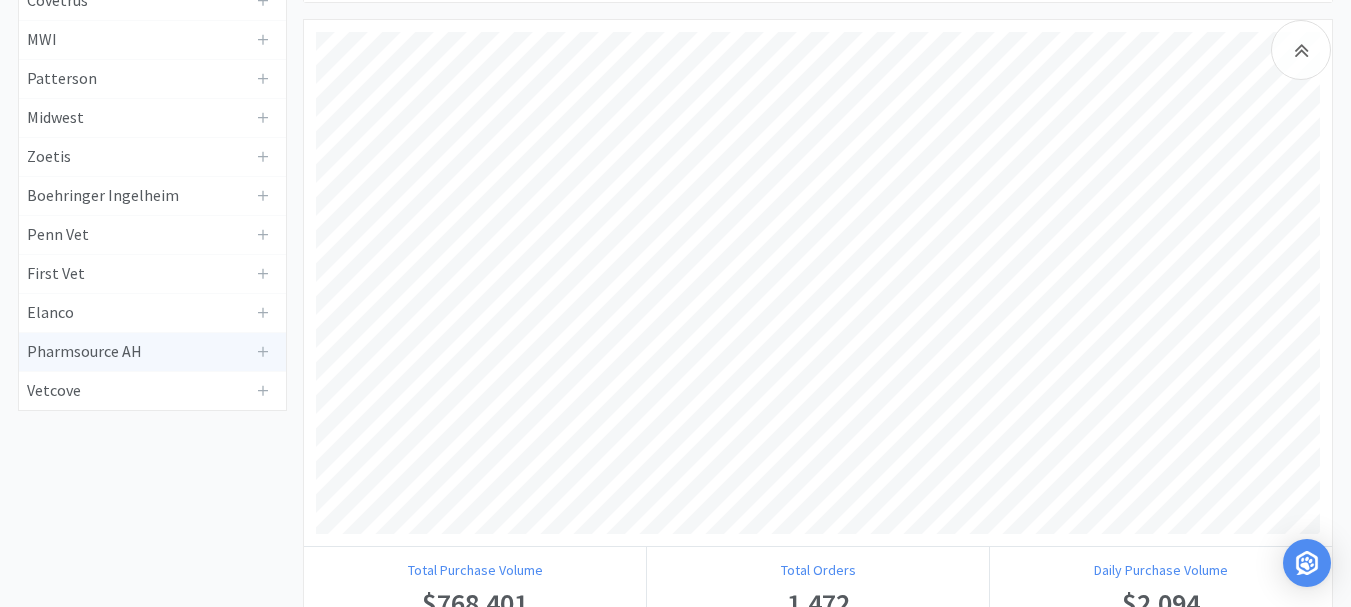 click on "Pharmsource AH" at bounding box center [137, 352] 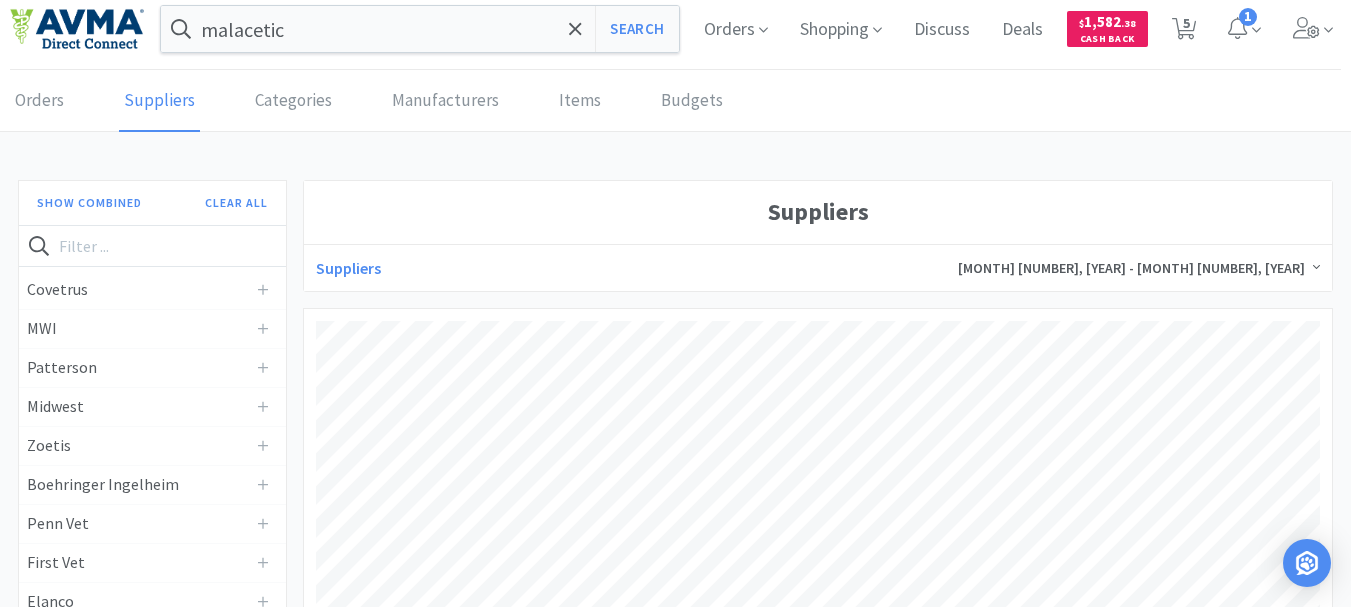 scroll, scrollTop: 0, scrollLeft: 0, axis: both 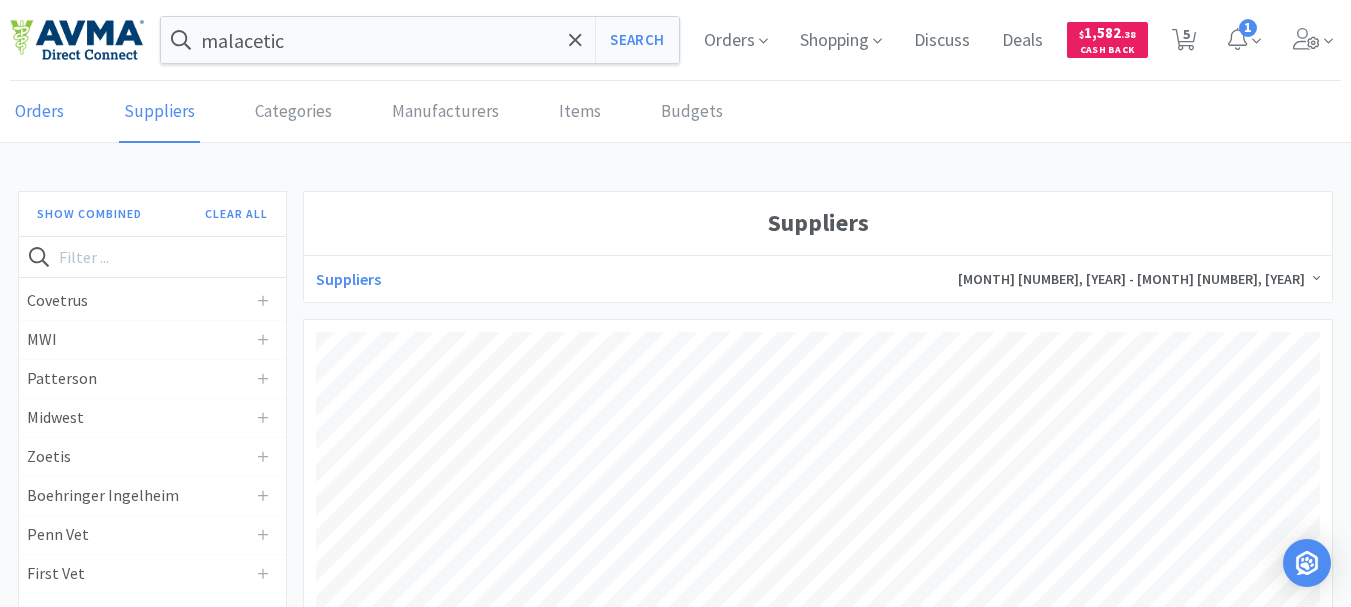 click on "Orders" at bounding box center [39, 112] 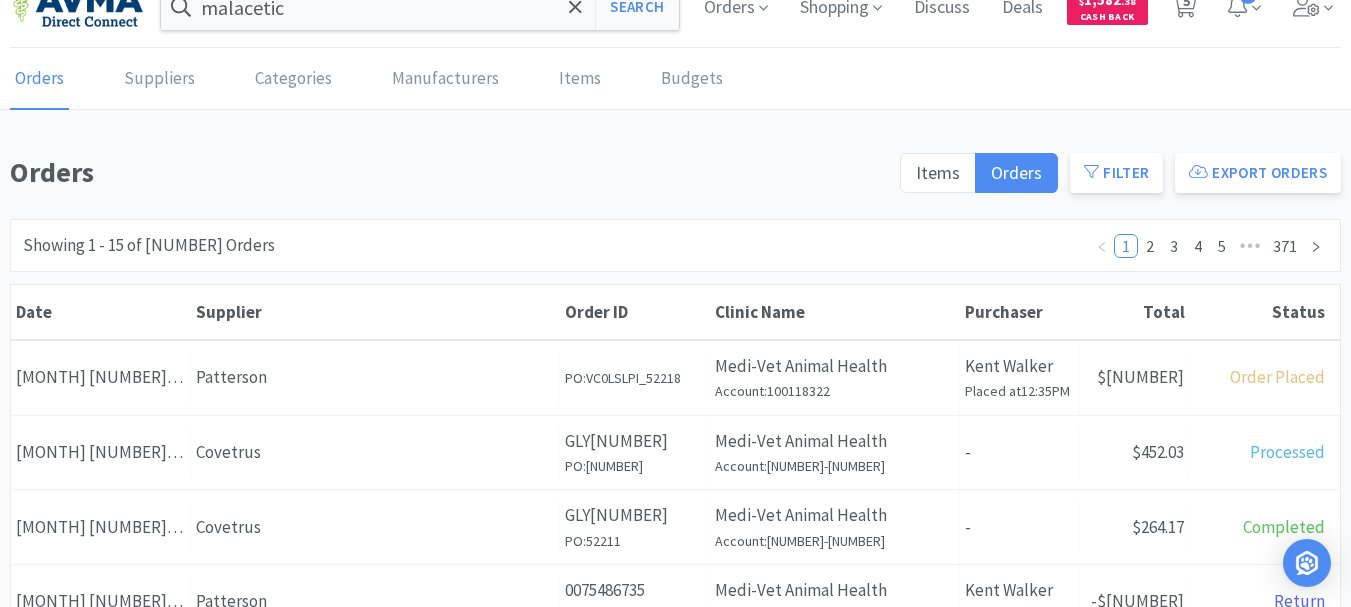 scroll, scrollTop: 0, scrollLeft: 0, axis: both 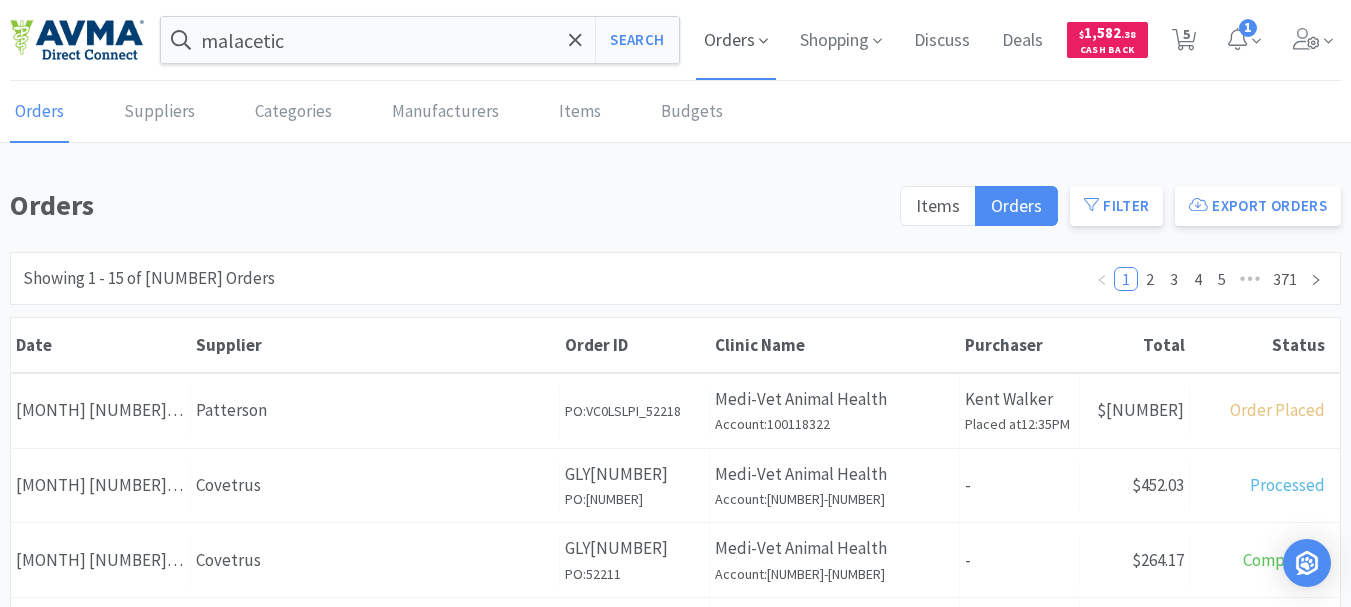 click on "Orders" at bounding box center (736, 40) 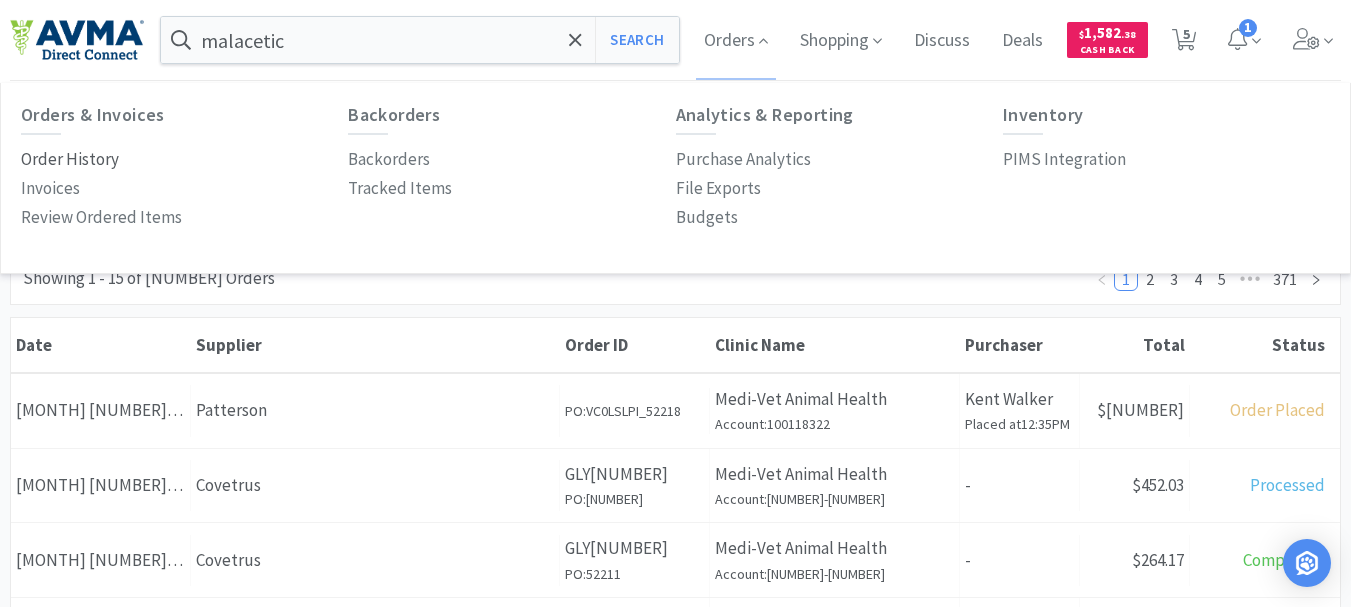 click on "Order History" at bounding box center [70, 159] 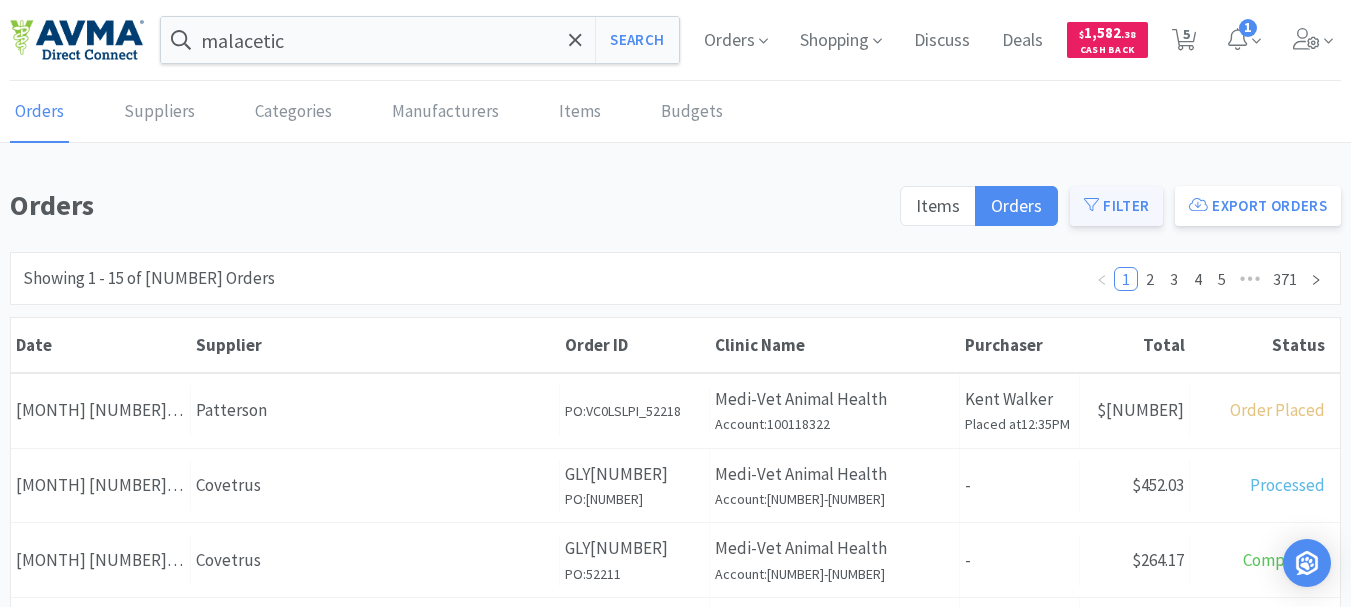 click 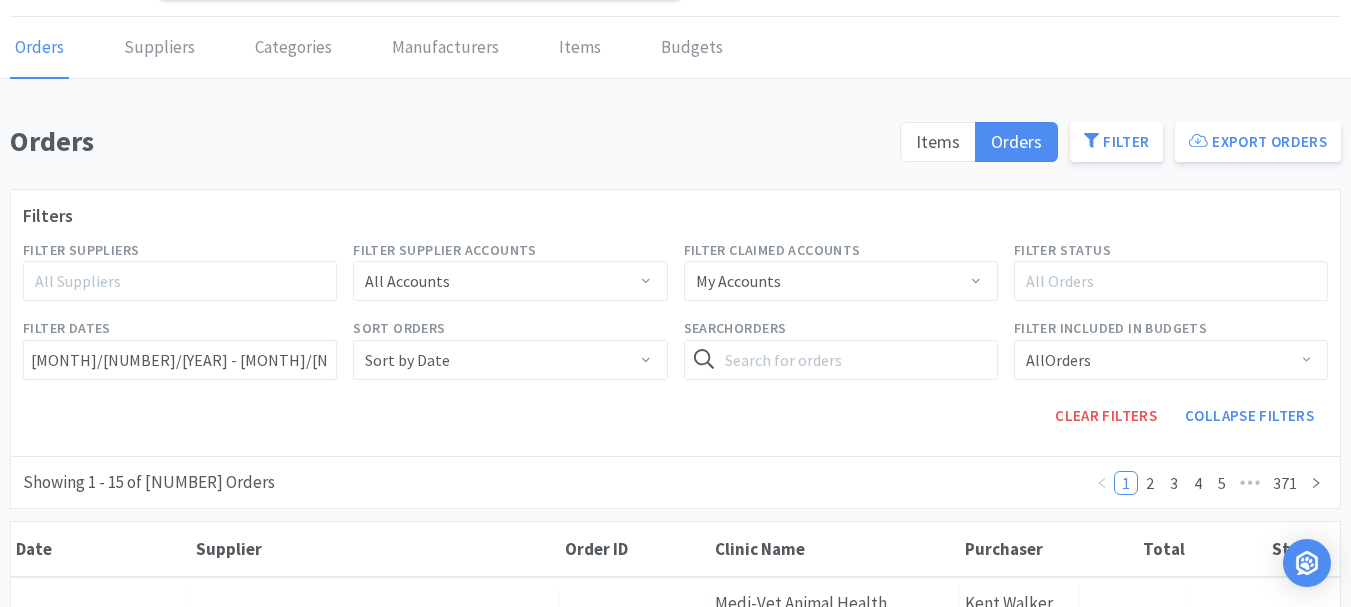 scroll, scrollTop: 100, scrollLeft: 0, axis: vertical 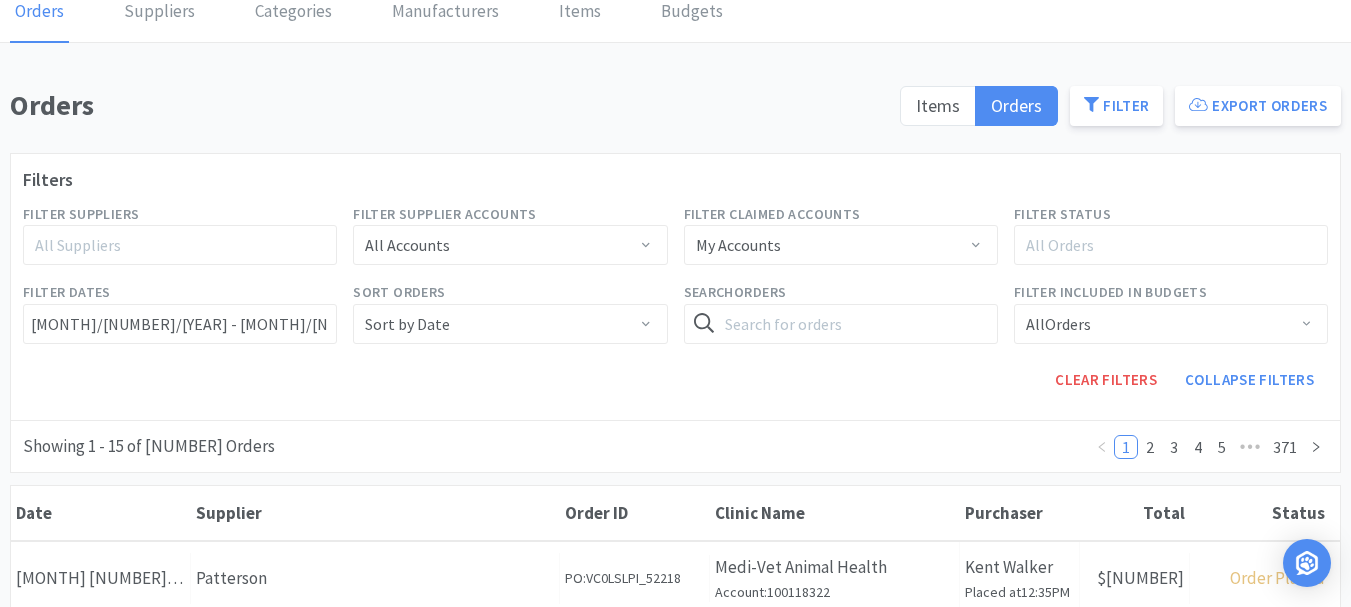 click at bounding box center (646, 247) 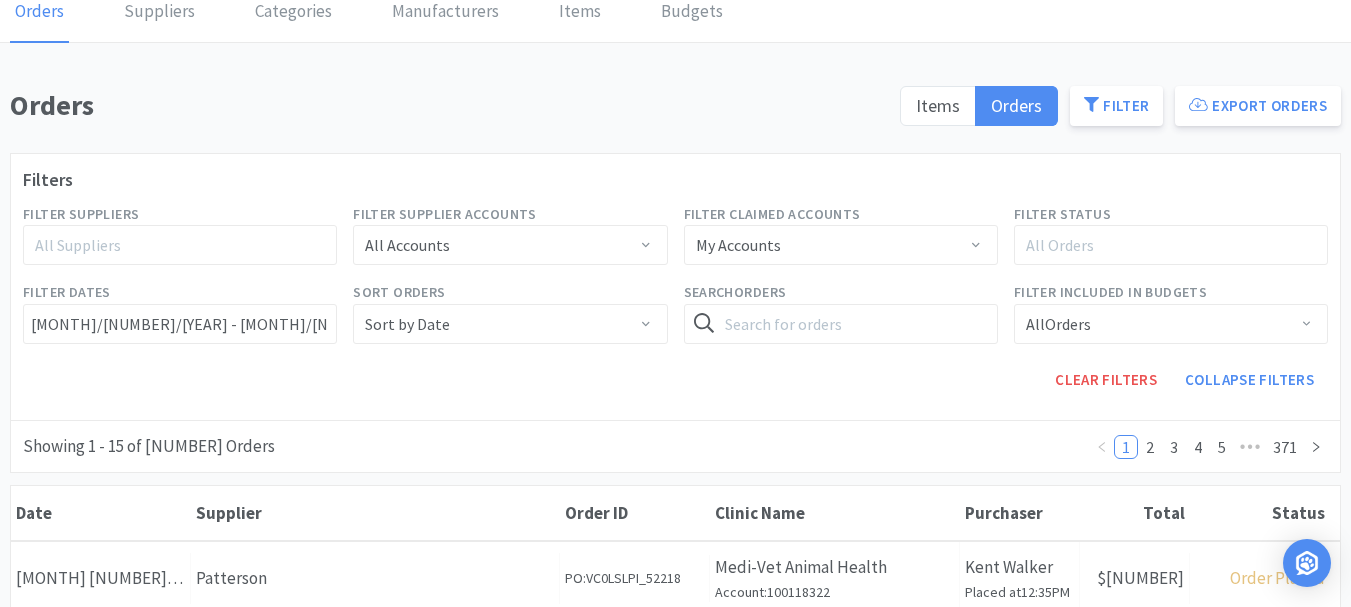 click on "Filters" at bounding box center [675, 180] 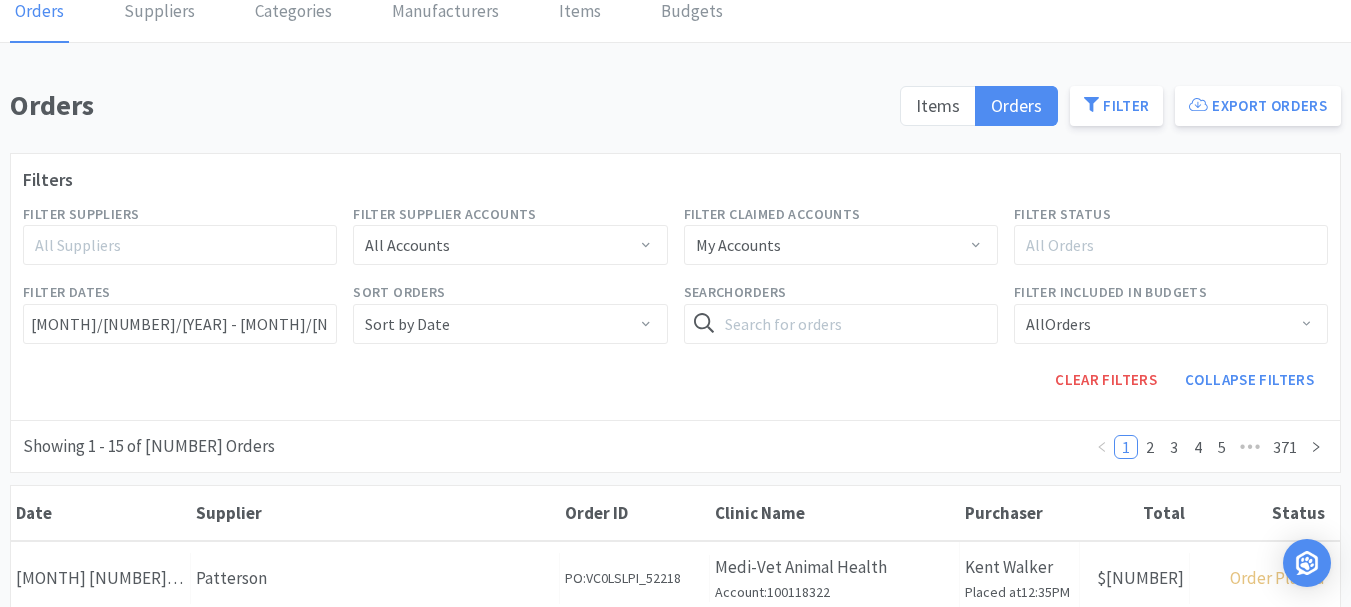 click on "All Suppliers" at bounding box center [172, 245] 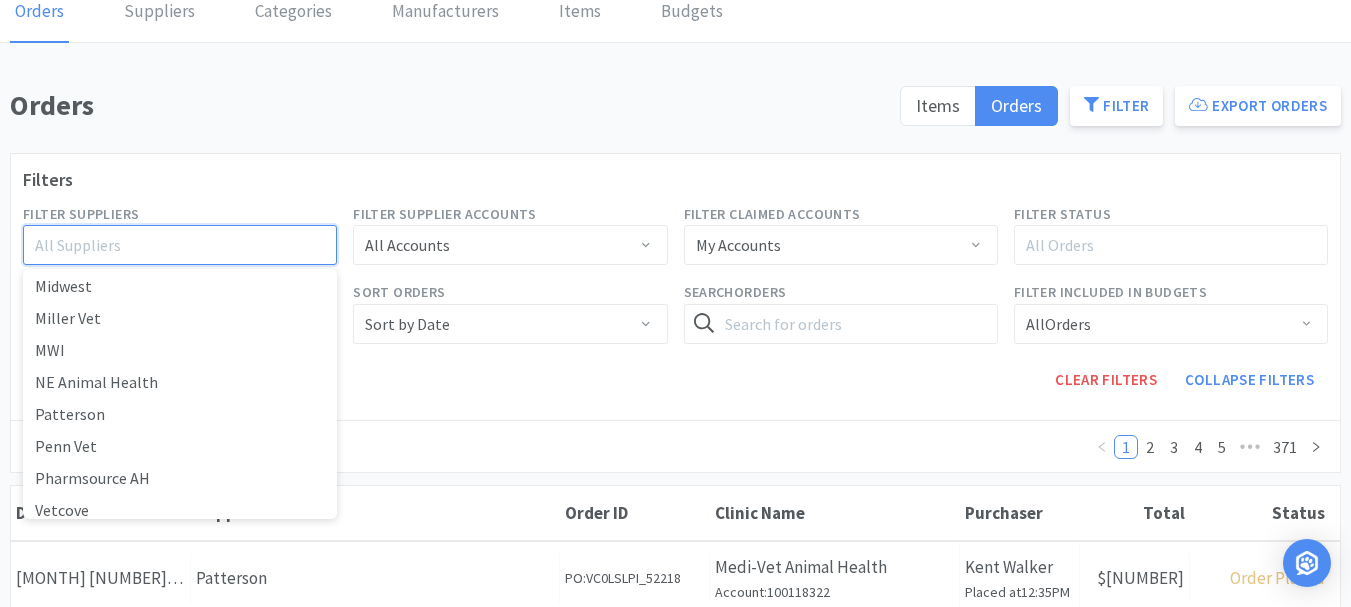 scroll, scrollTop: 500, scrollLeft: 0, axis: vertical 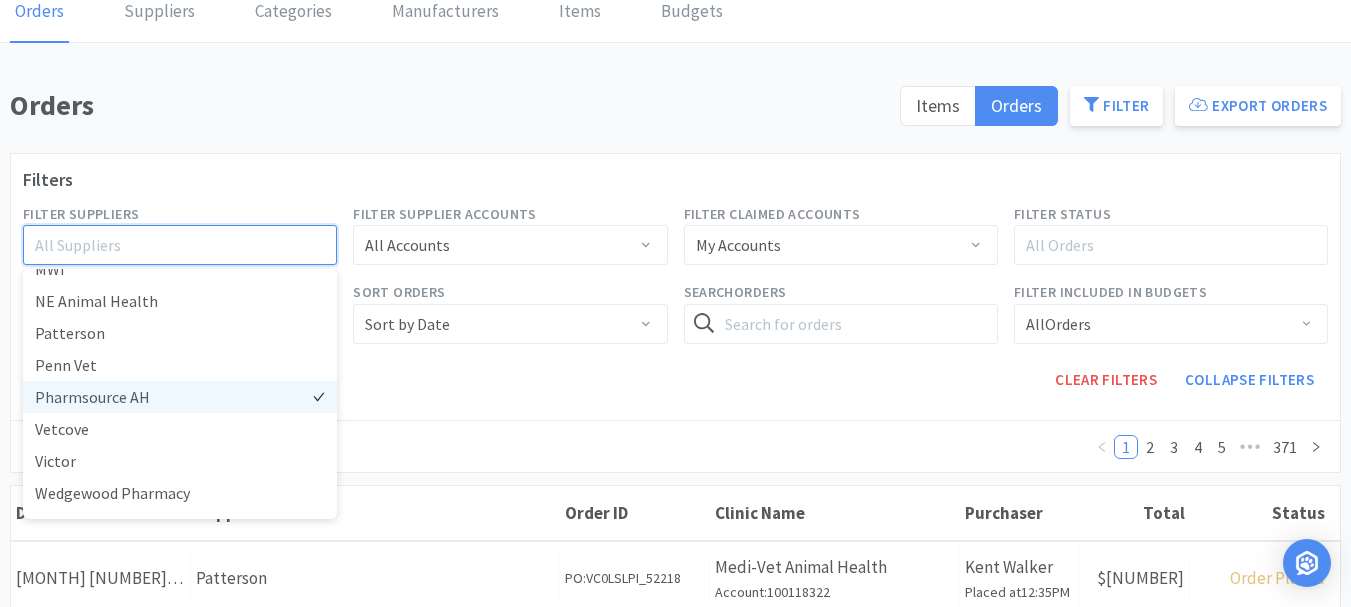 click on "Pharmsource AH" at bounding box center [180, 397] 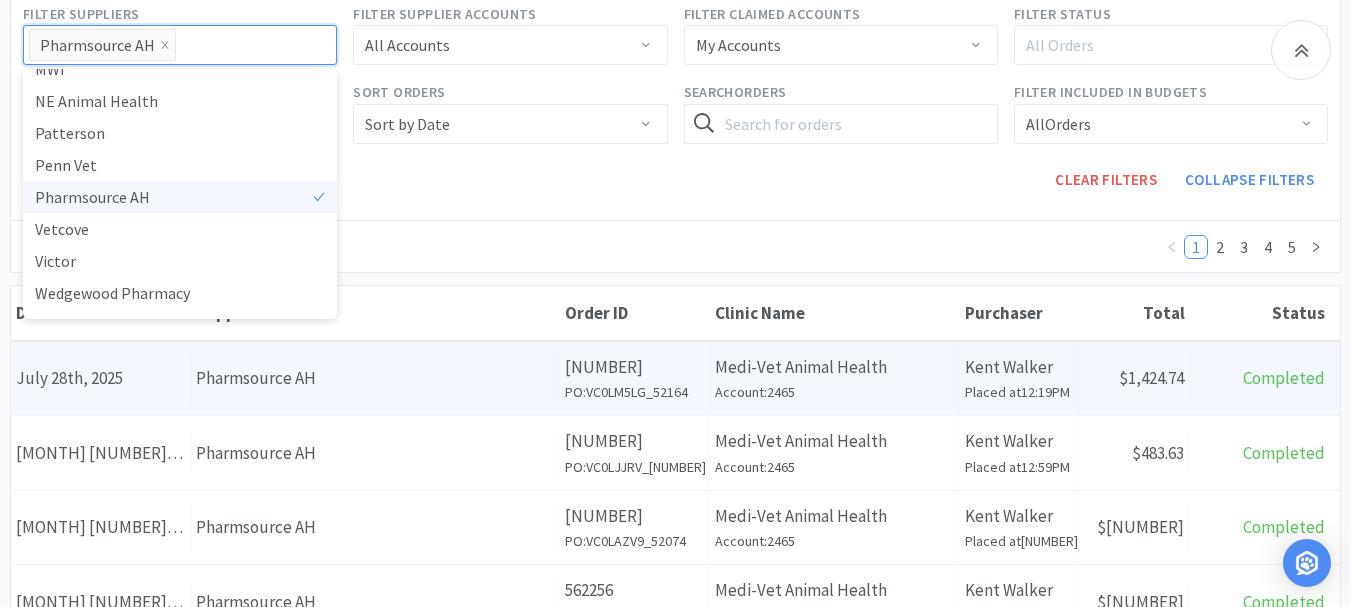 scroll, scrollTop: 400, scrollLeft: 0, axis: vertical 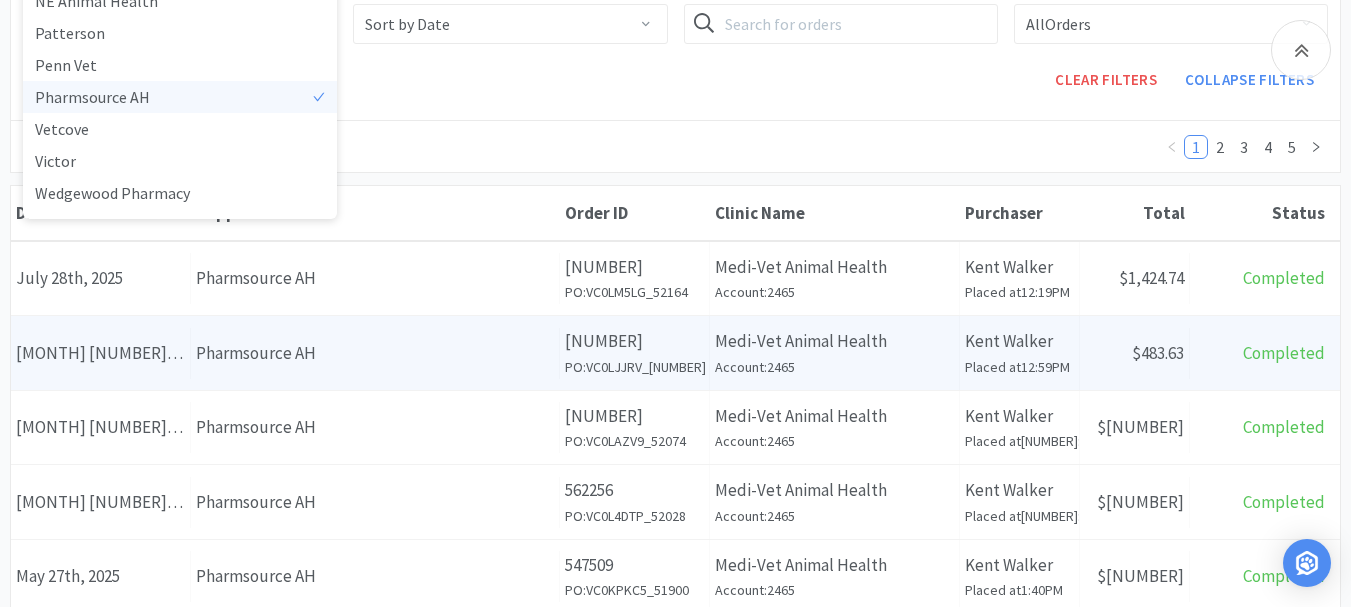 click on "Pharmsource AH" at bounding box center [375, 353] 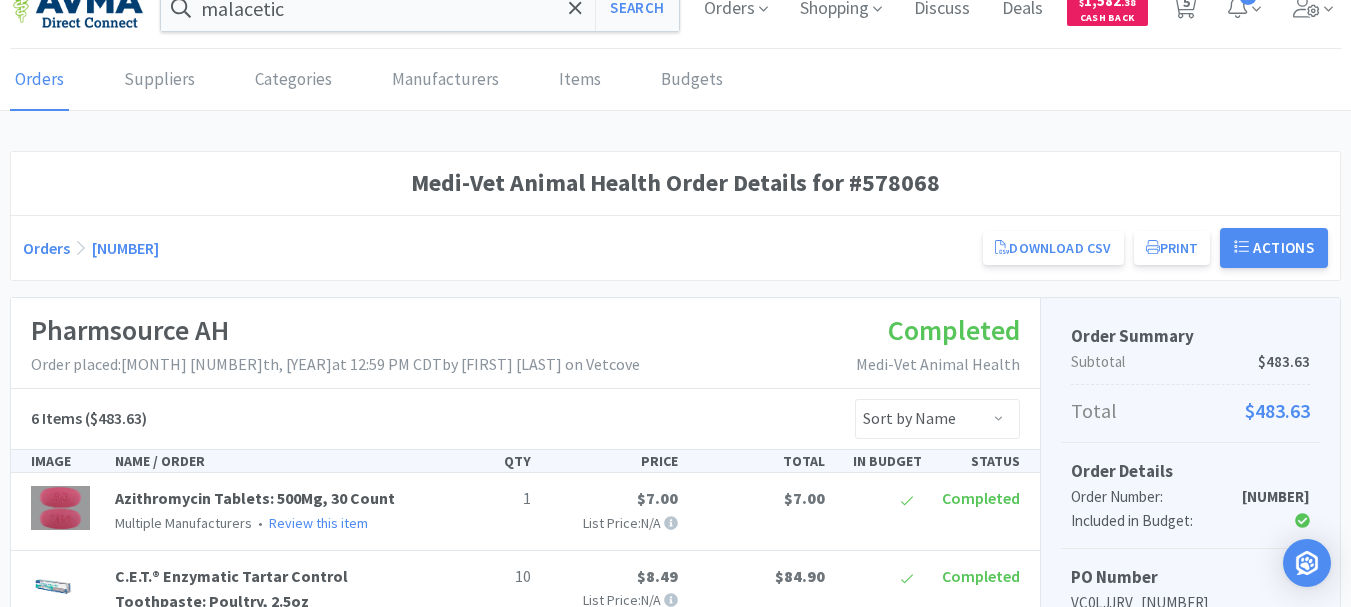 scroll, scrollTop: 0, scrollLeft: 0, axis: both 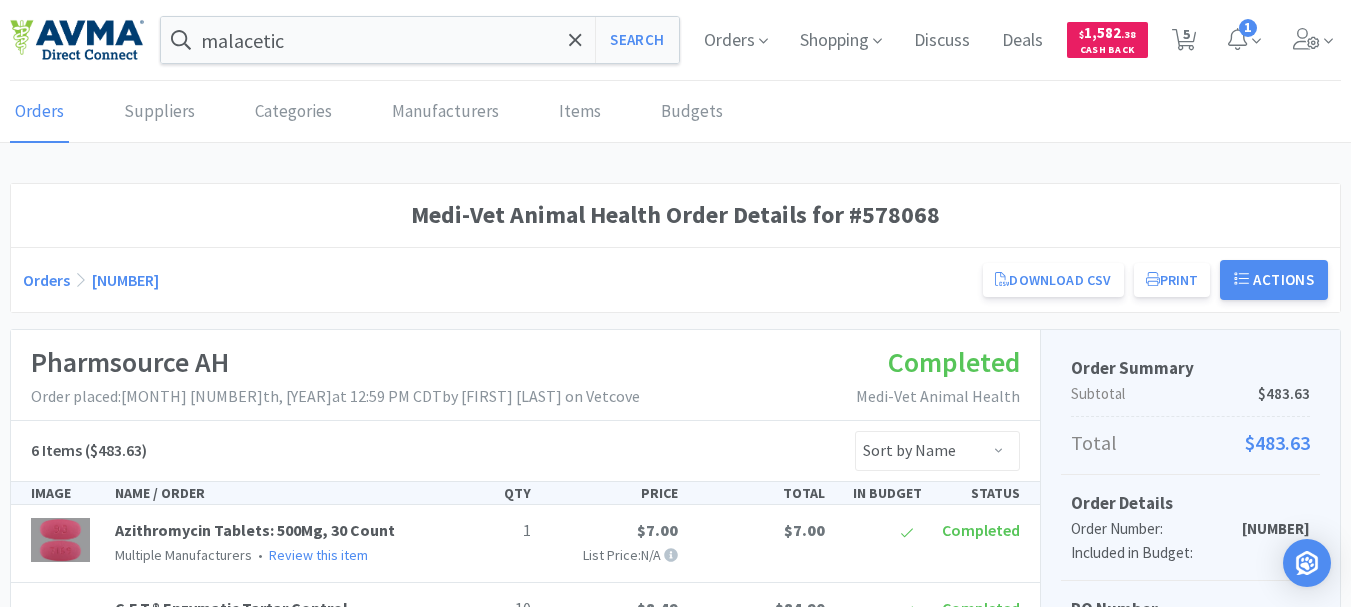click on "Orders" at bounding box center [46, 280] 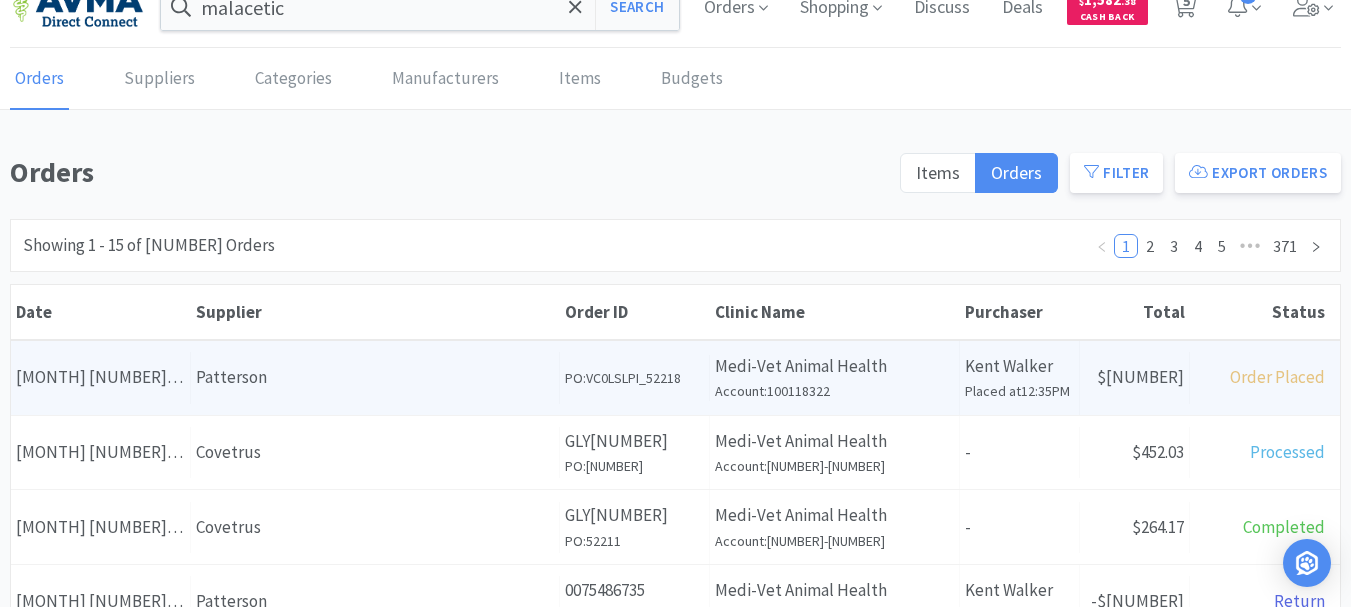 scroll, scrollTop: 0, scrollLeft: 0, axis: both 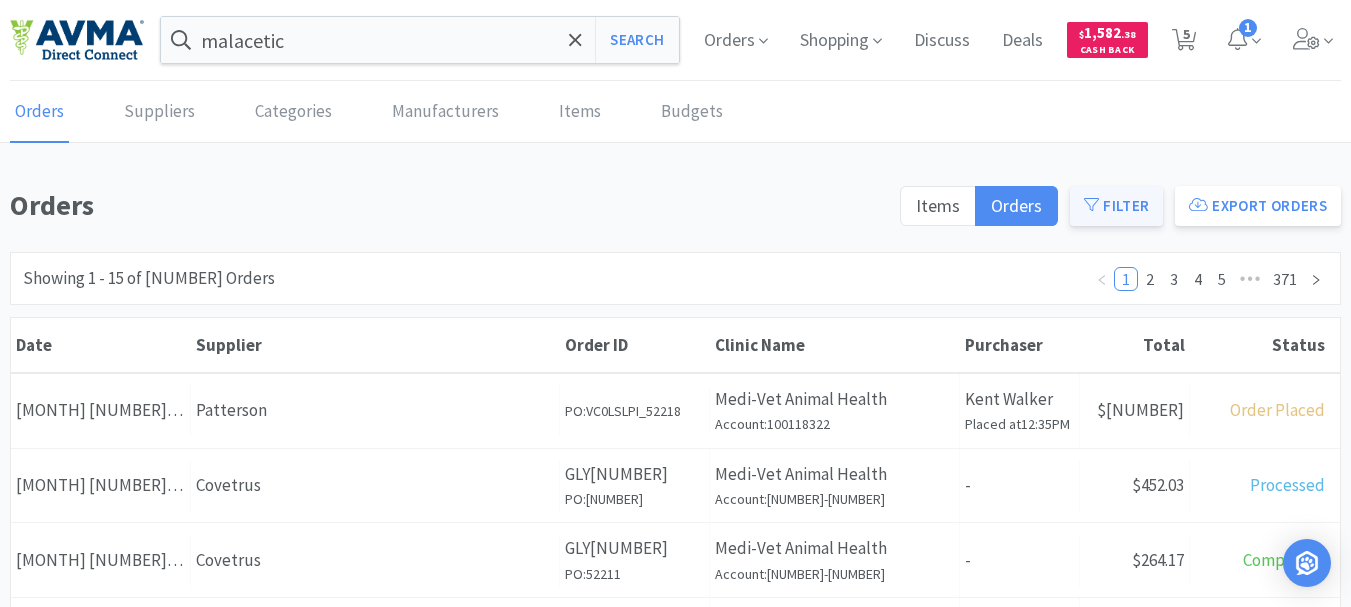 click on "Filter" at bounding box center (1116, 206) 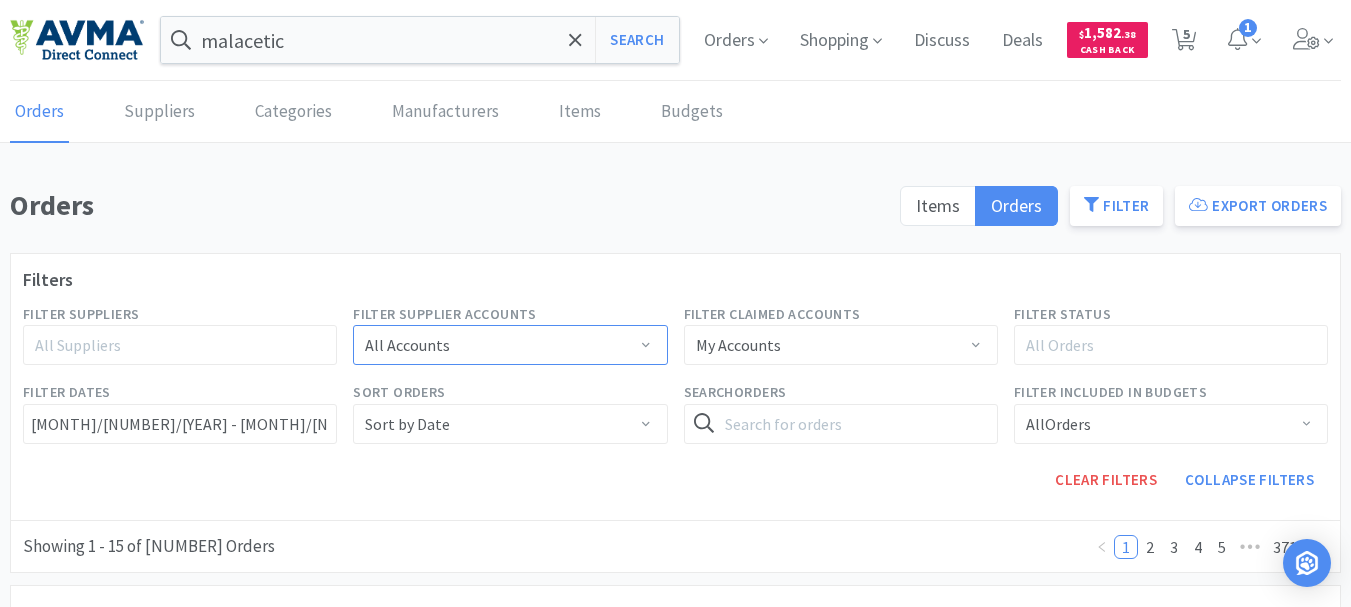 click on "All Accounts" at bounding box center (503, 345) 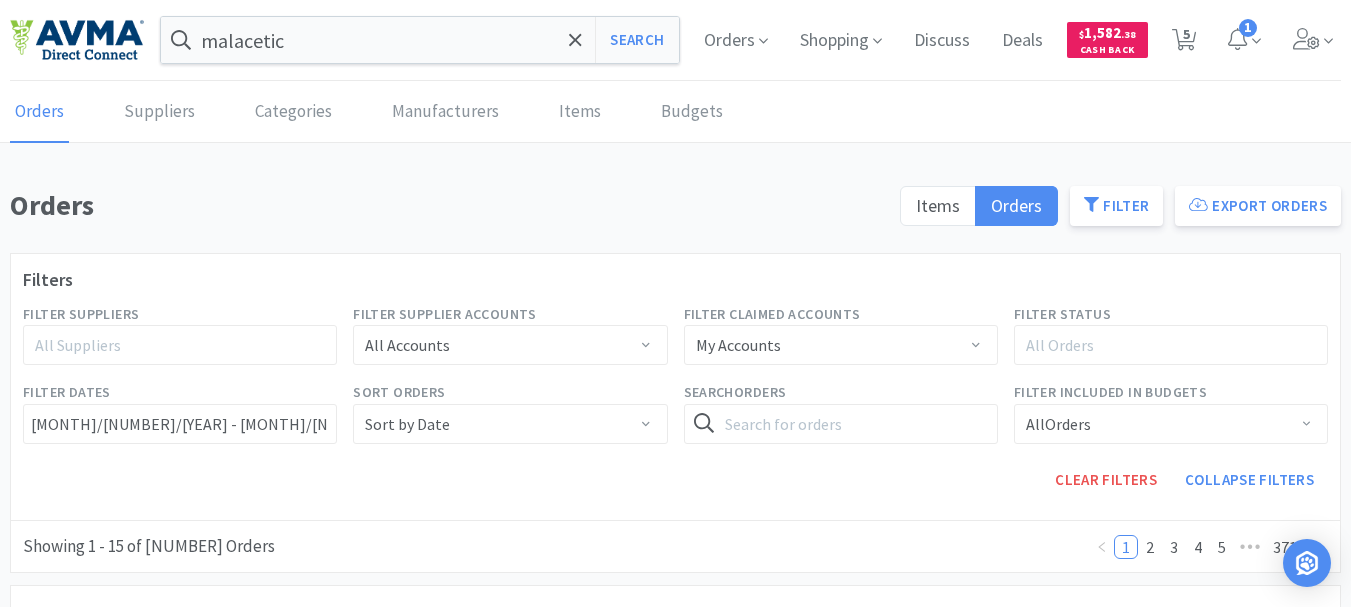click on "Filters Filter Suppliers All Suppliers   Filter Supplier Accounts All Accounts Filter Claimed Accounts My Accounts Filter Status All Orders   Filter  Dates 08/08/2022 - 08/09/2025 Sort Orders Sort by Date Search  Orders Filter Included in Budgets All  Orders Clear Filters Collapse Filters" at bounding box center [675, 387] 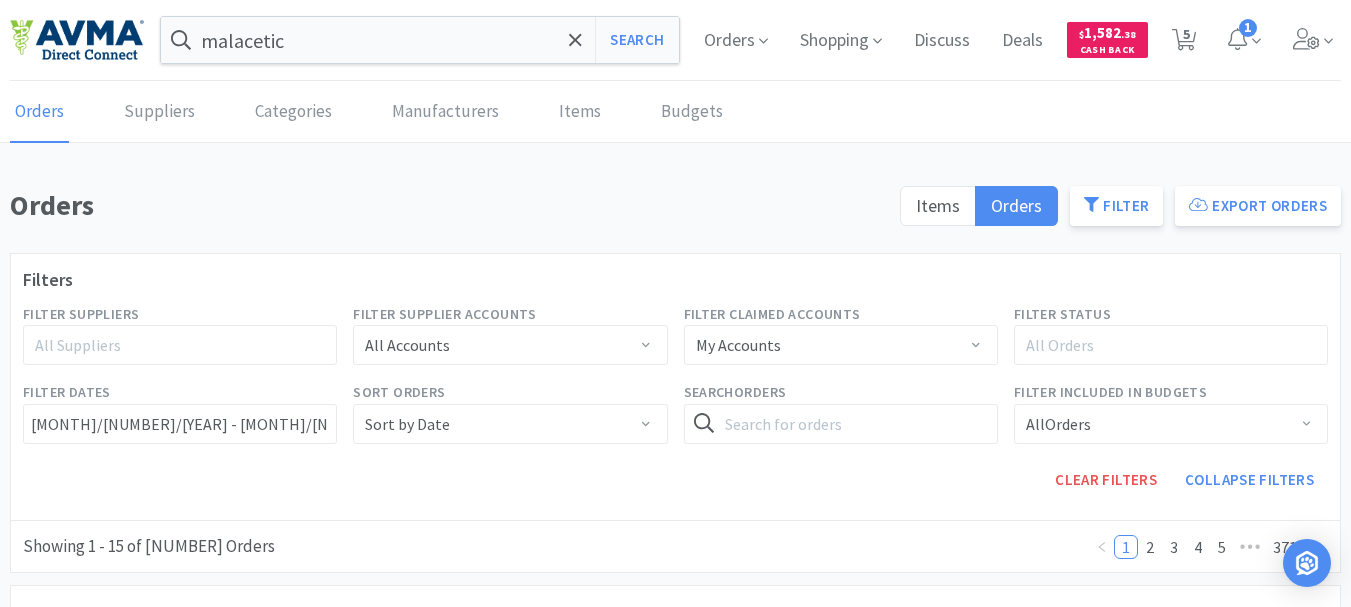 click on "All Suppliers" at bounding box center (171, 345) 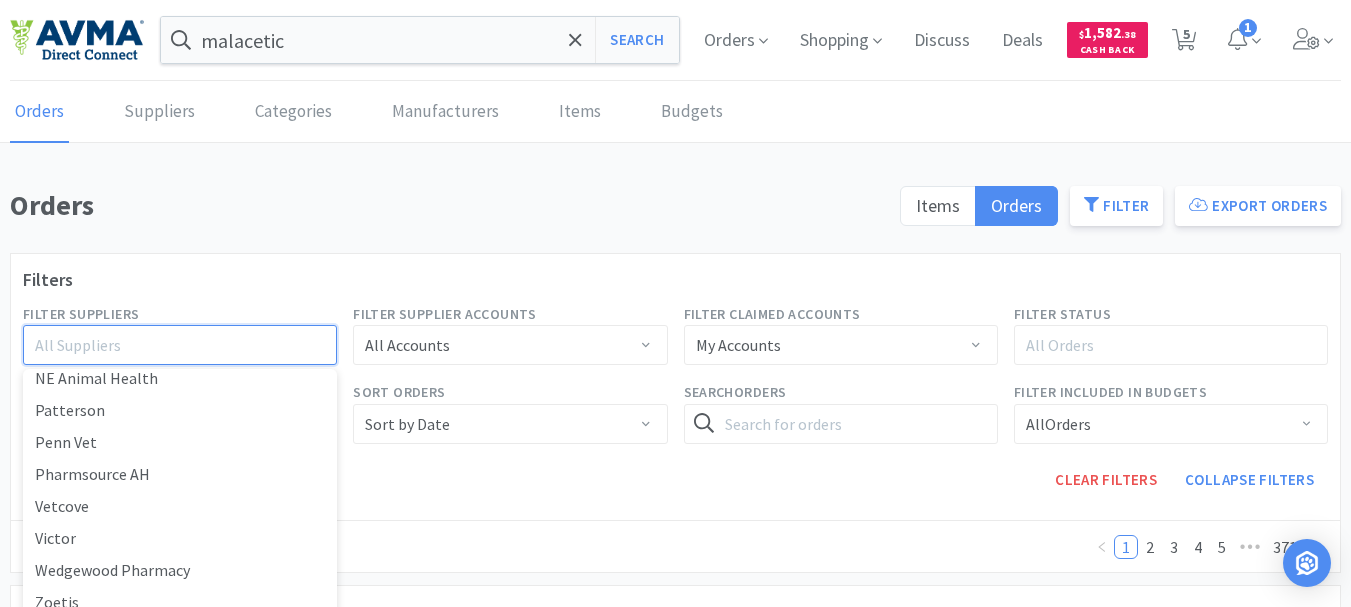scroll, scrollTop: 526, scrollLeft: 0, axis: vertical 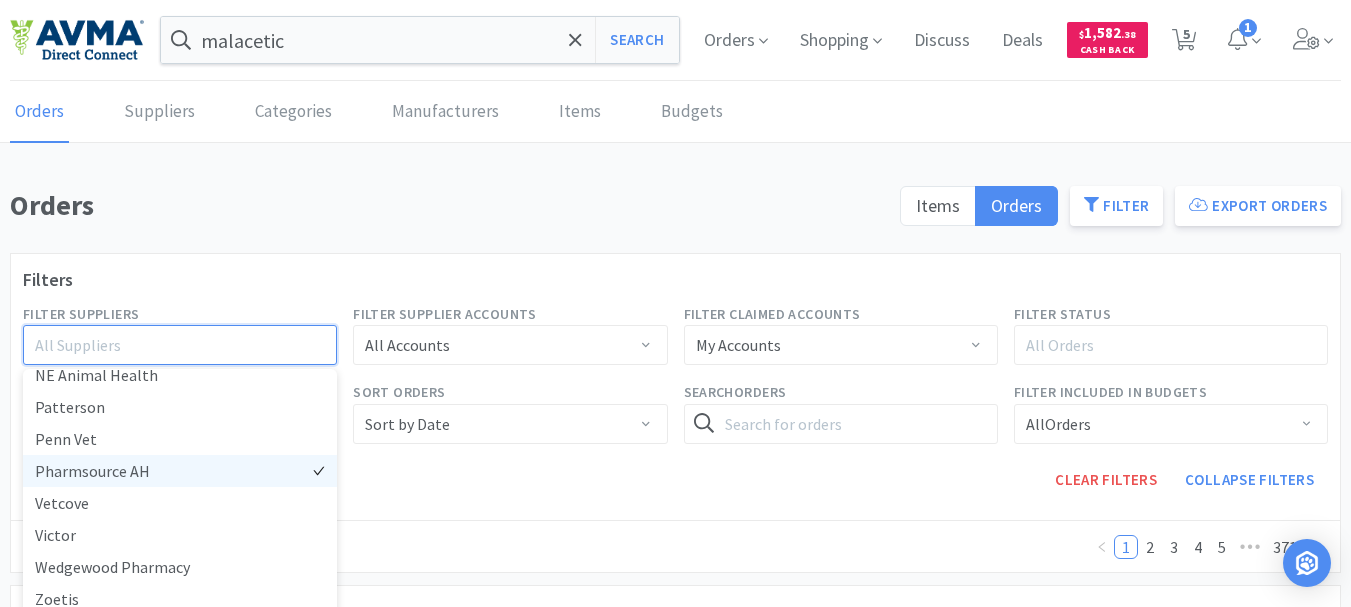 click on "Pharmsource AH" at bounding box center [180, 471] 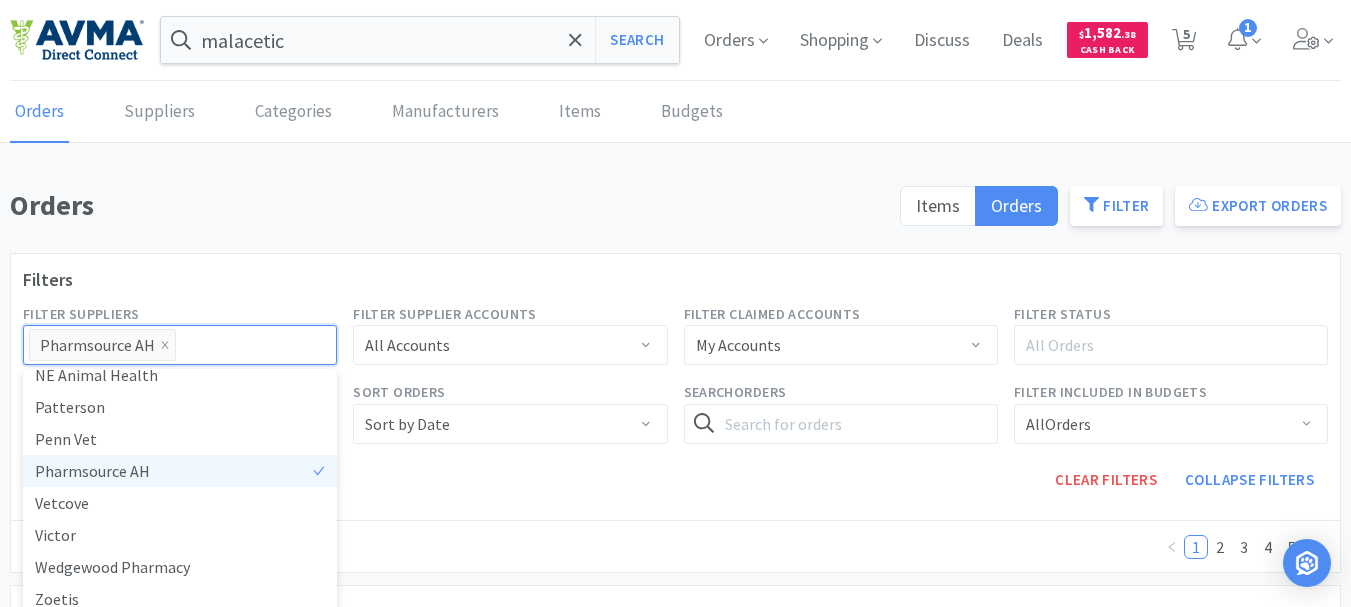 scroll, scrollTop: 516, scrollLeft: 0, axis: vertical 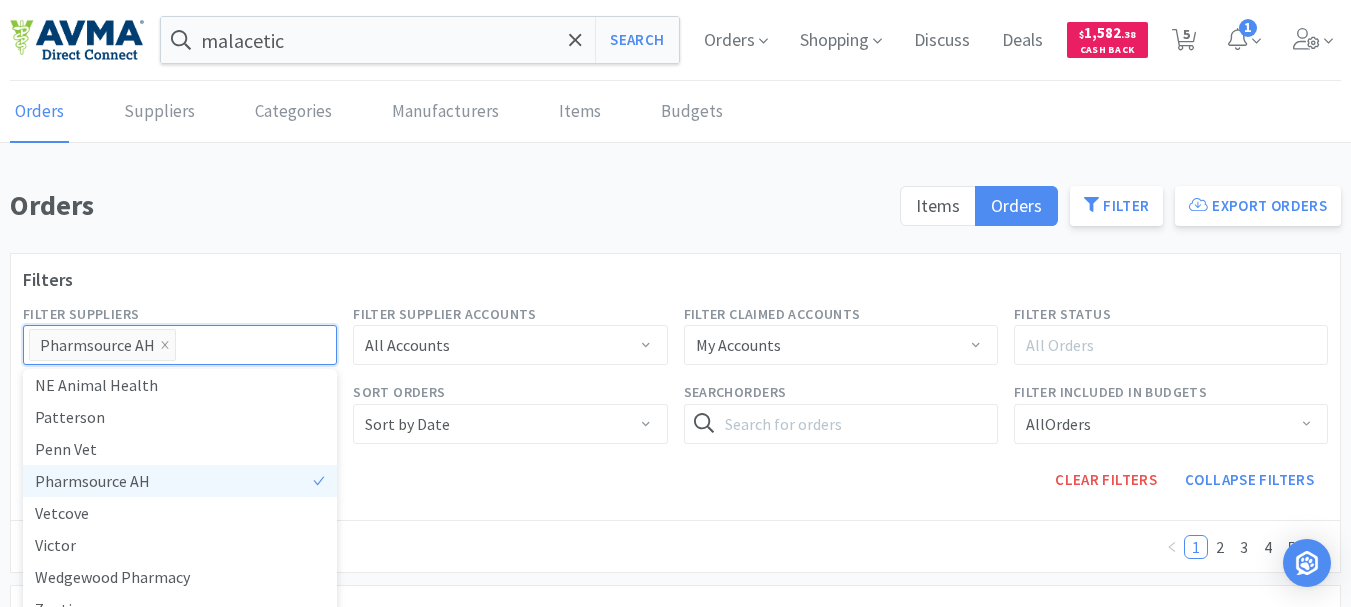click on "Pharmsource AH" at bounding box center (180, 481) 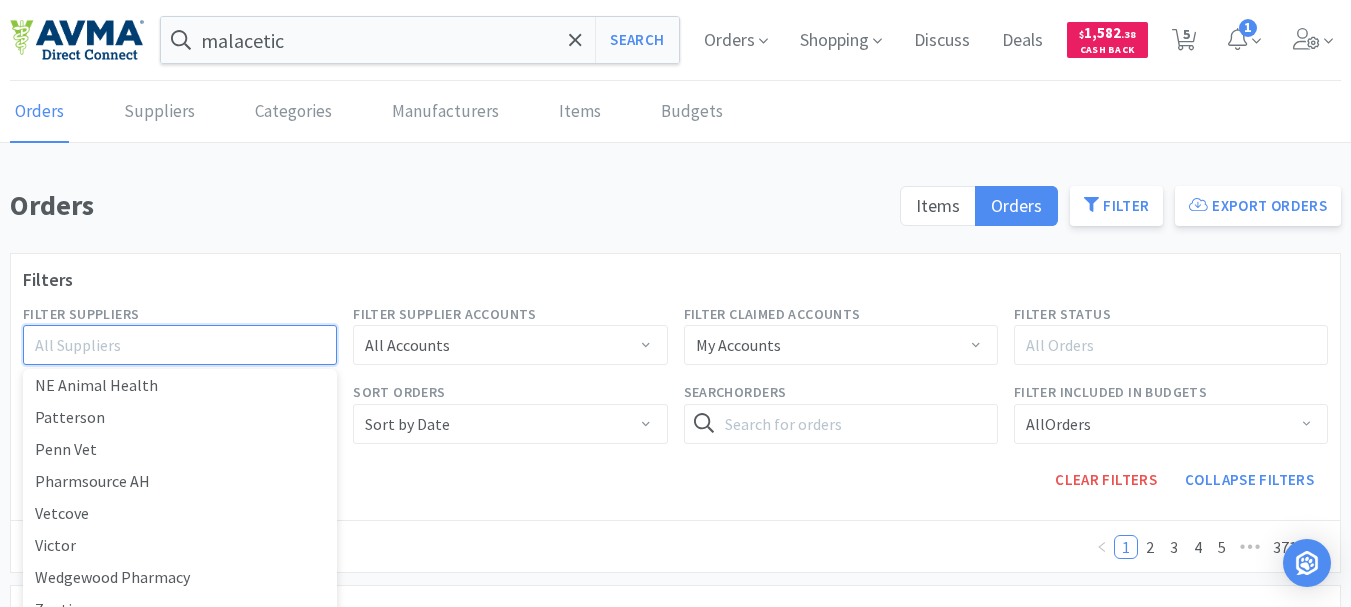 click on "Orders Items Orders Filter Export Orders" at bounding box center [675, 211] 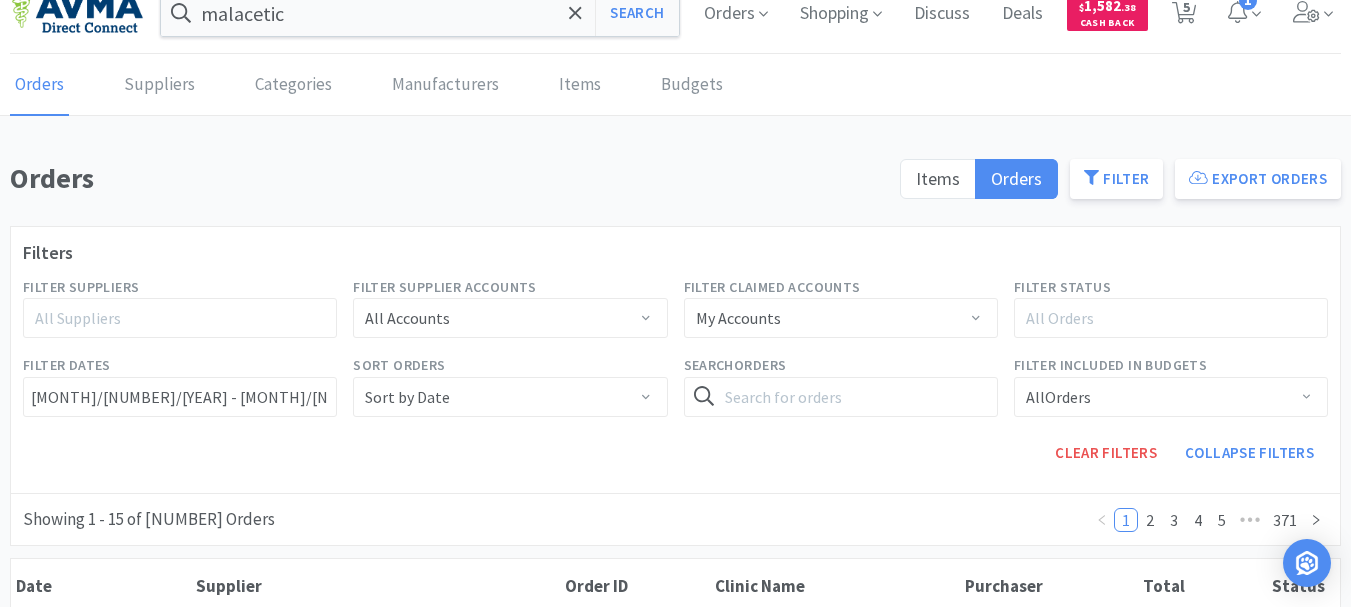 scroll, scrollTop: 0, scrollLeft: 0, axis: both 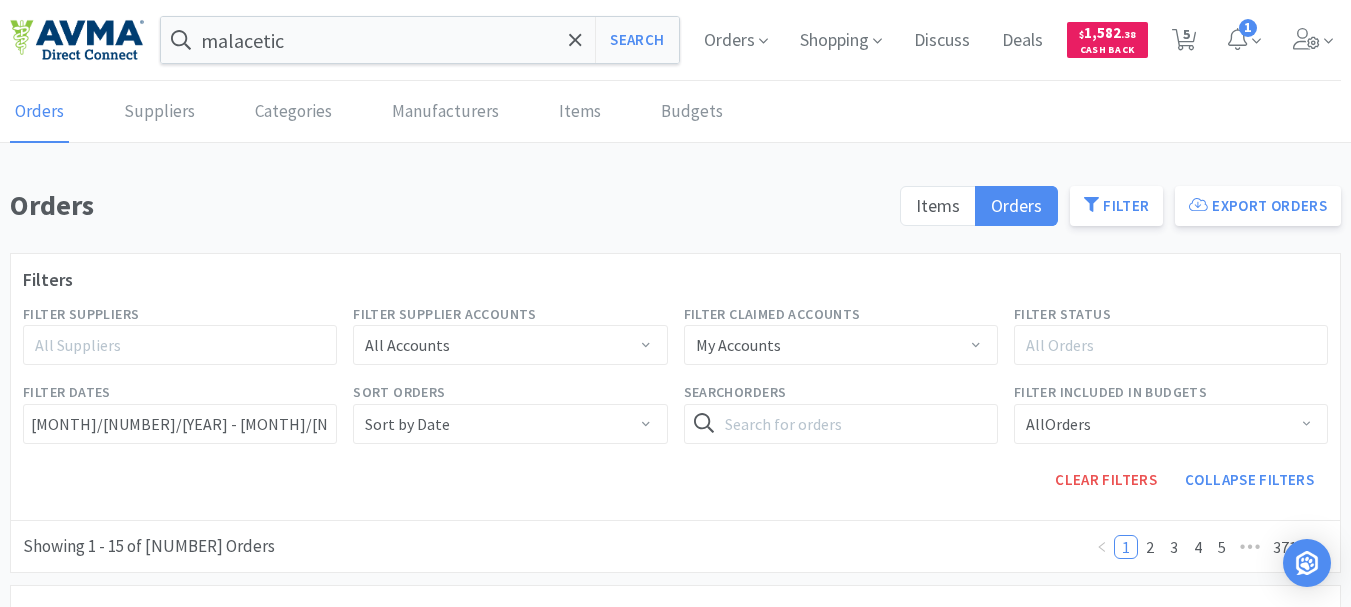 click on "All Suppliers" at bounding box center [171, 345] 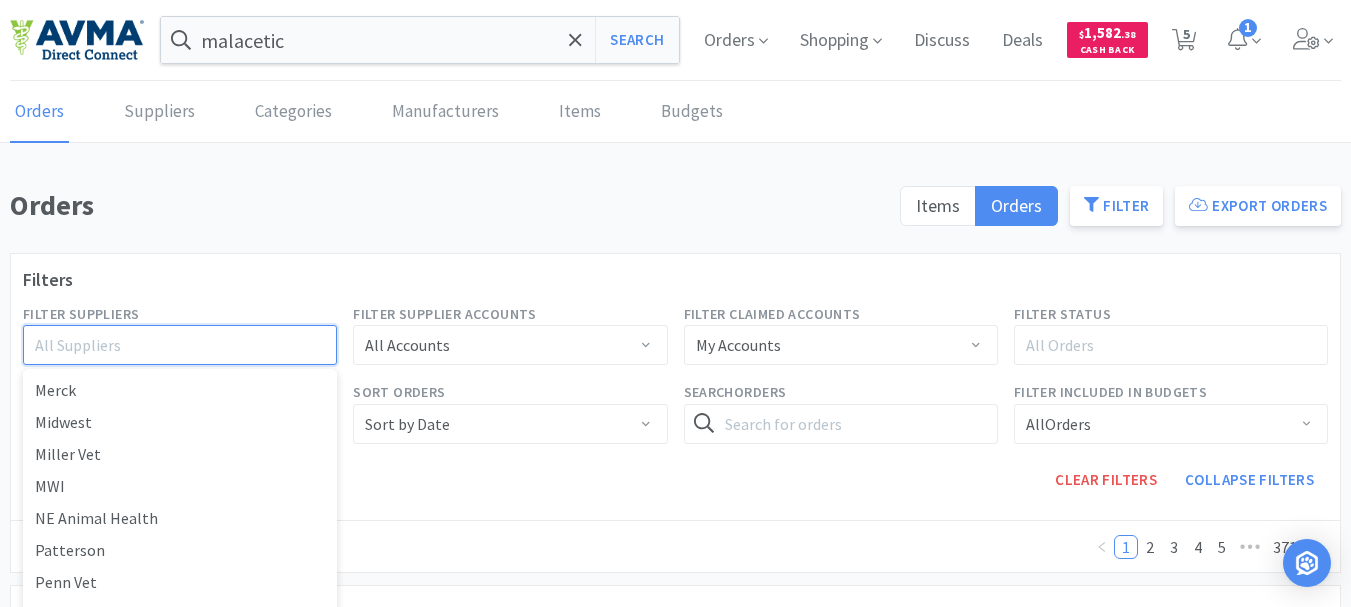scroll, scrollTop: 404, scrollLeft: 0, axis: vertical 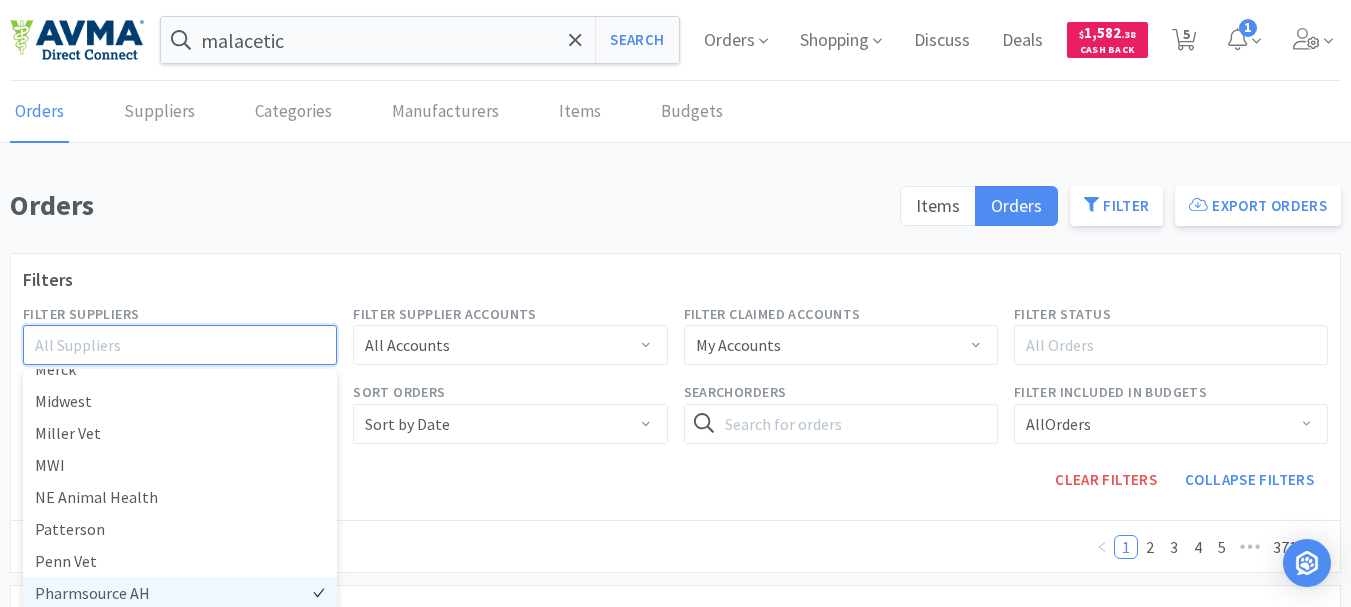 click on "Pharmsource AH" at bounding box center [180, 593] 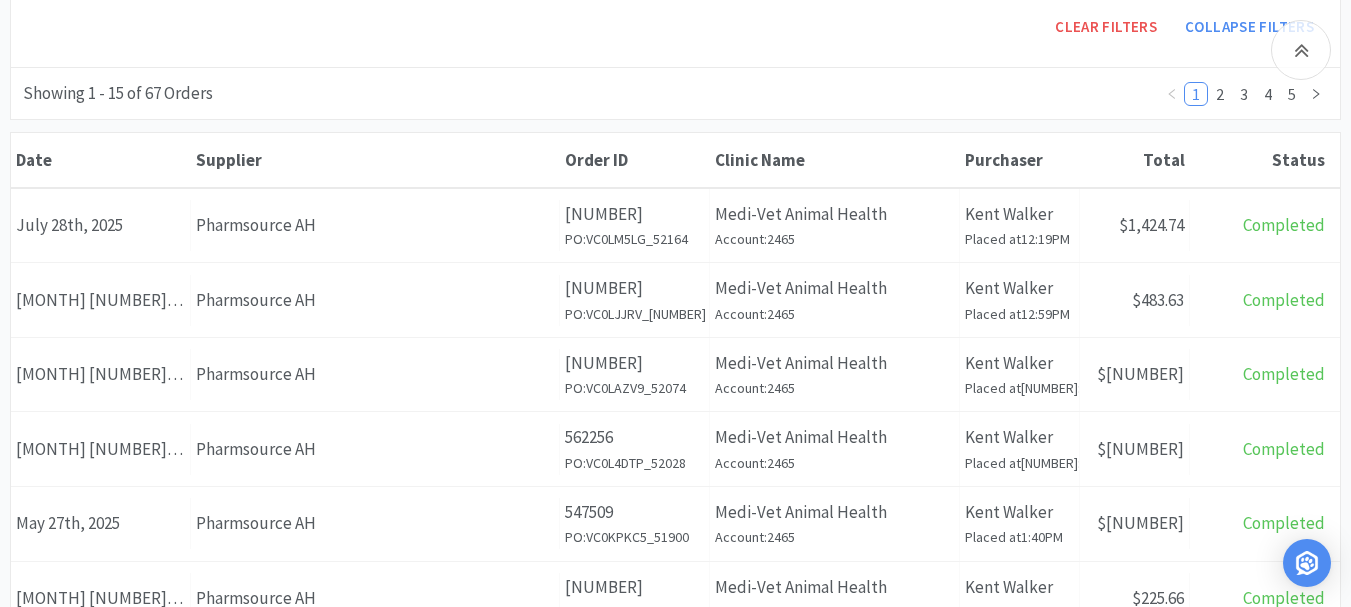 scroll, scrollTop: 500, scrollLeft: 0, axis: vertical 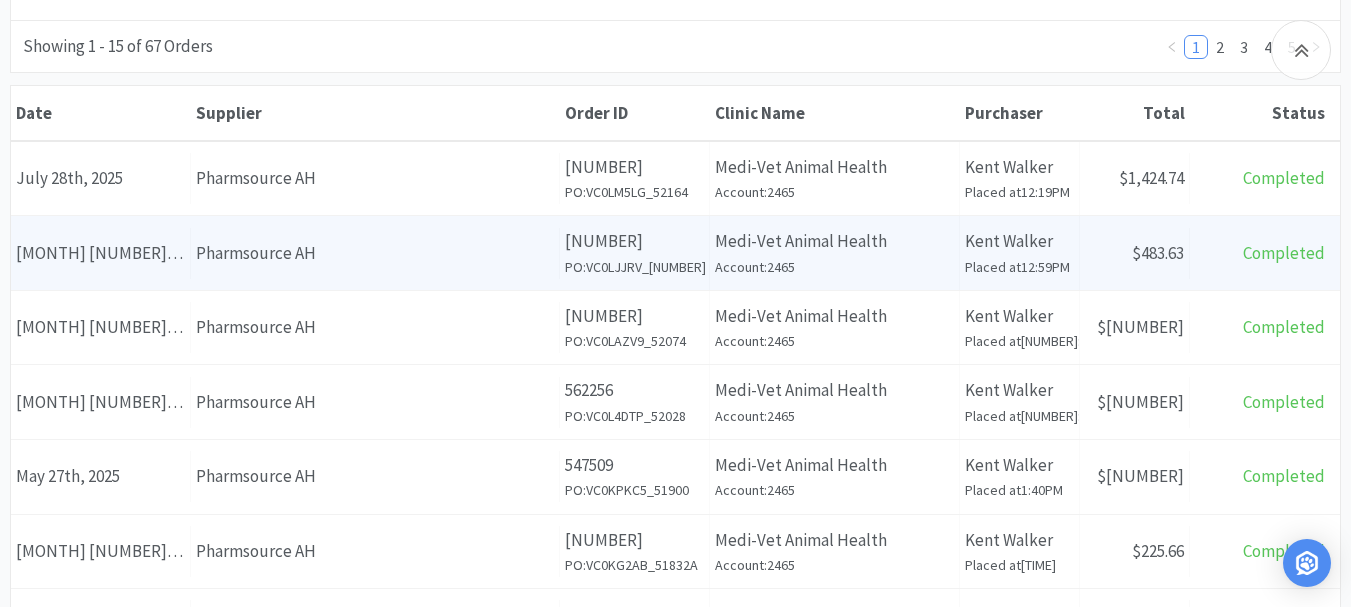 drag, startPoint x: 474, startPoint y: 254, endPoint x: 411, endPoint y: 258, distance: 63.126858 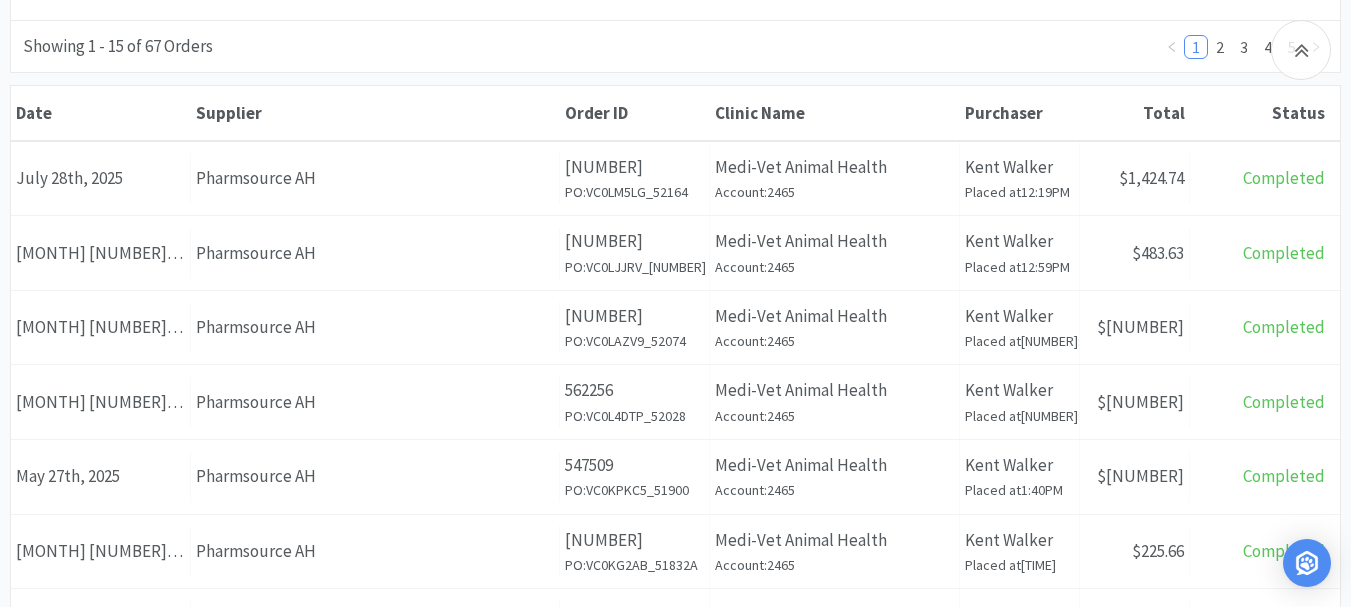 drag, startPoint x: 411, startPoint y: 258, endPoint x: 445, endPoint y: 58, distance: 202.86942 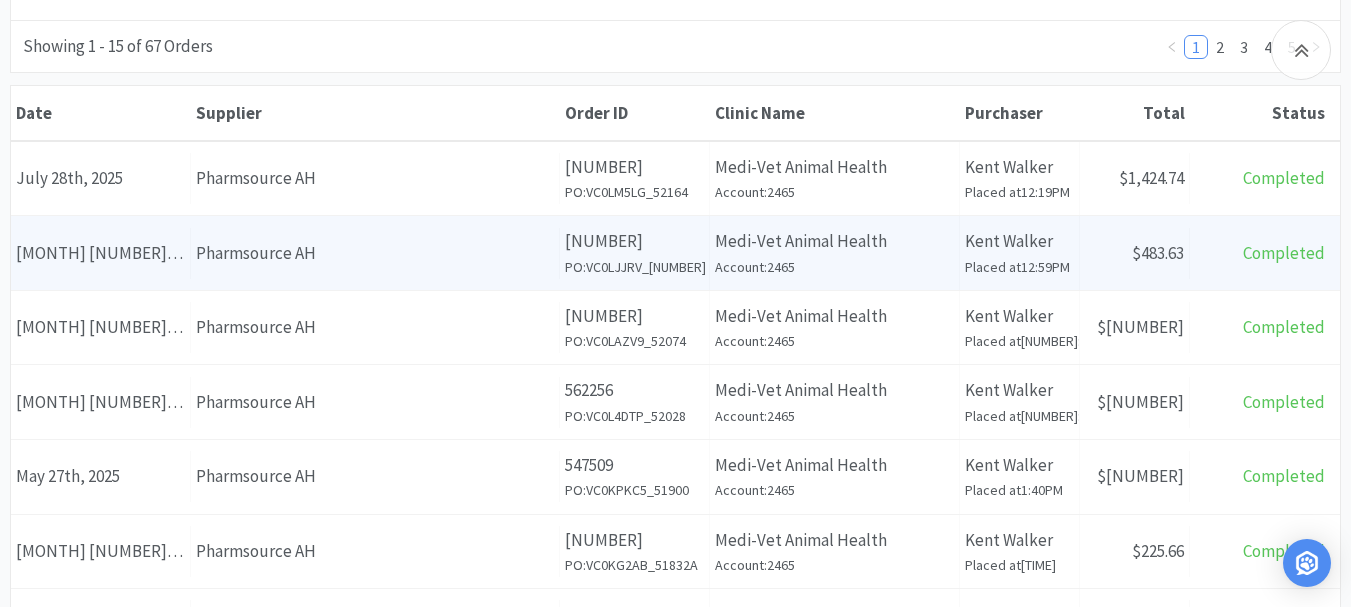 click on "Pharmsource AH" at bounding box center (375, 253) 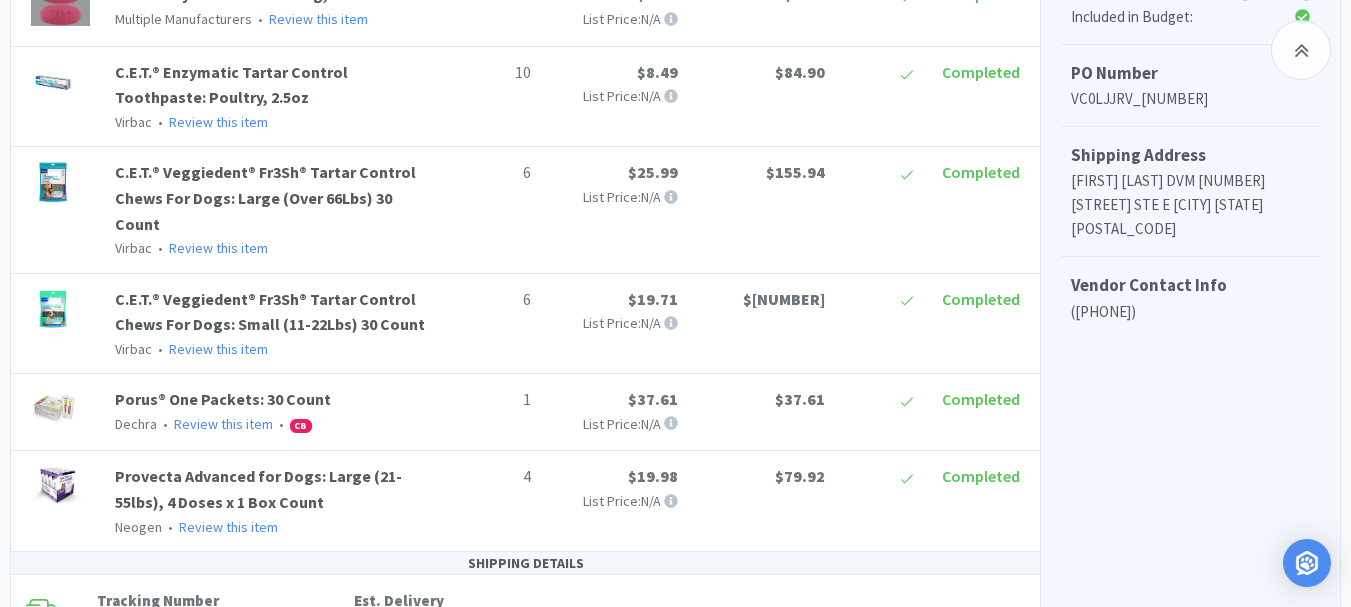 scroll, scrollTop: 500, scrollLeft: 0, axis: vertical 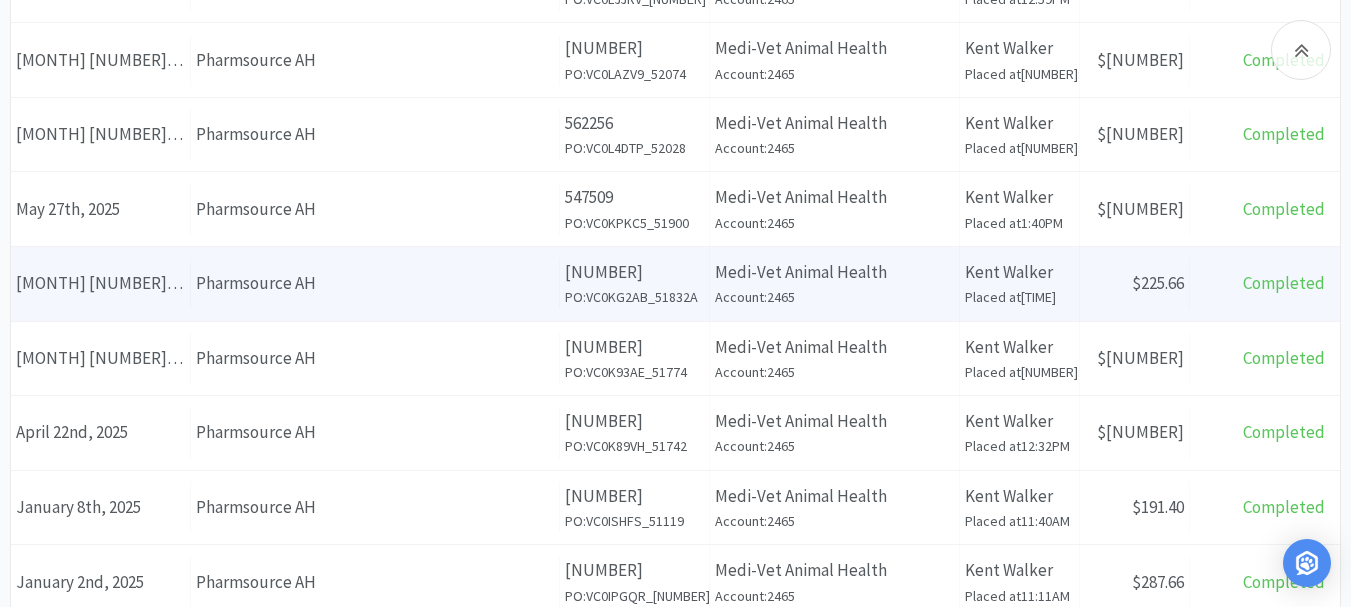 click on "Pharmsource AH" at bounding box center [375, 283] 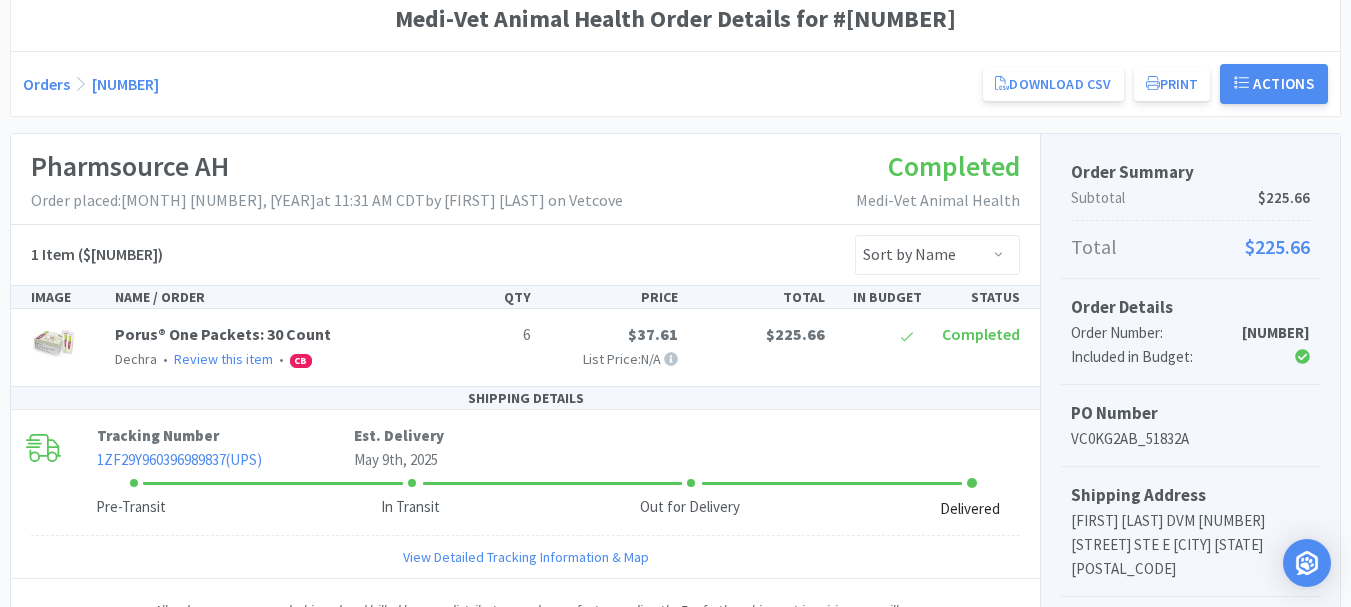 scroll, scrollTop: 200, scrollLeft: 0, axis: vertical 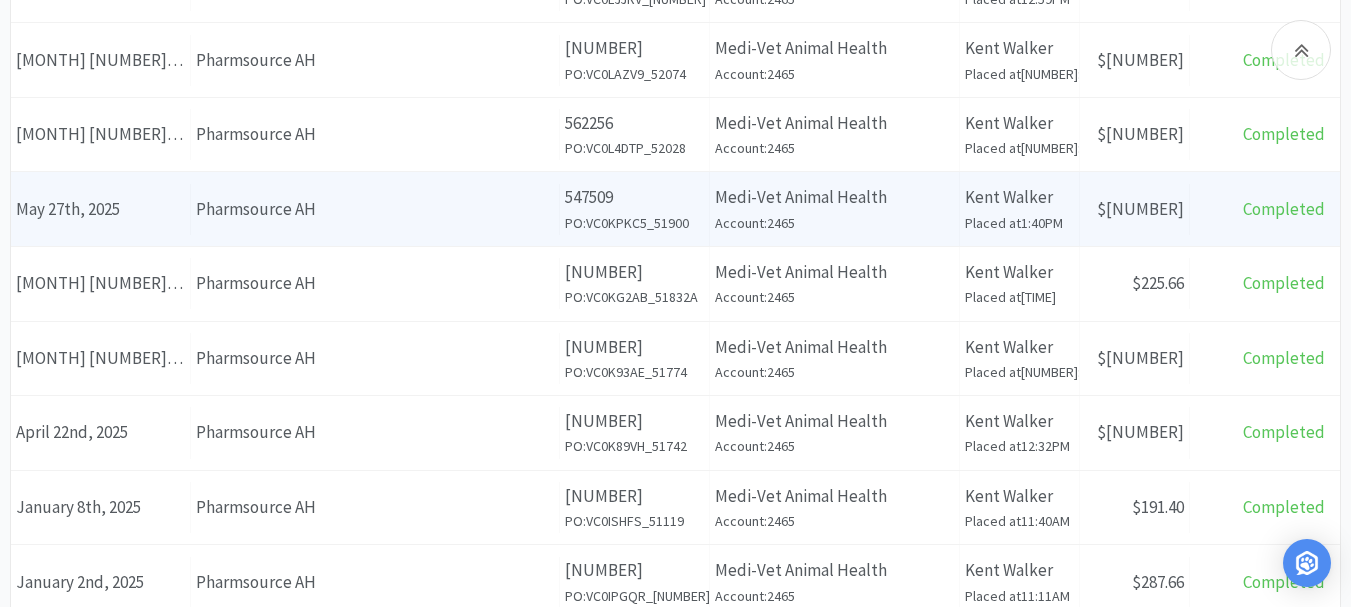 click on "Pharmsource AH" at bounding box center [375, 209] 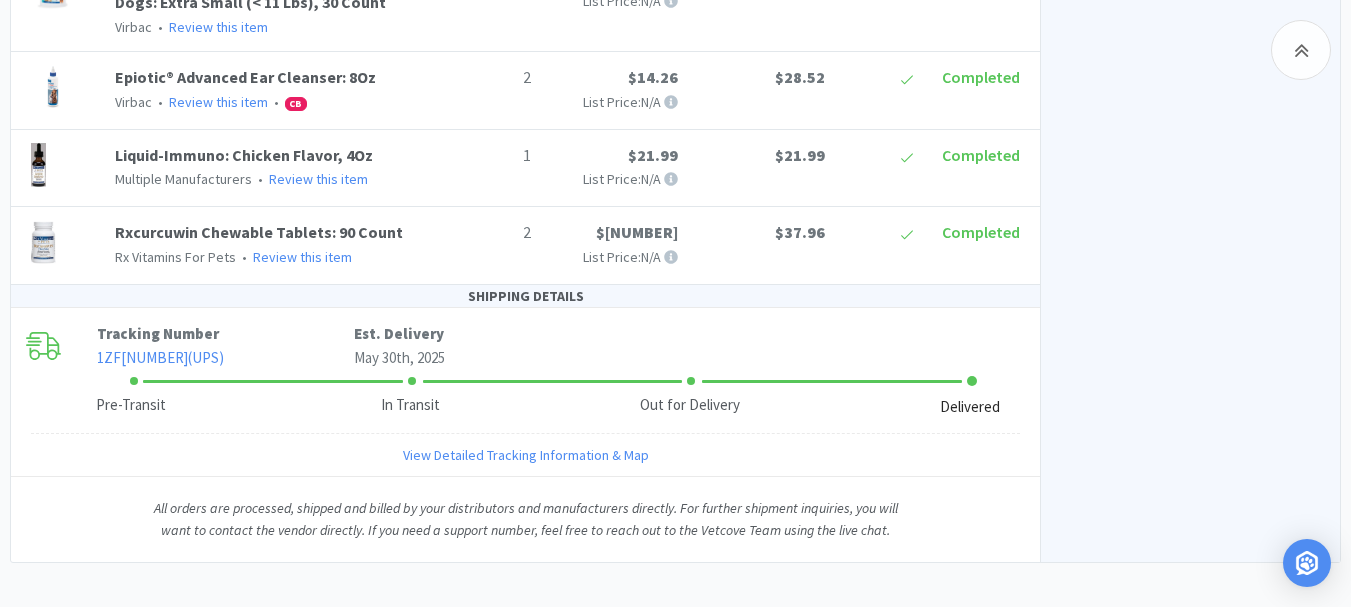 scroll, scrollTop: 948, scrollLeft: 0, axis: vertical 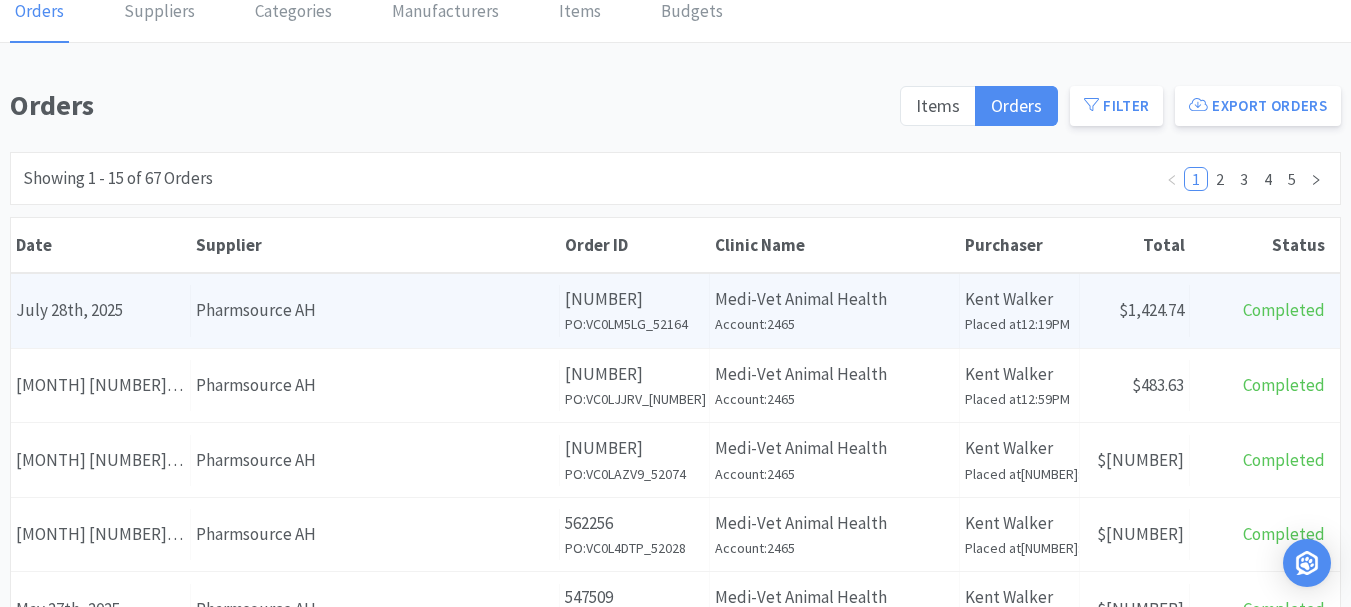 click on "Pharmsource AH" at bounding box center (375, 310) 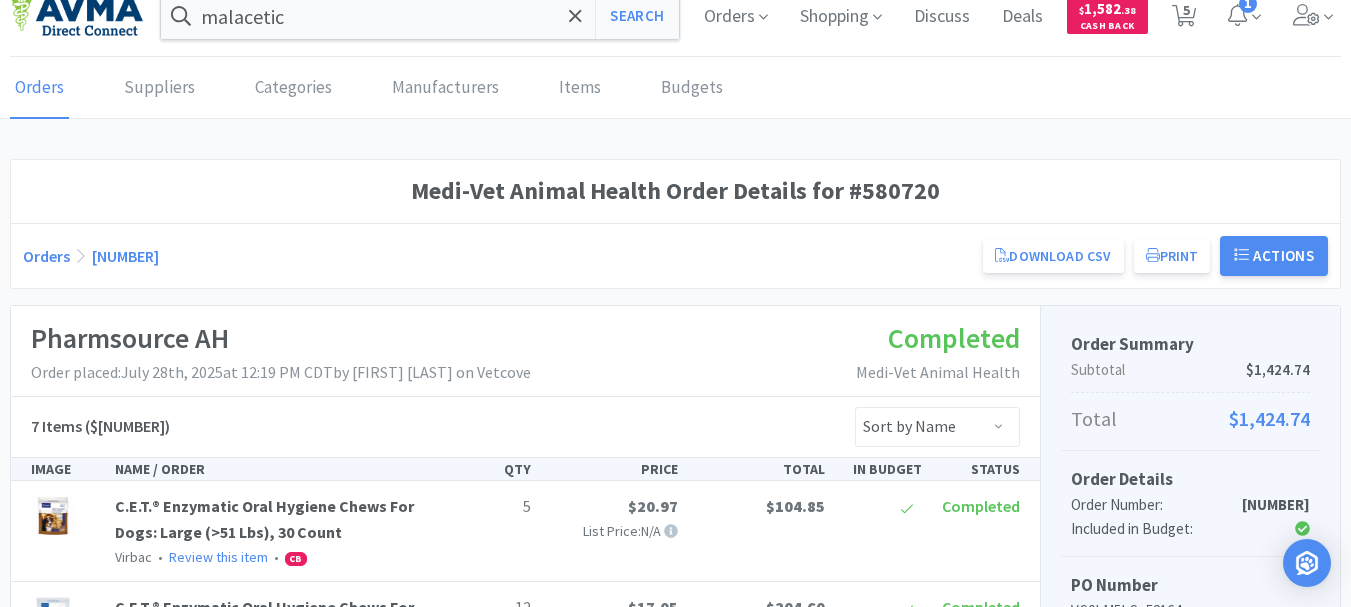 scroll, scrollTop: 0, scrollLeft: 0, axis: both 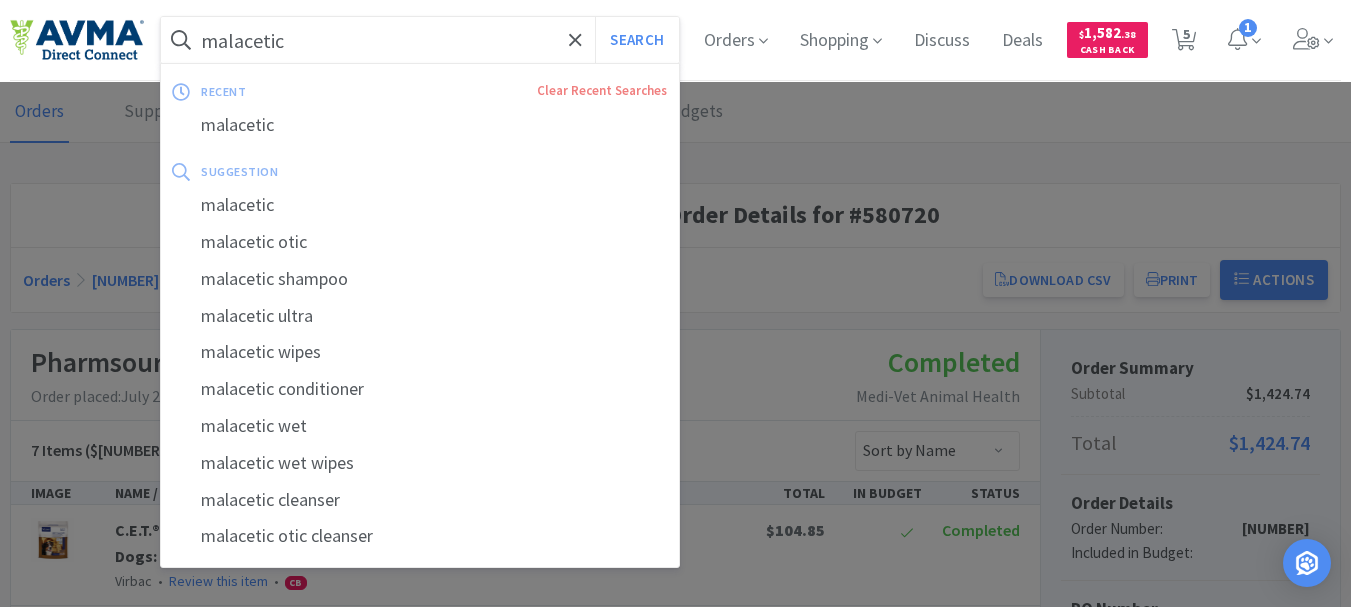 click on "malacetic" at bounding box center (420, 40) 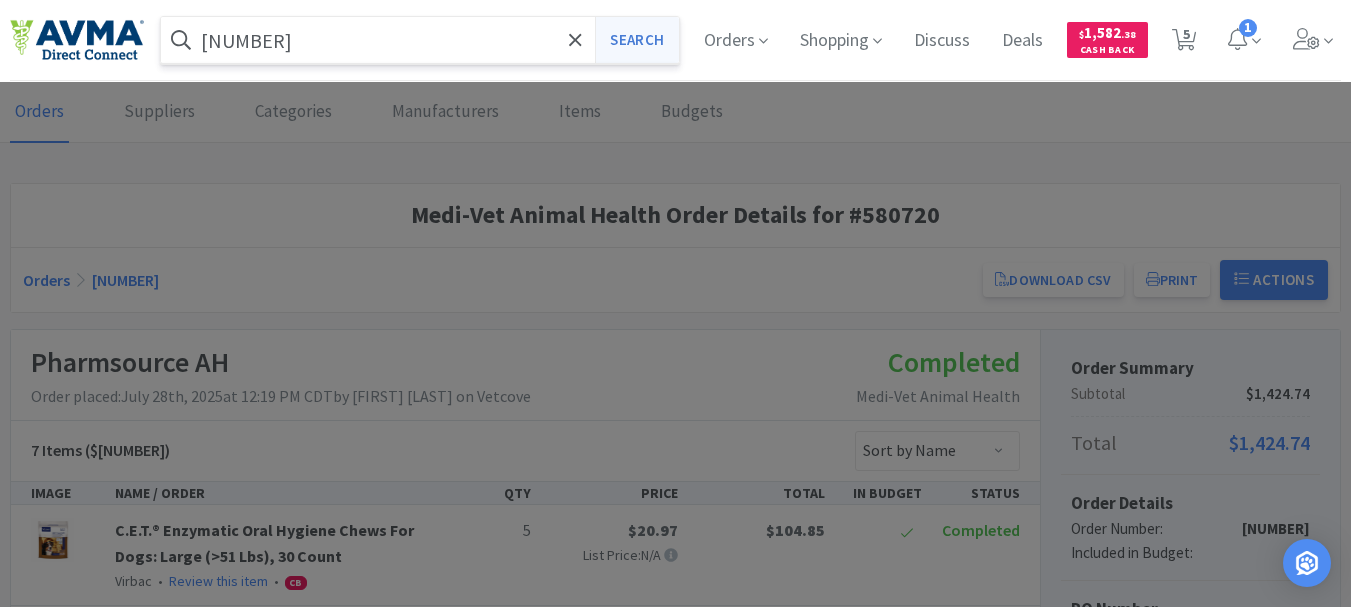 type on "[NUMBER]" 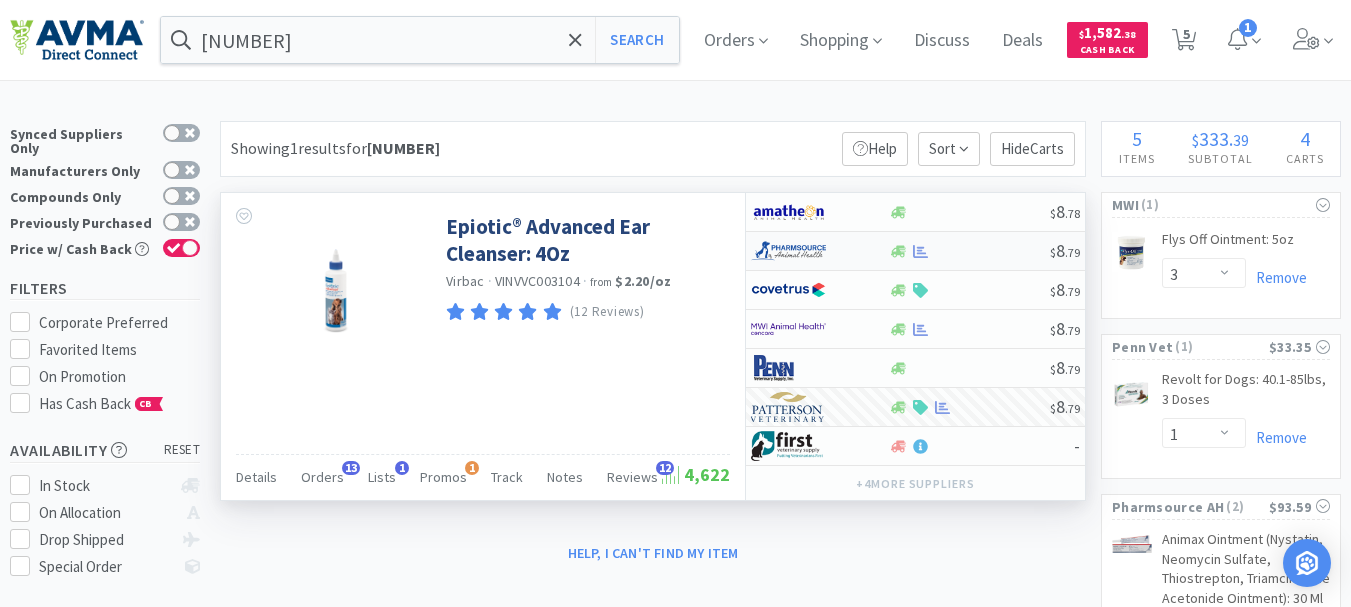 click at bounding box center (788, 251) 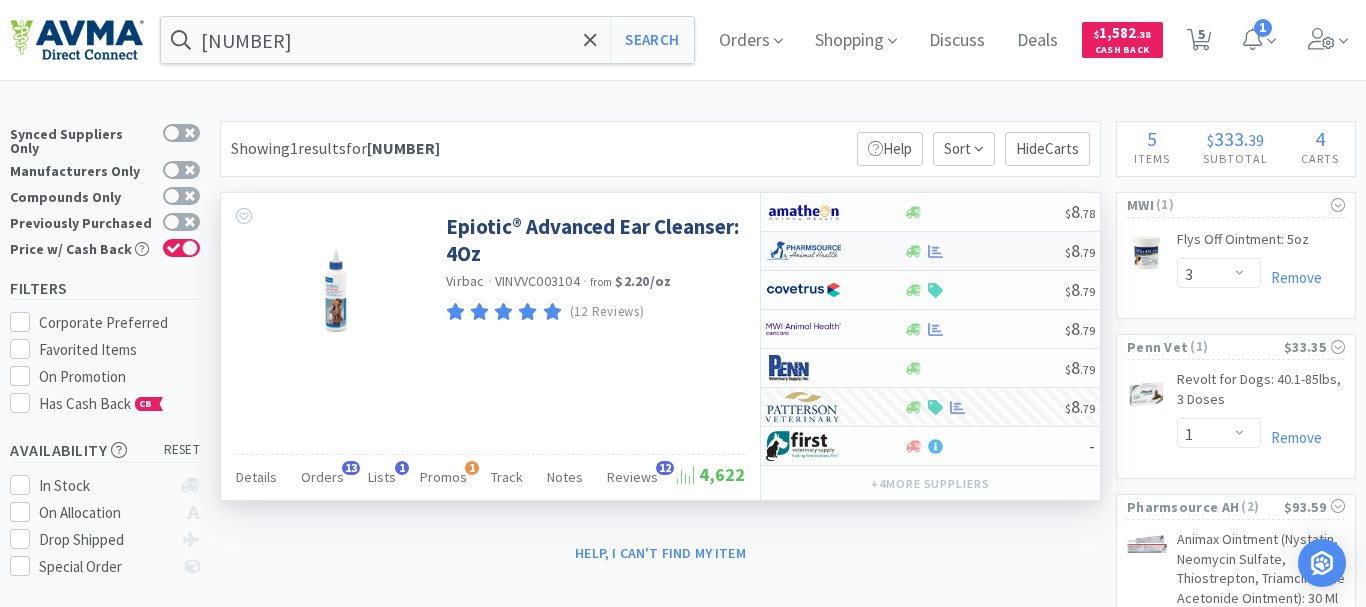 select on "1" 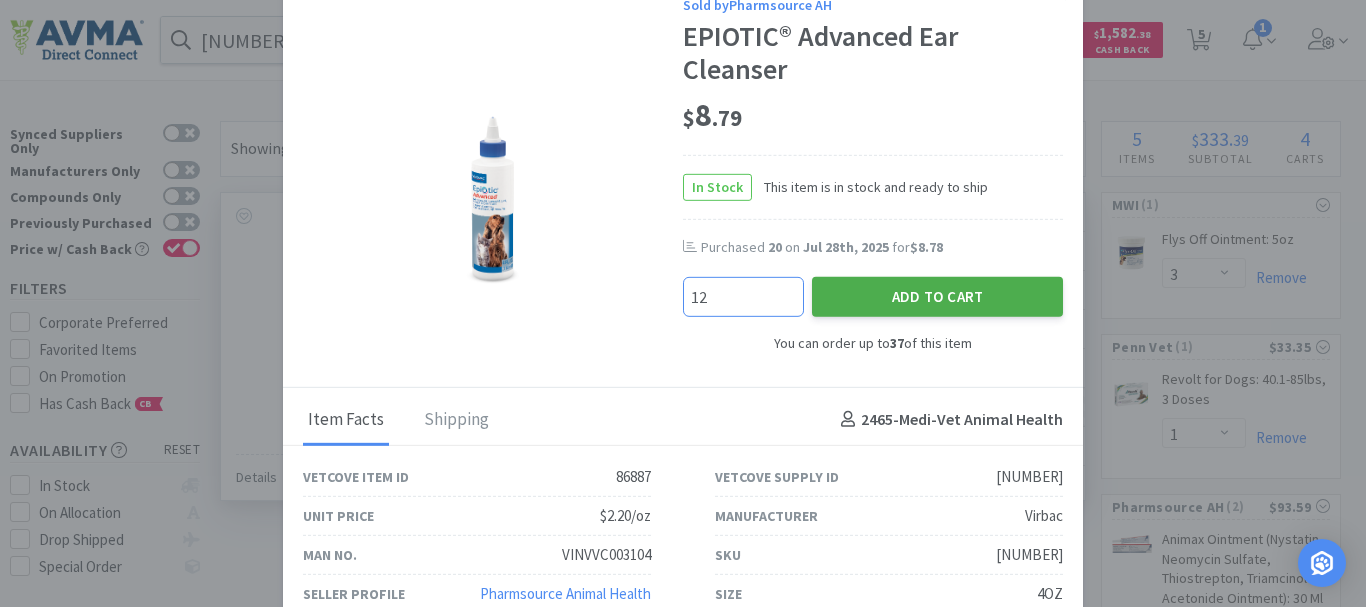 type on "12" 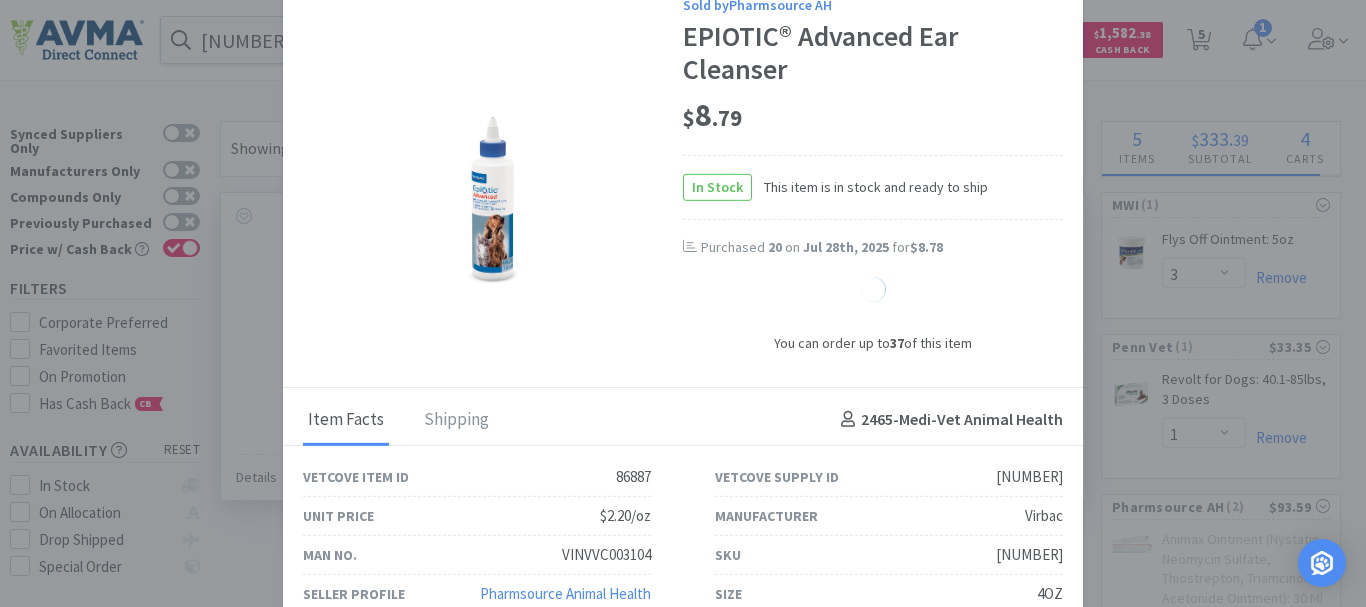 select on "12" 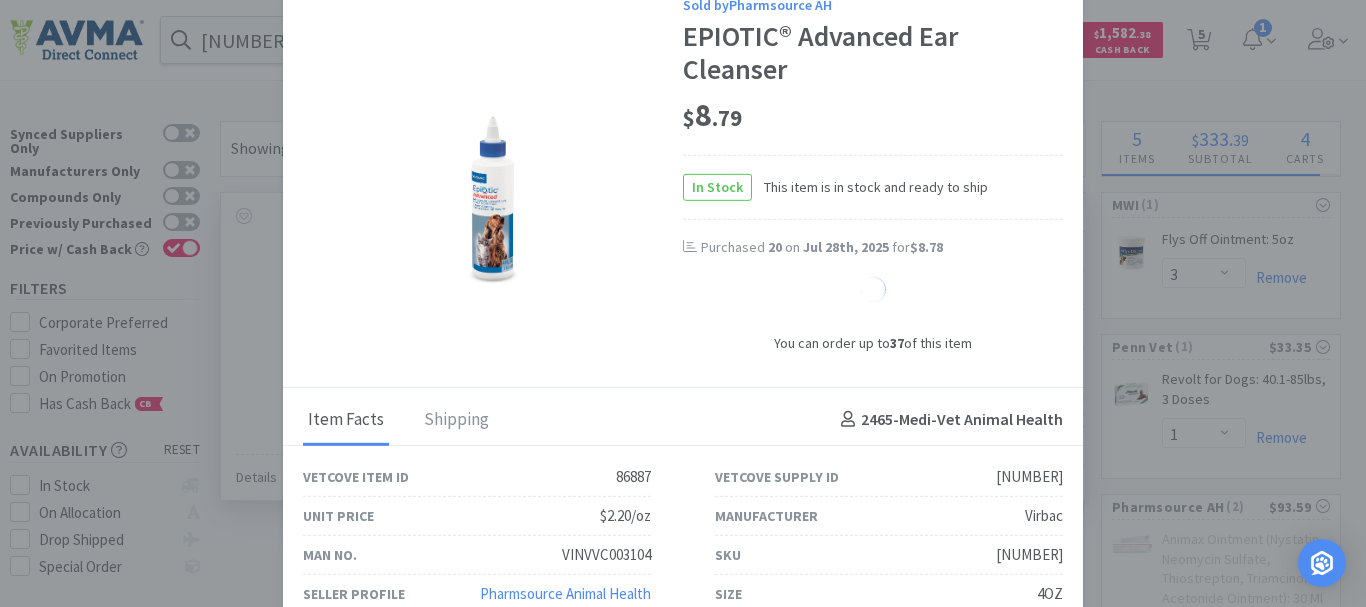 select on "2" 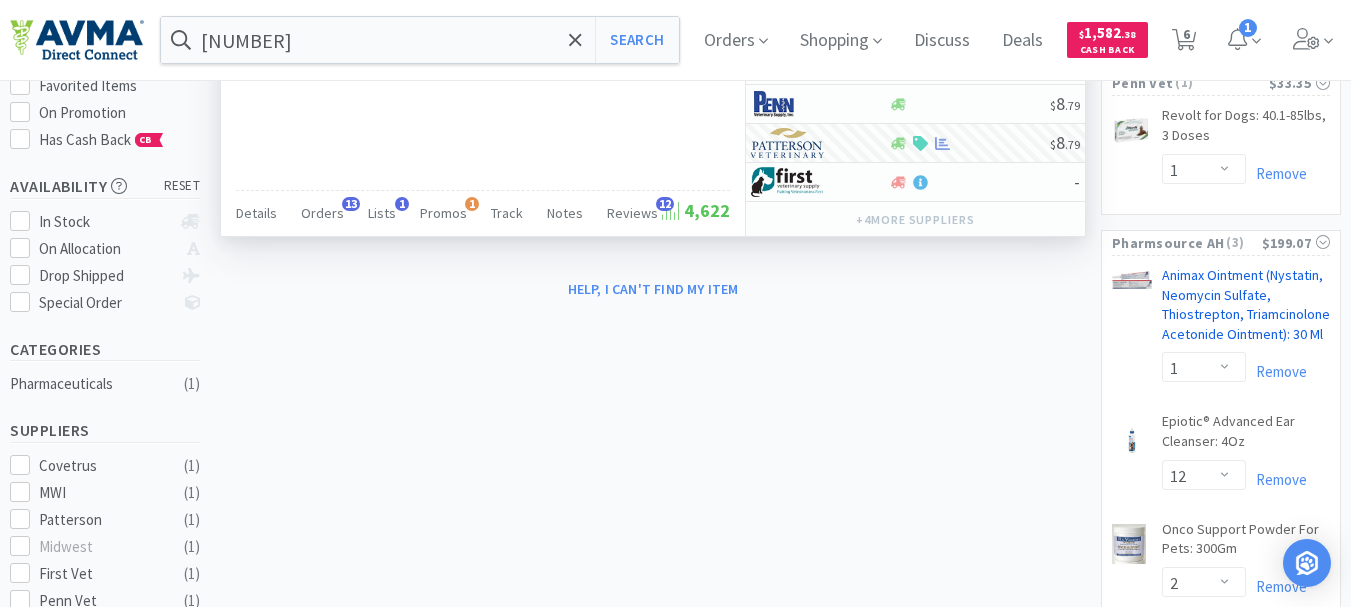 scroll, scrollTop: 300, scrollLeft: 0, axis: vertical 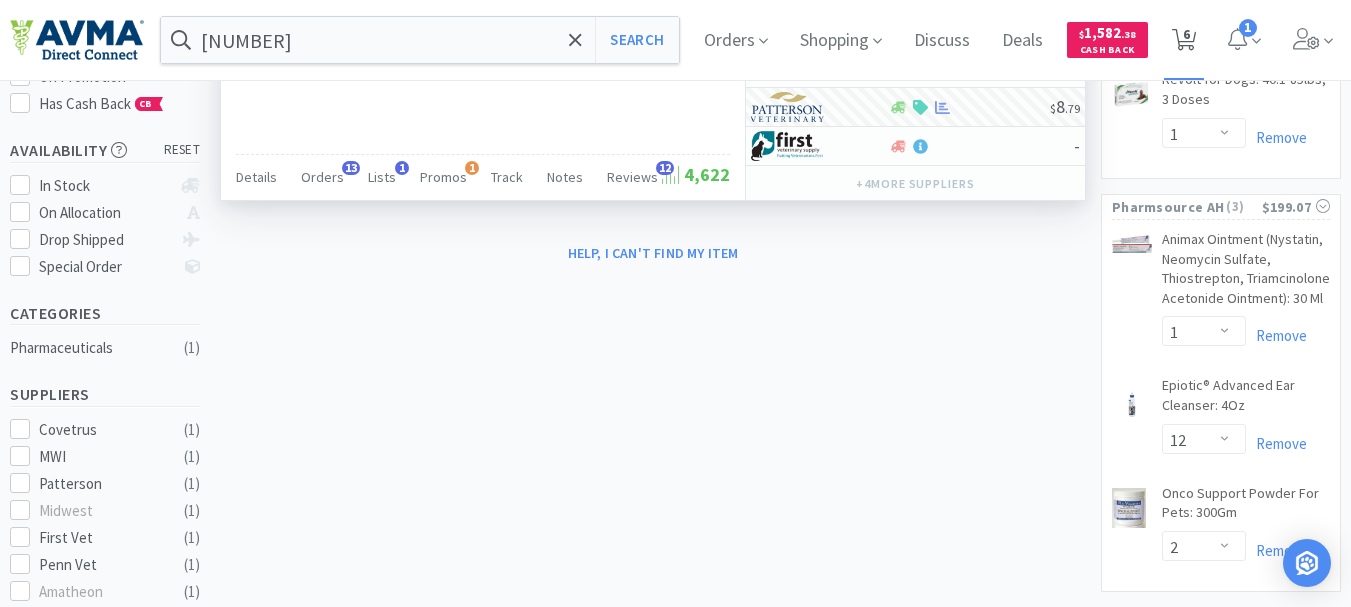 click on "6" at bounding box center (1186, 34) 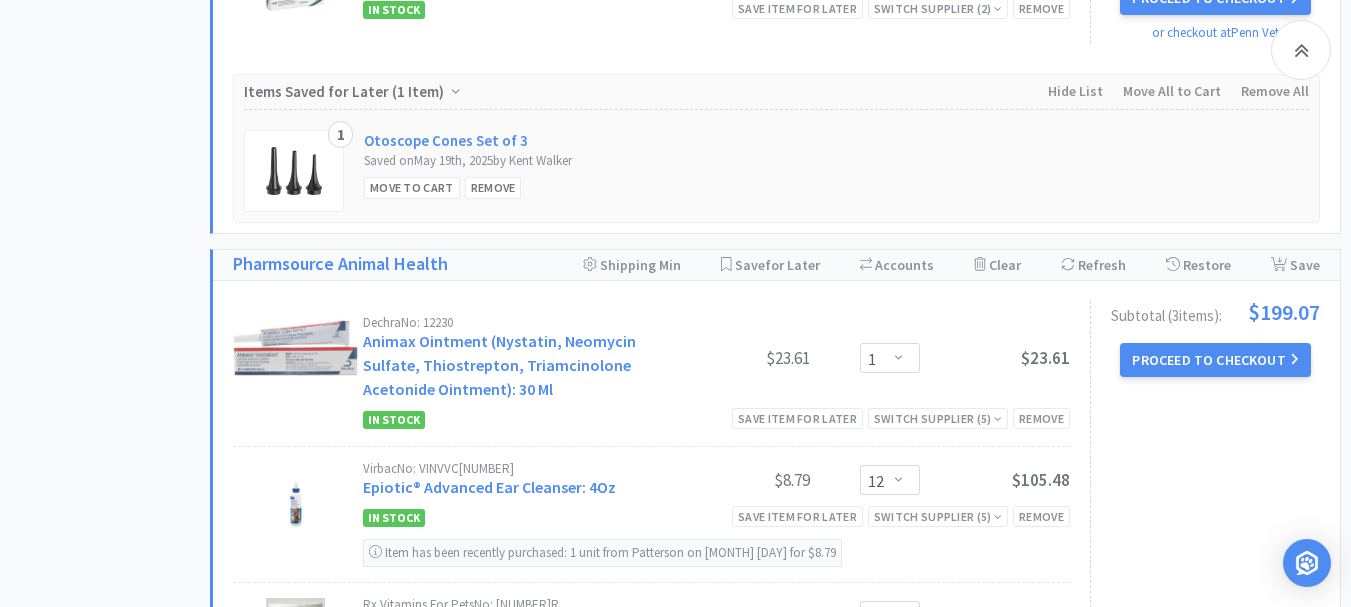 scroll, scrollTop: 2600, scrollLeft: 0, axis: vertical 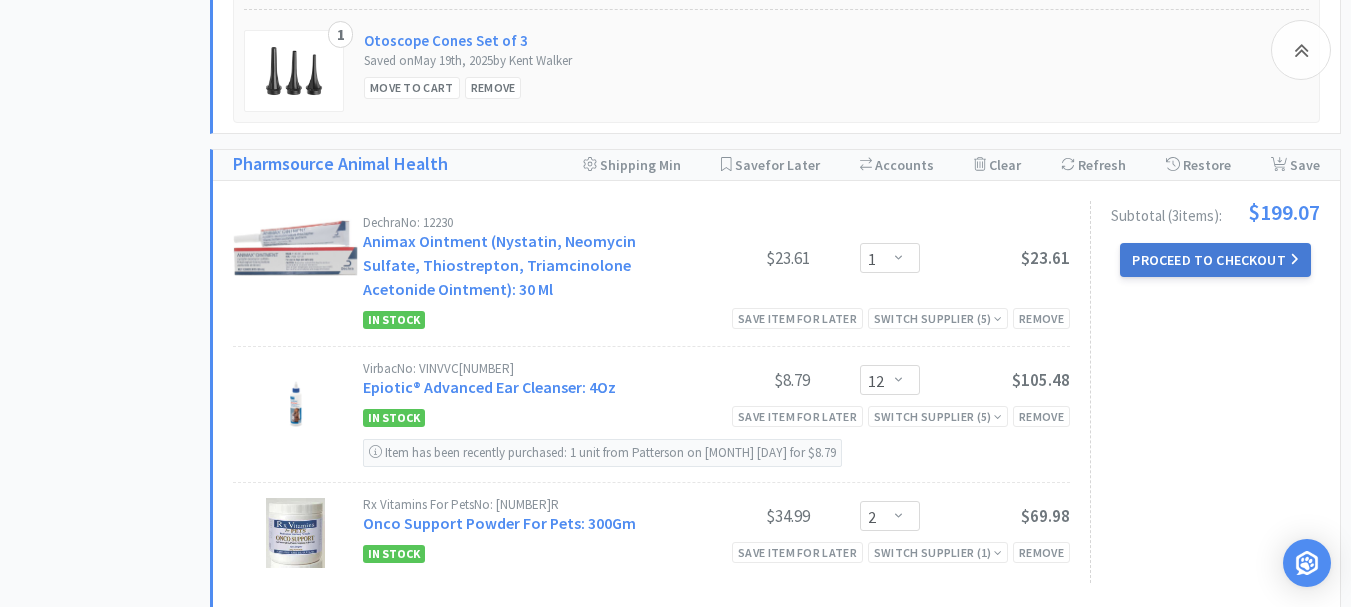click on "Proceed to Checkout" at bounding box center [1215, 260] 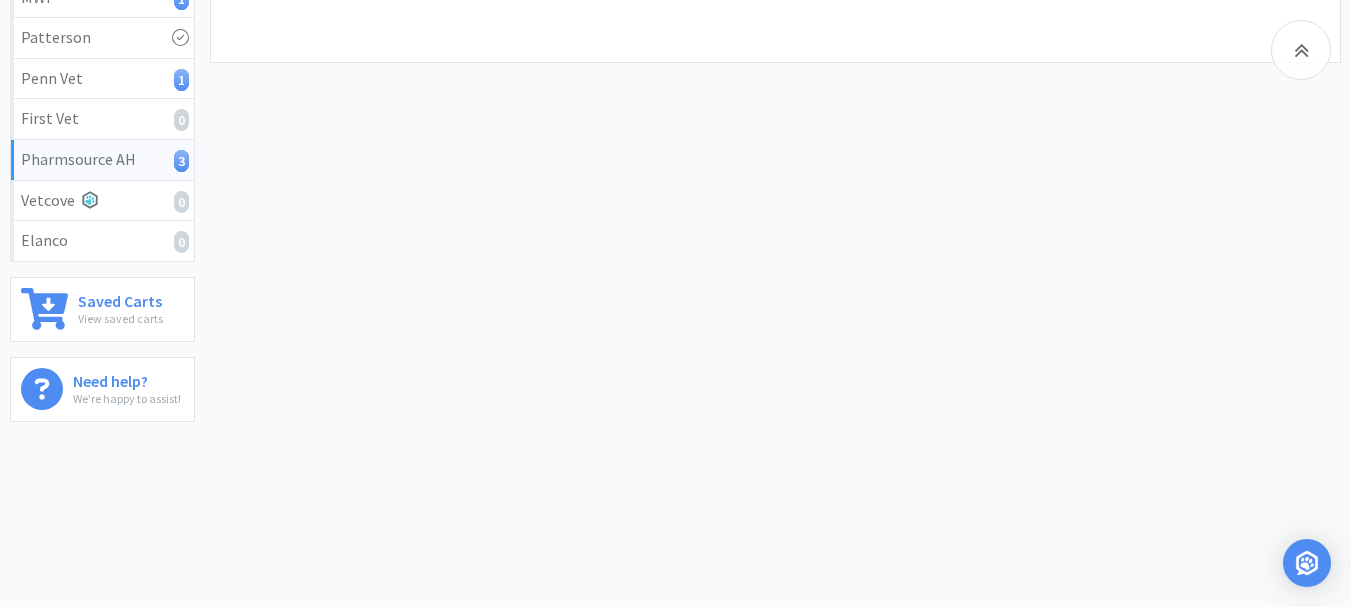 scroll, scrollTop: 0, scrollLeft: 0, axis: both 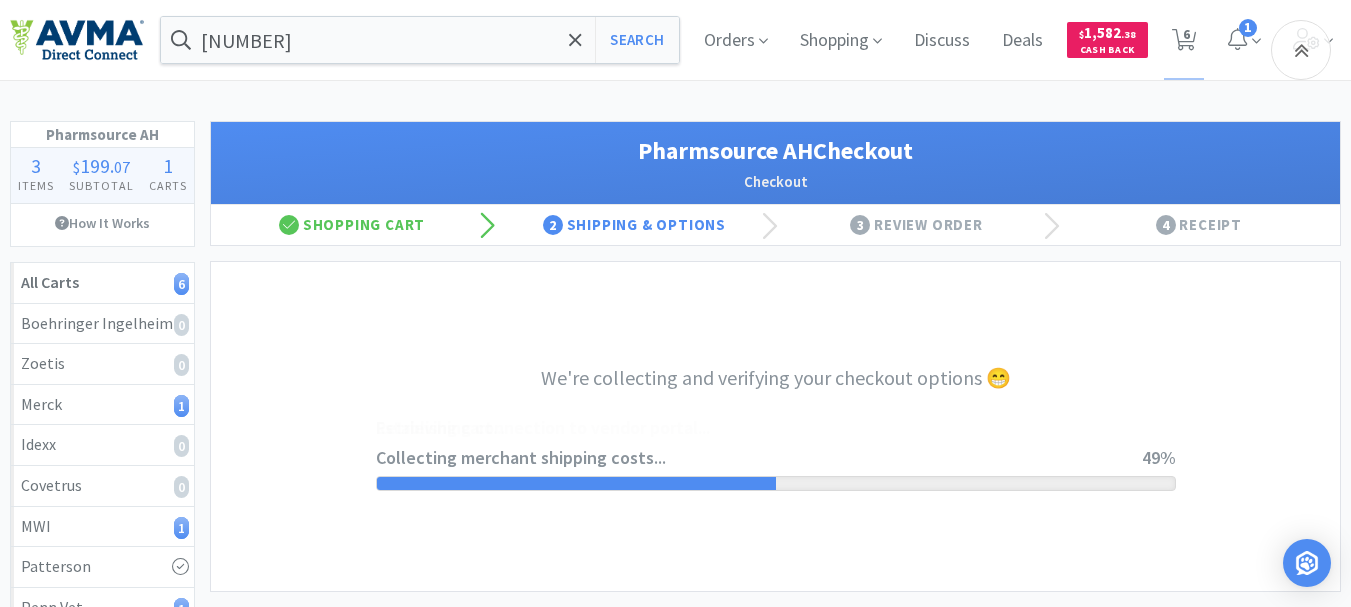 select on "1001" 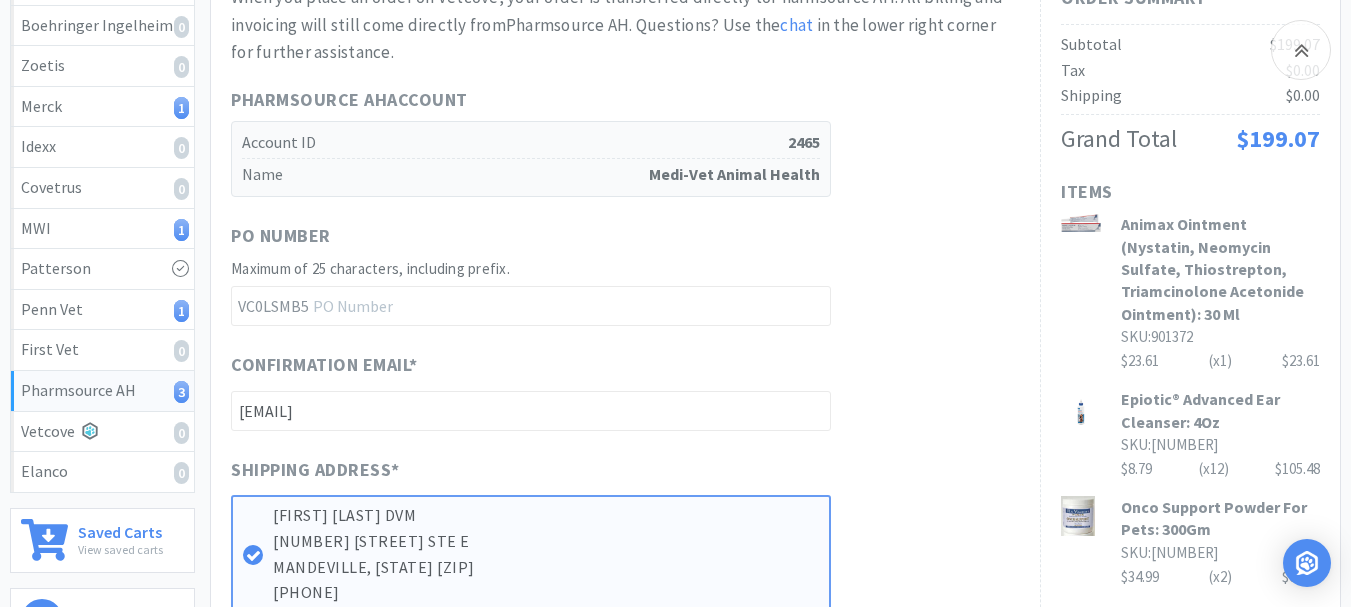 scroll, scrollTop: 300, scrollLeft: 0, axis: vertical 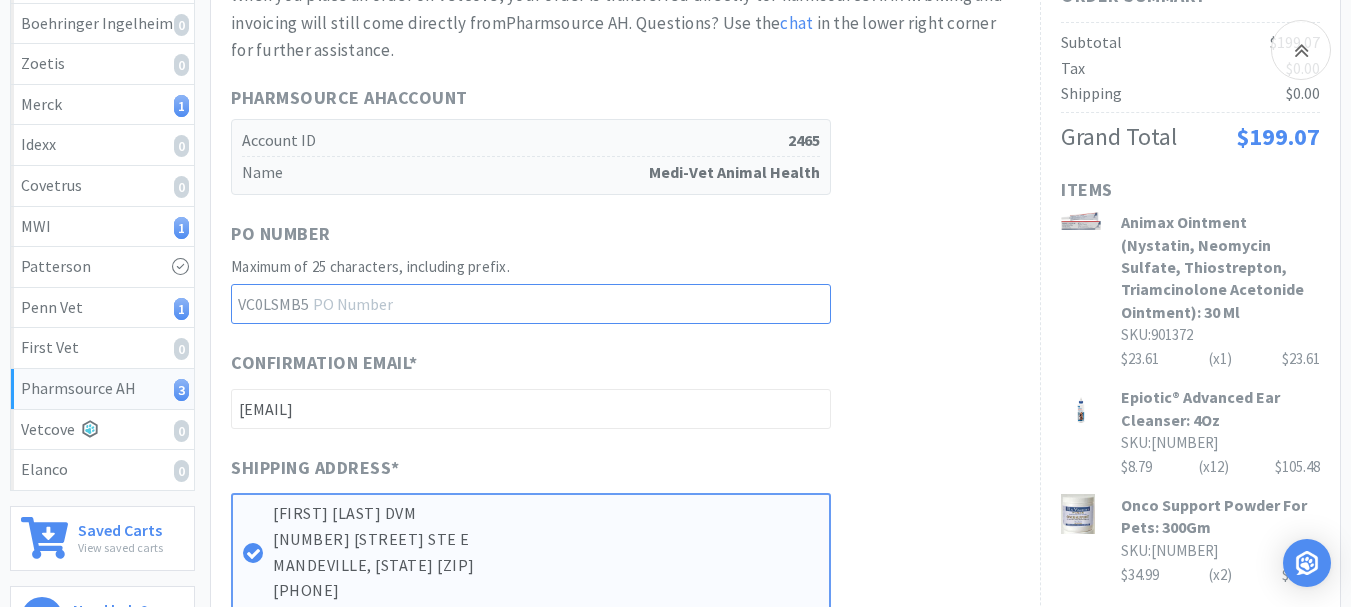 click at bounding box center [531, 304] 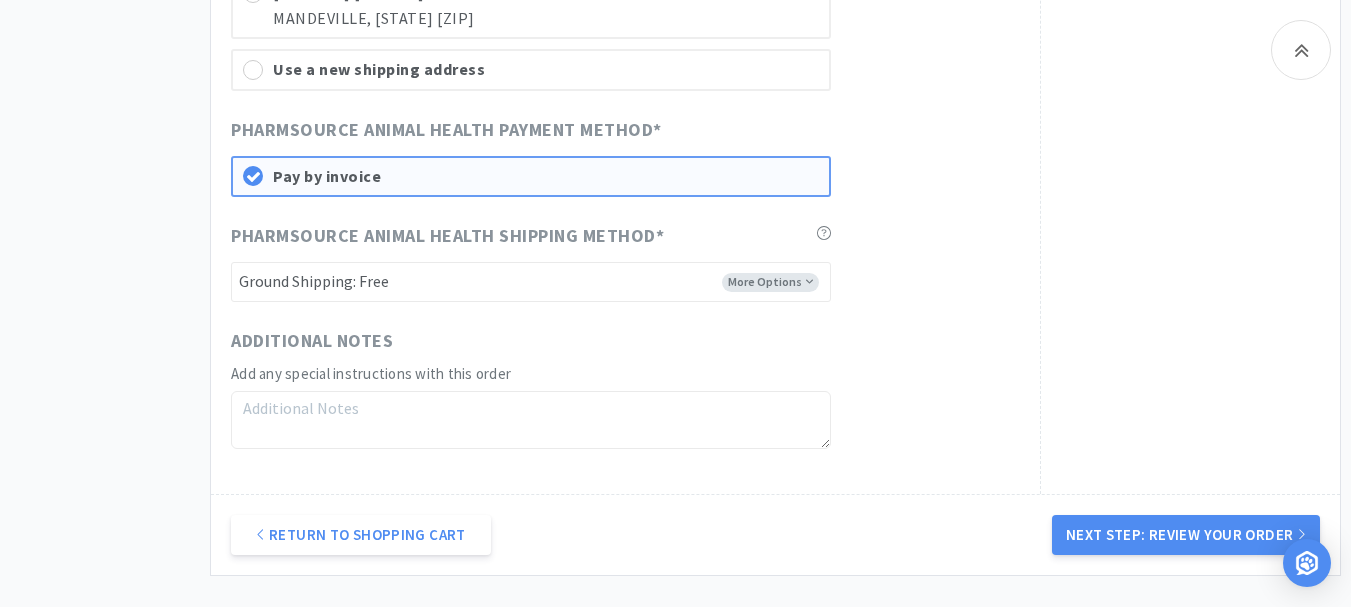 scroll, scrollTop: 1400, scrollLeft: 0, axis: vertical 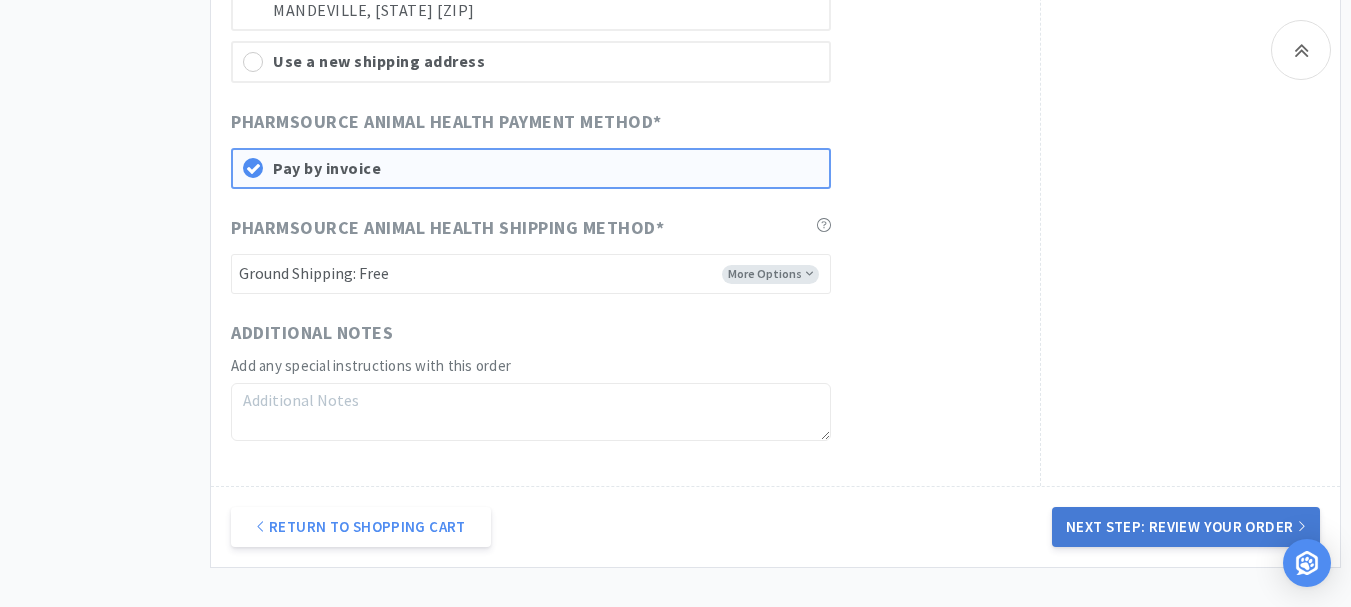 type on "[NUMBER]" 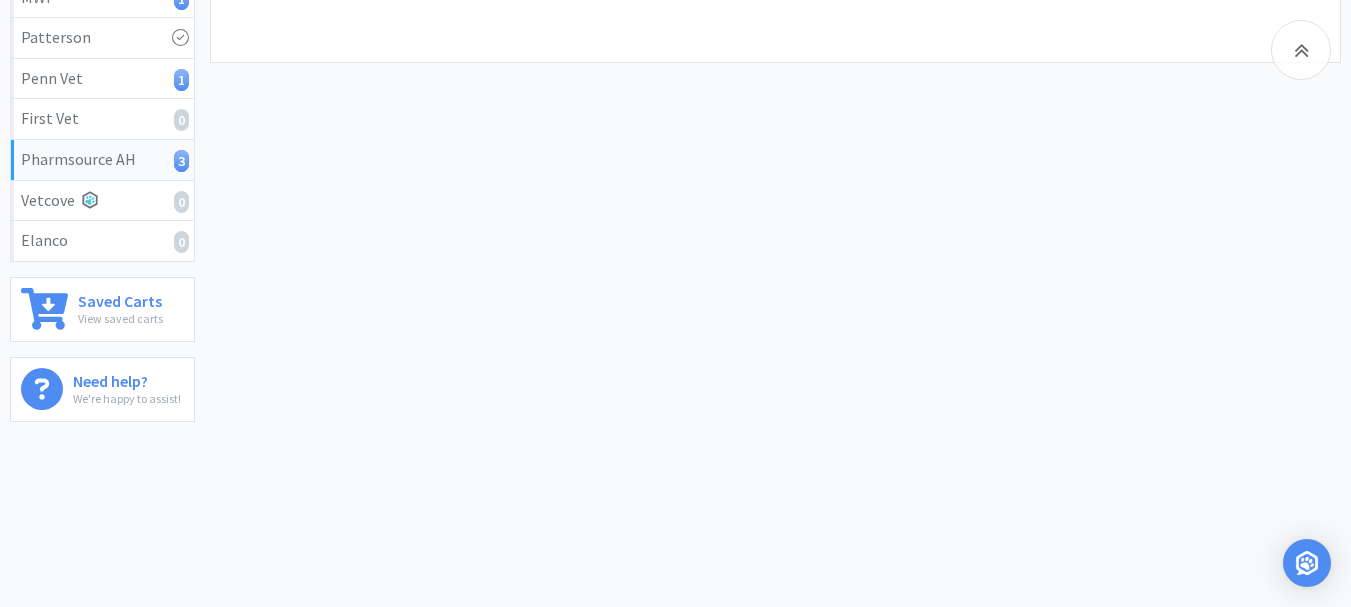 scroll, scrollTop: 0, scrollLeft: 0, axis: both 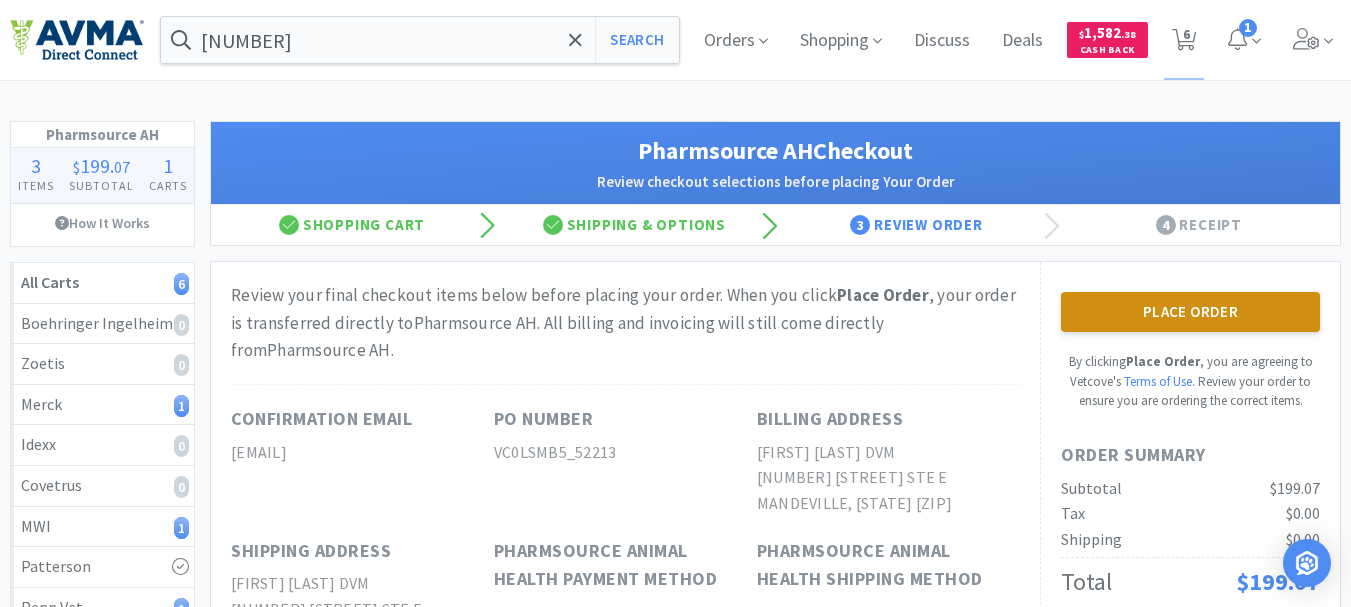 click on "Place Order" at bounding box center [1190, 312] 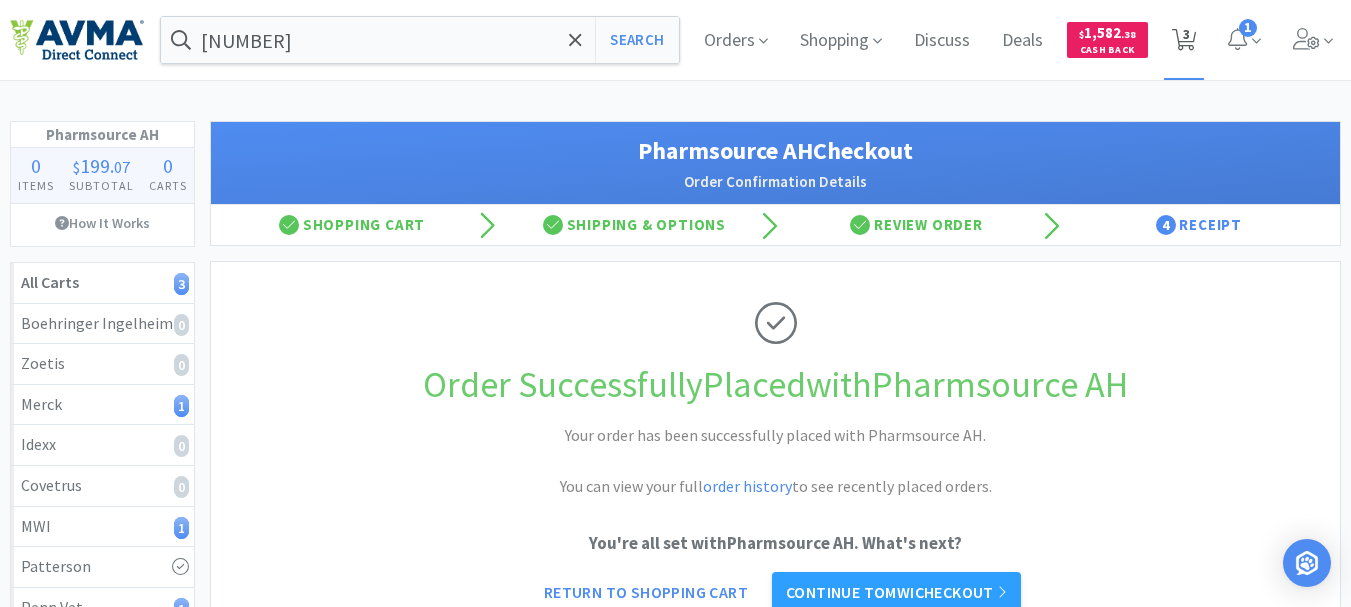 click 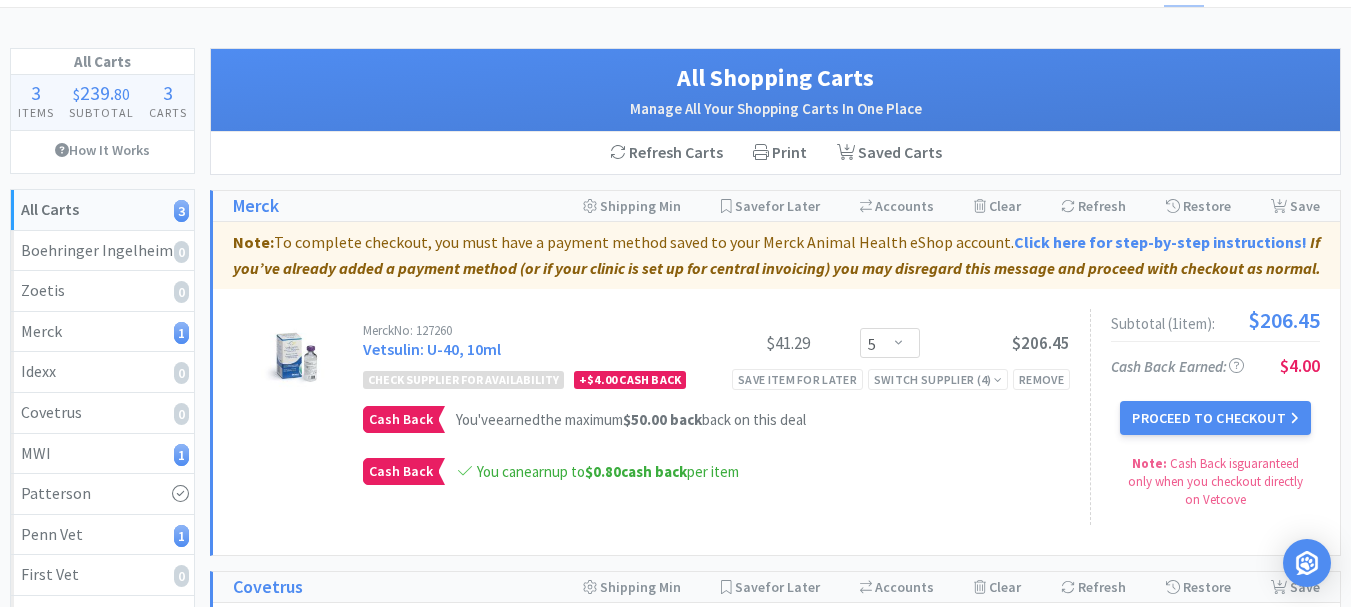 scroll, scrollTop: 0, scrollLeft: 0, axis: both 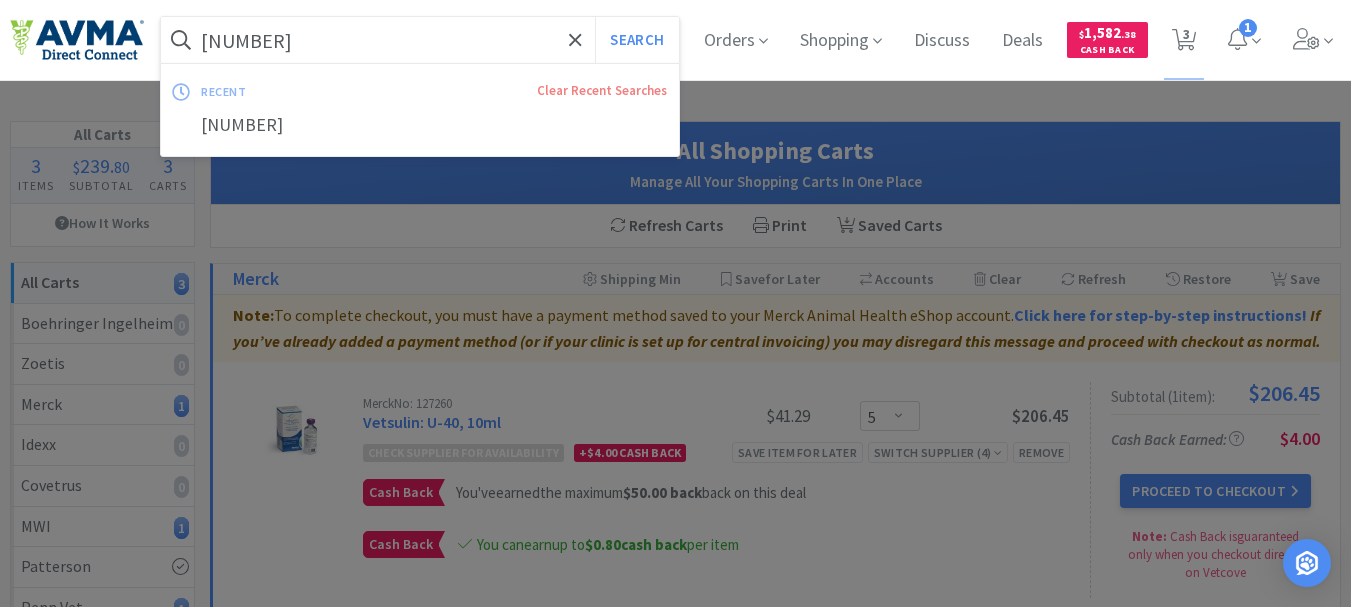 click on "[NUMBER]" at bounding box center (420, 40) 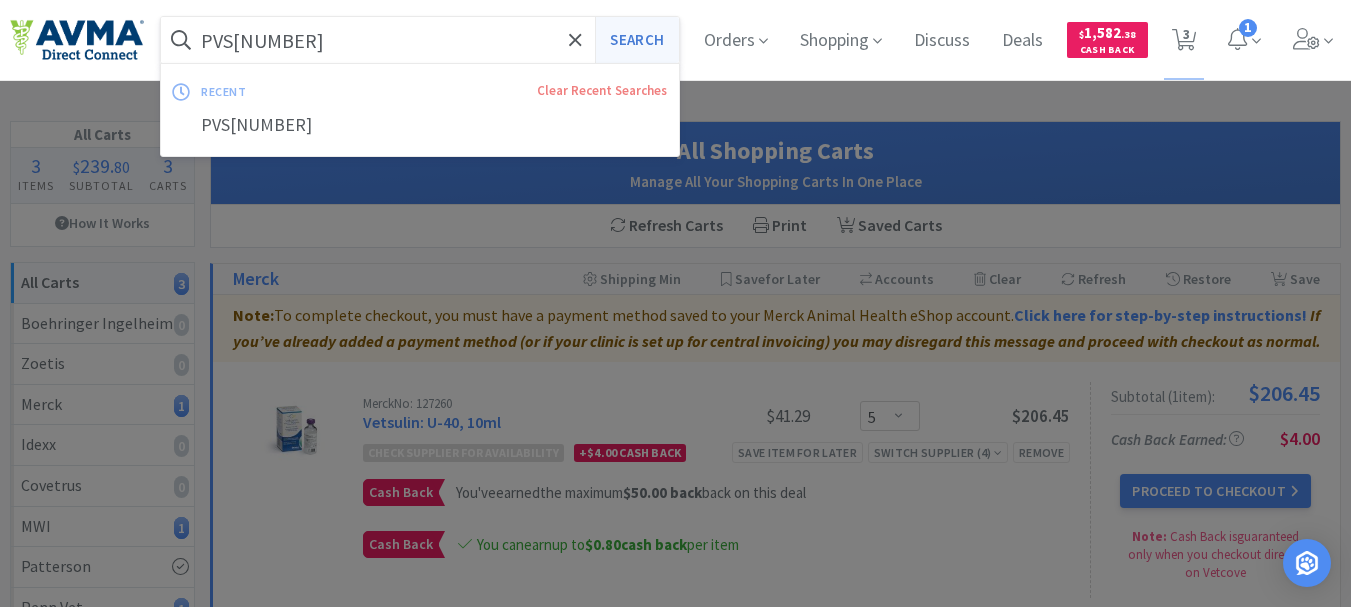 type on "PVS[NUMBER]" 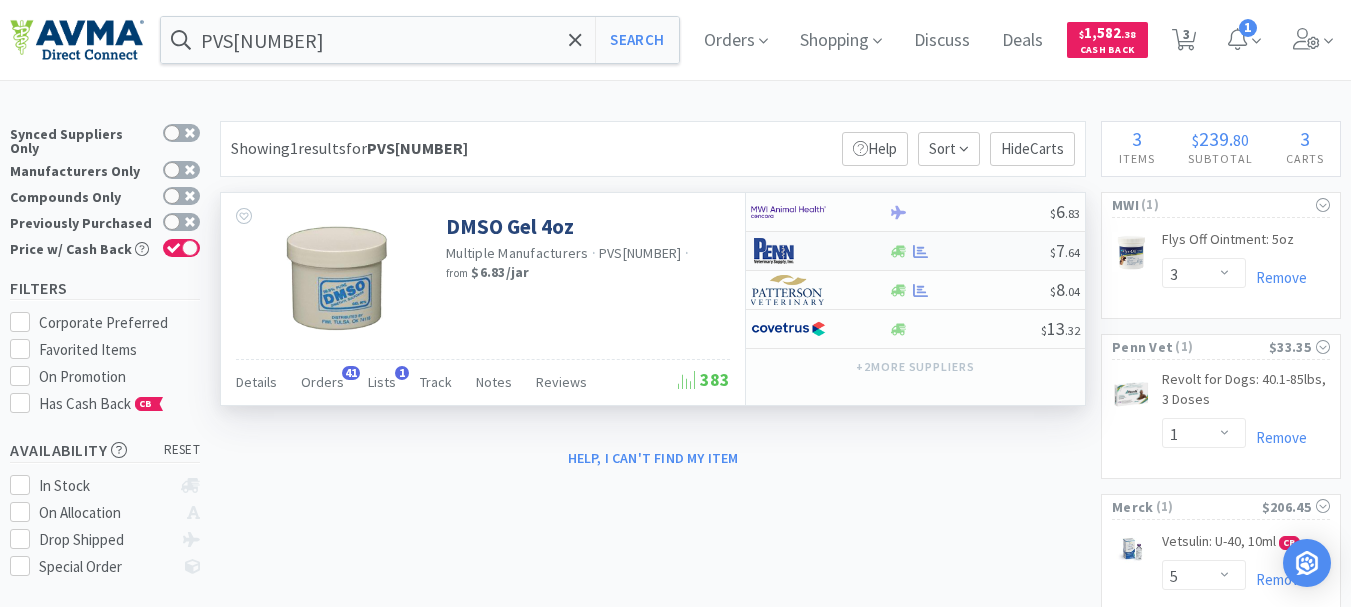 click at bounding box center [788, 251] 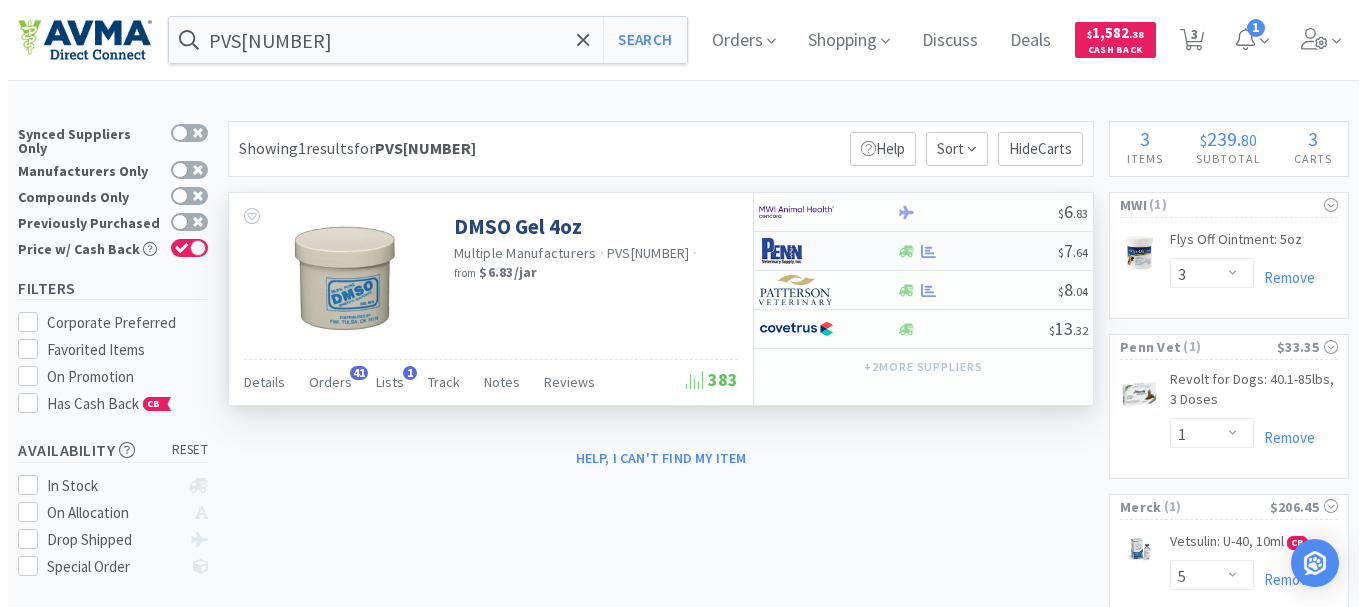 select on "1" 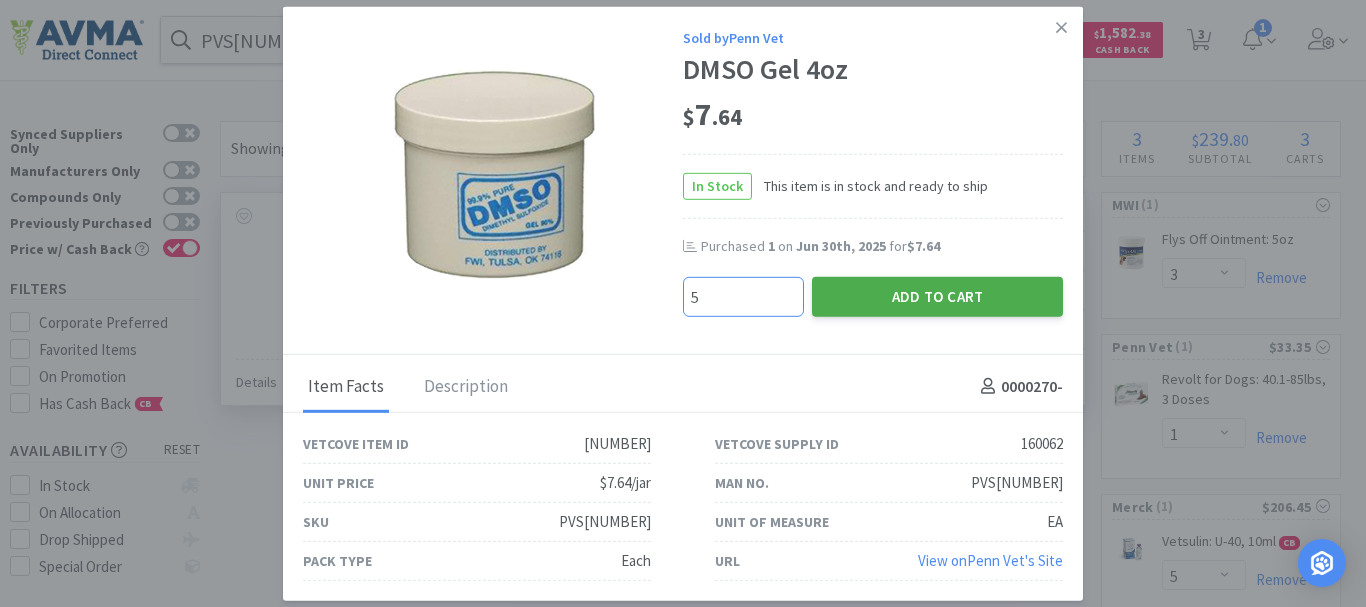 type on "5" 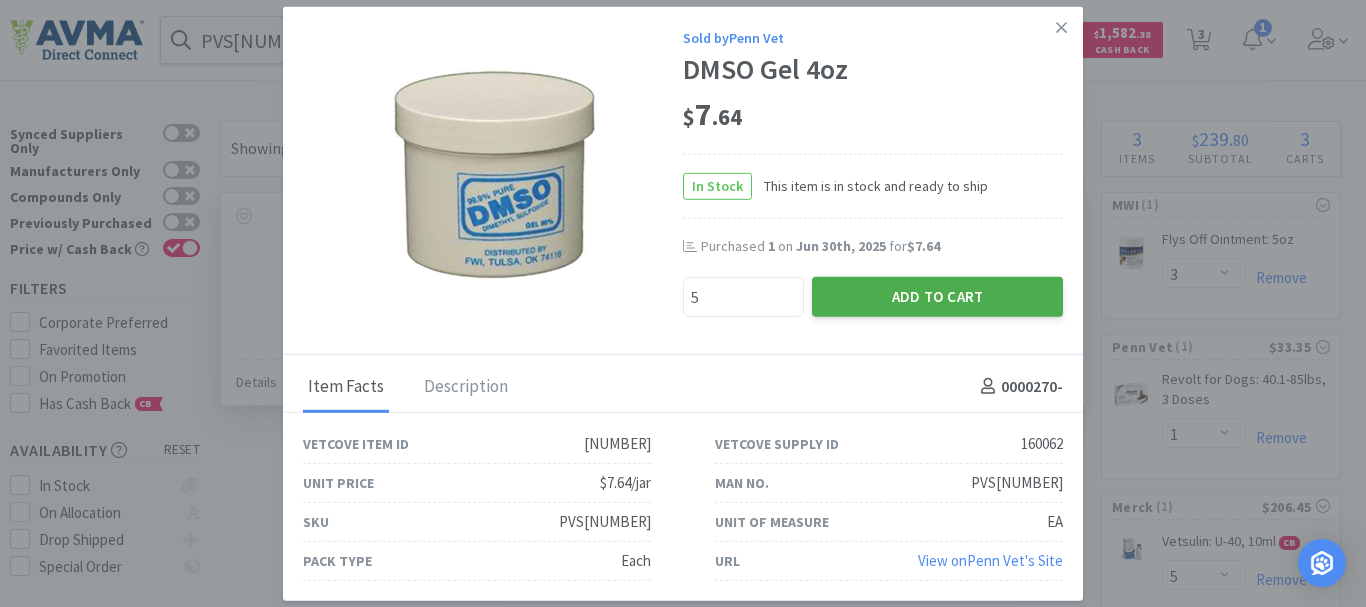 click on "Add to Cart" at bounding box center (937, 296) 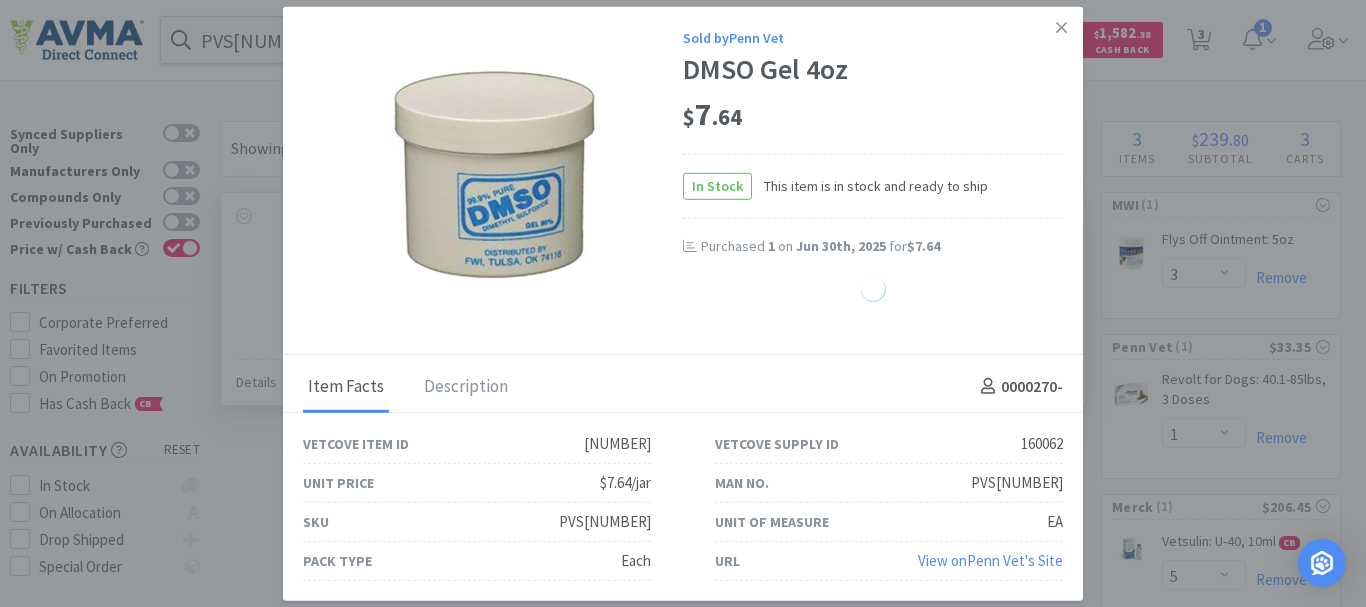 select on "5" 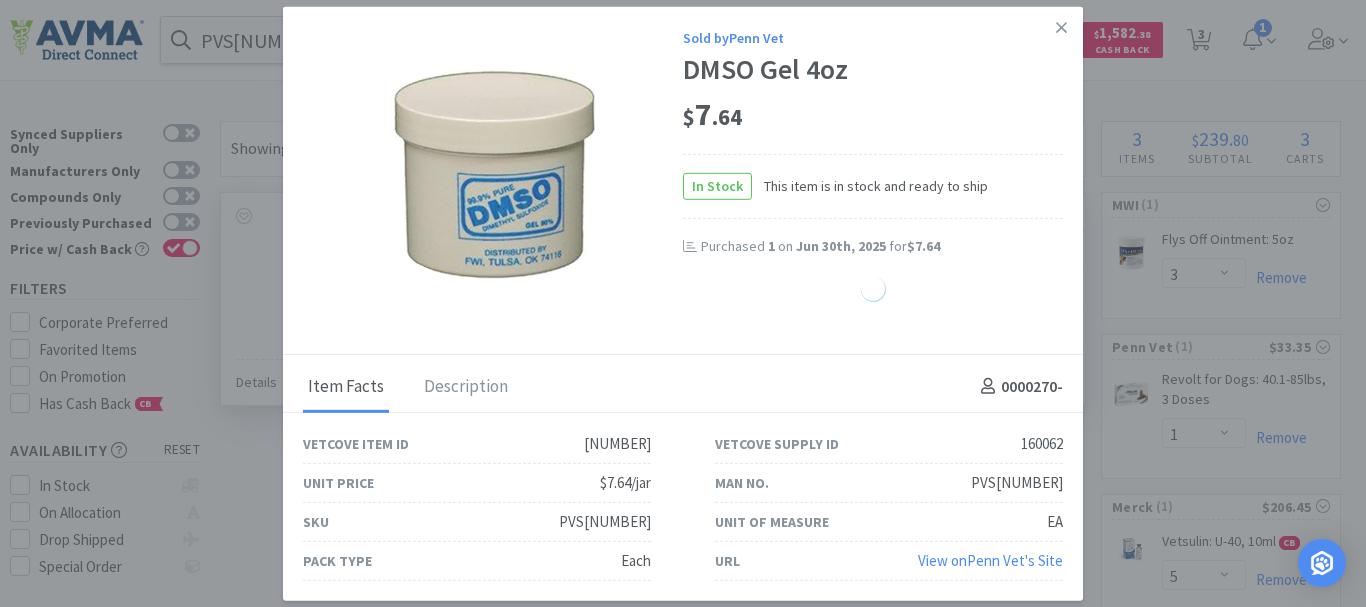 select on "1" 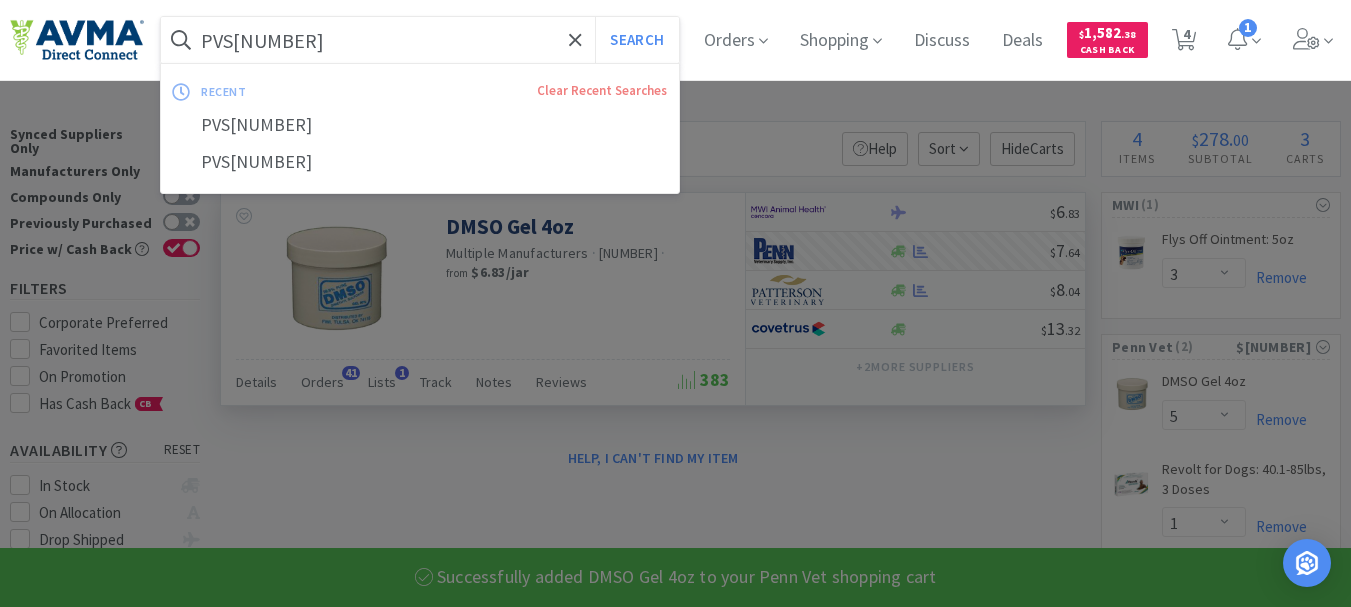 click on "PVS[NUMBER]" at bounding box center (420, 40) 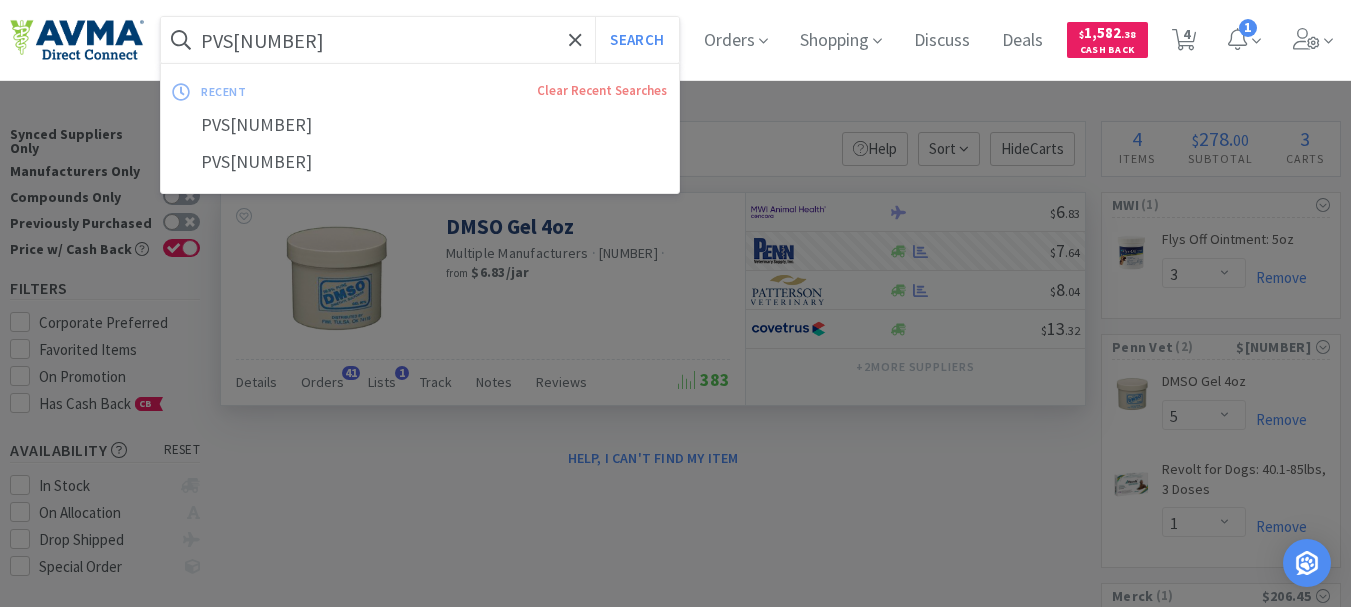 paste on "8200S" 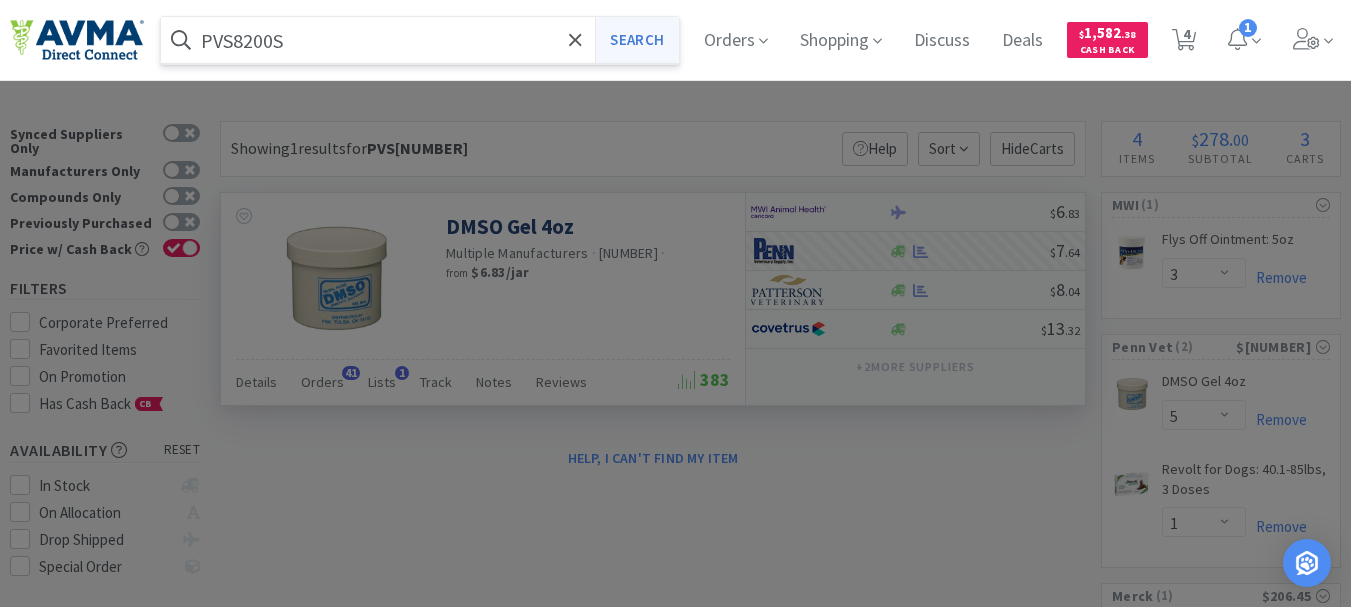 type on "PVS8200S" 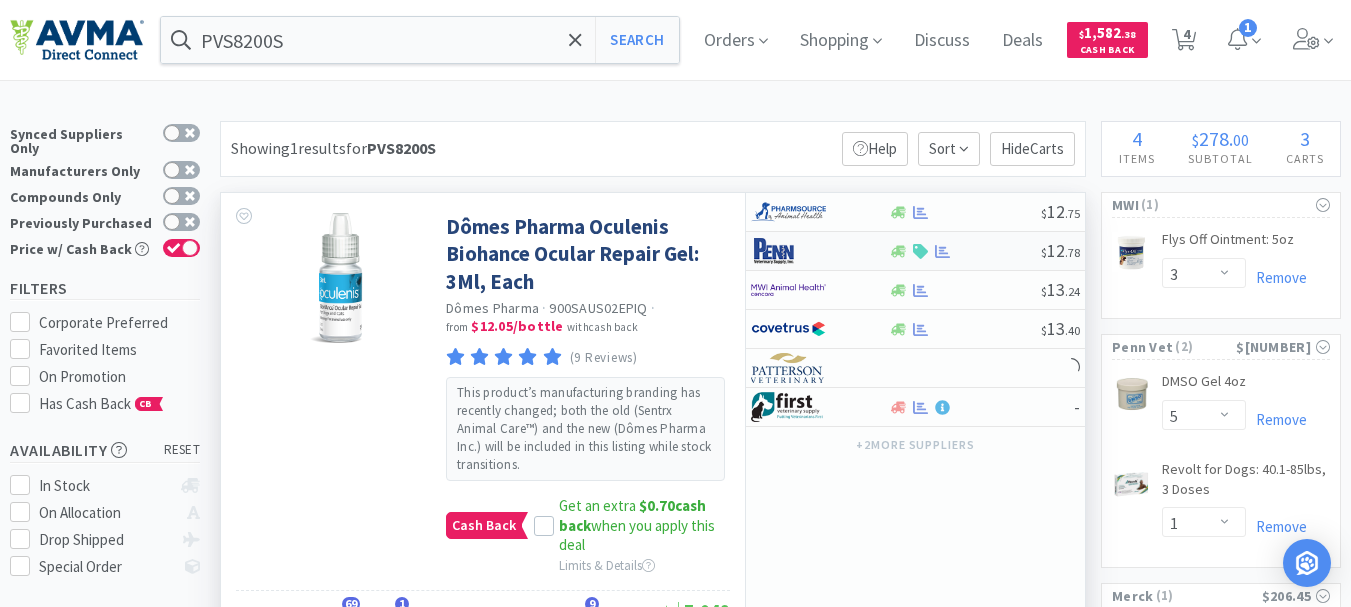click at bounding box center (788, 251) 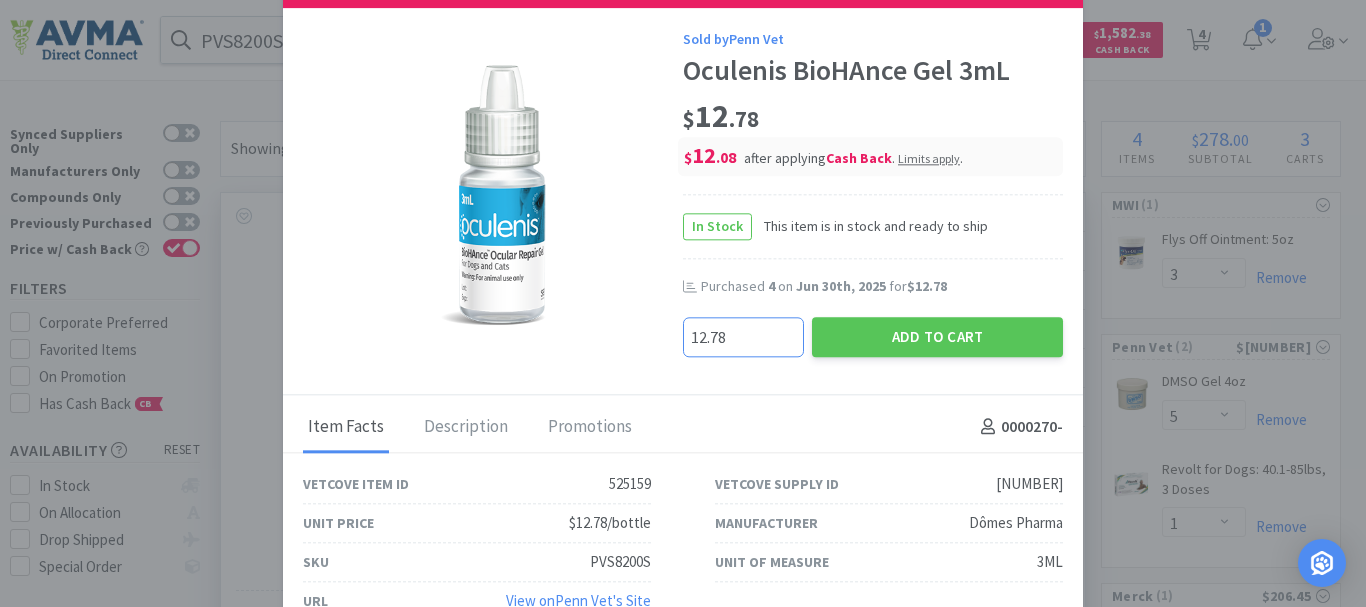drag, startPoint x: 734, startPoint y: 330, endPoint x: 679, endPoint y: 331, distance: 55.00909 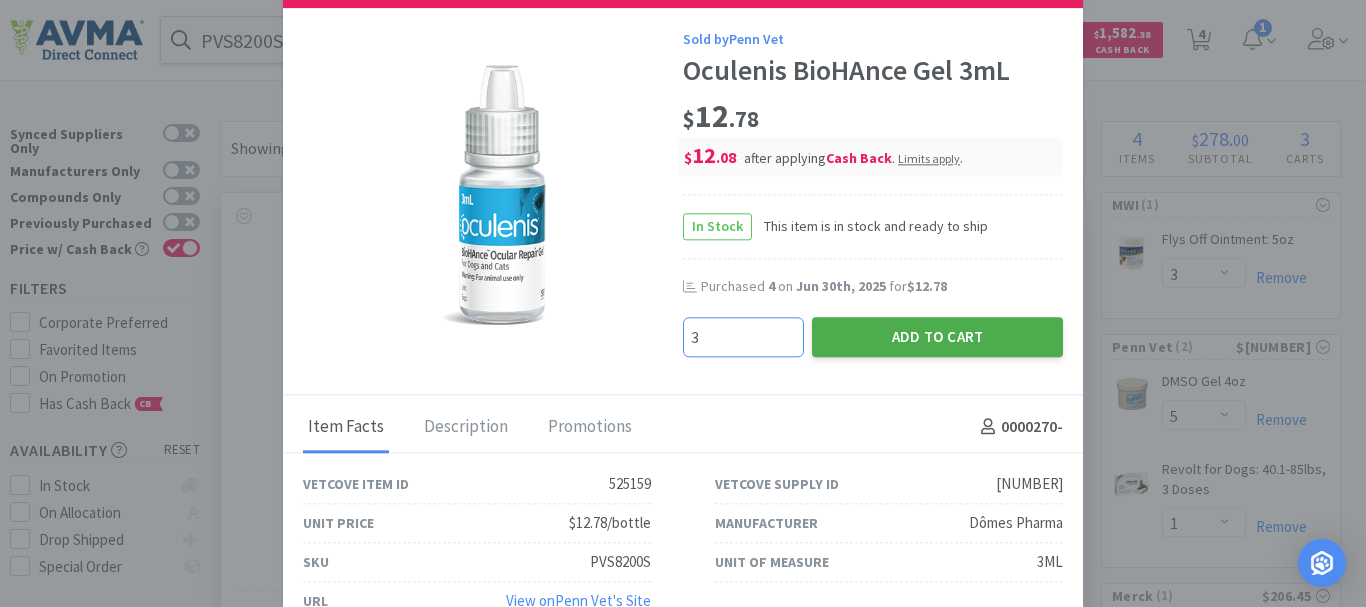 type on "3" 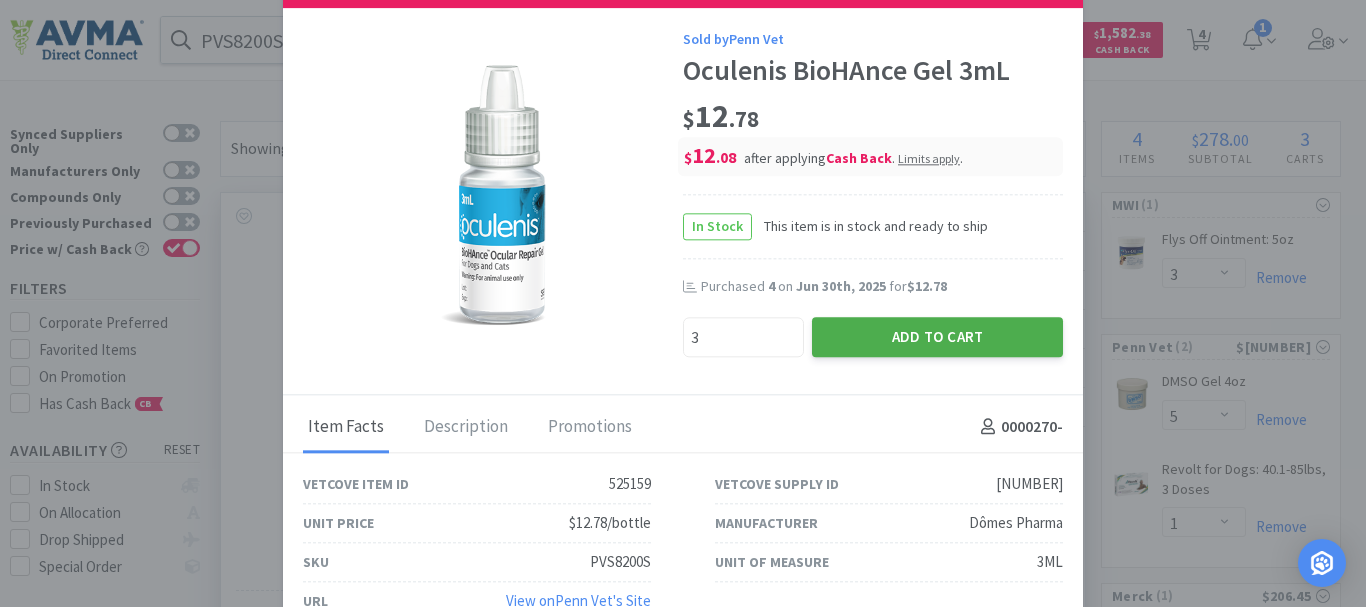click on "Add to Cart" at bounding box center [937, 337] 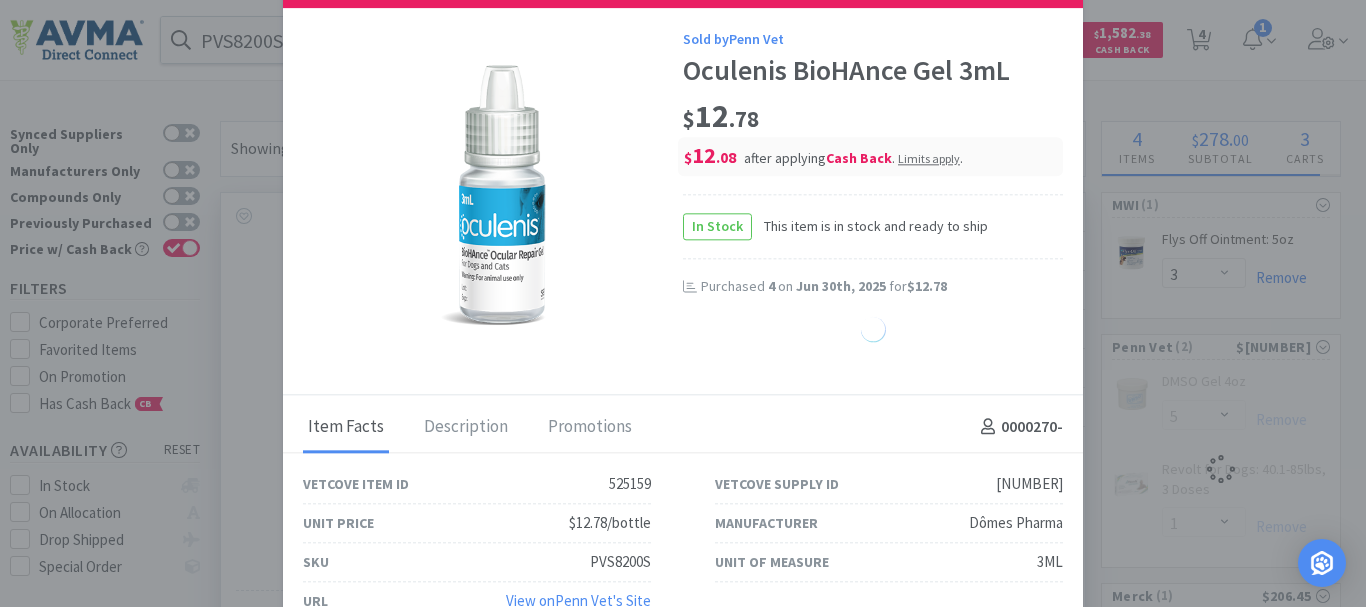 select on "3" 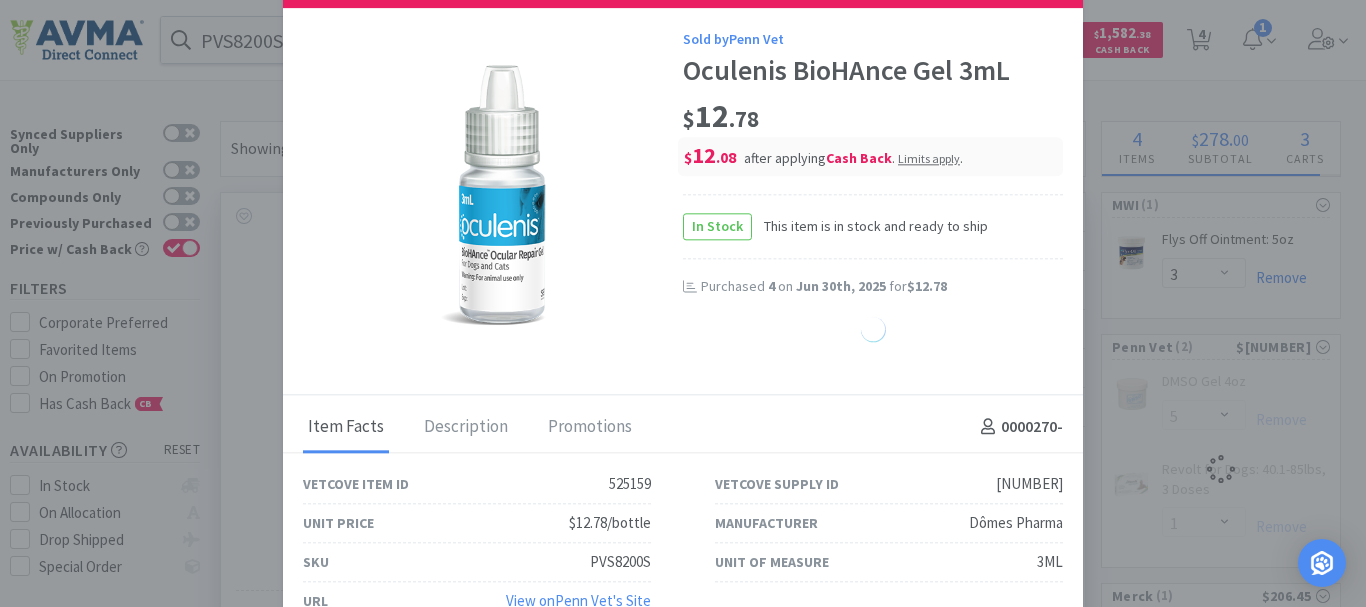 select on "1" 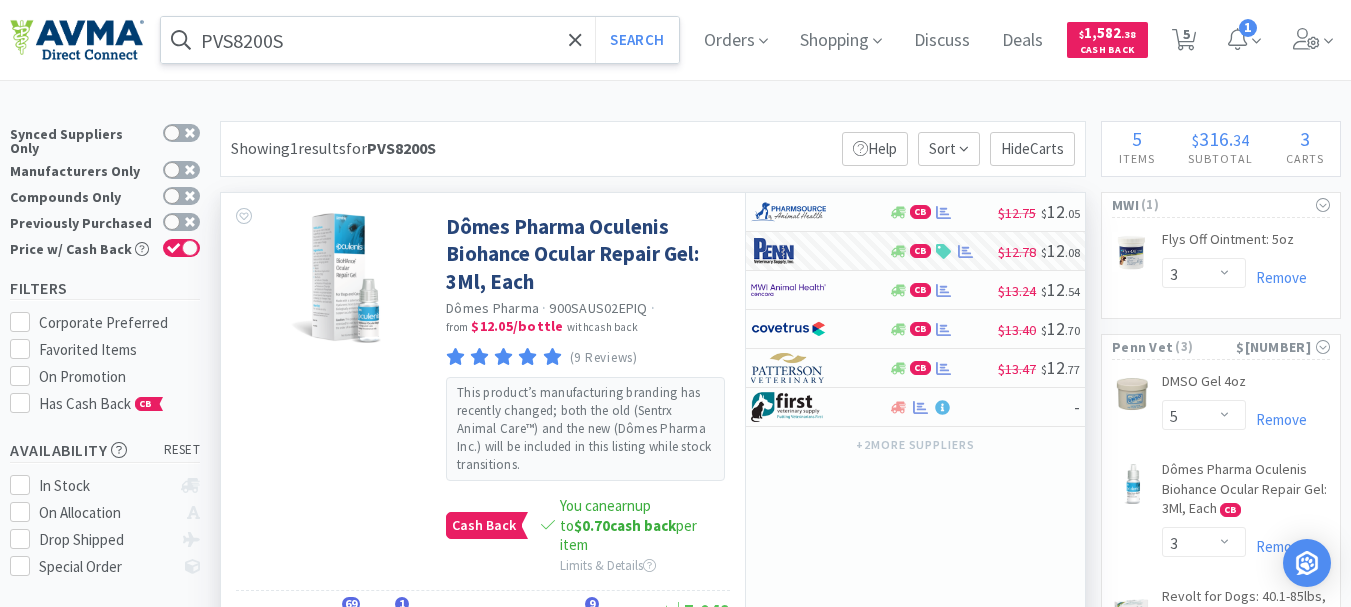 click on "PVS8200S" at bounding box center (420, 40) 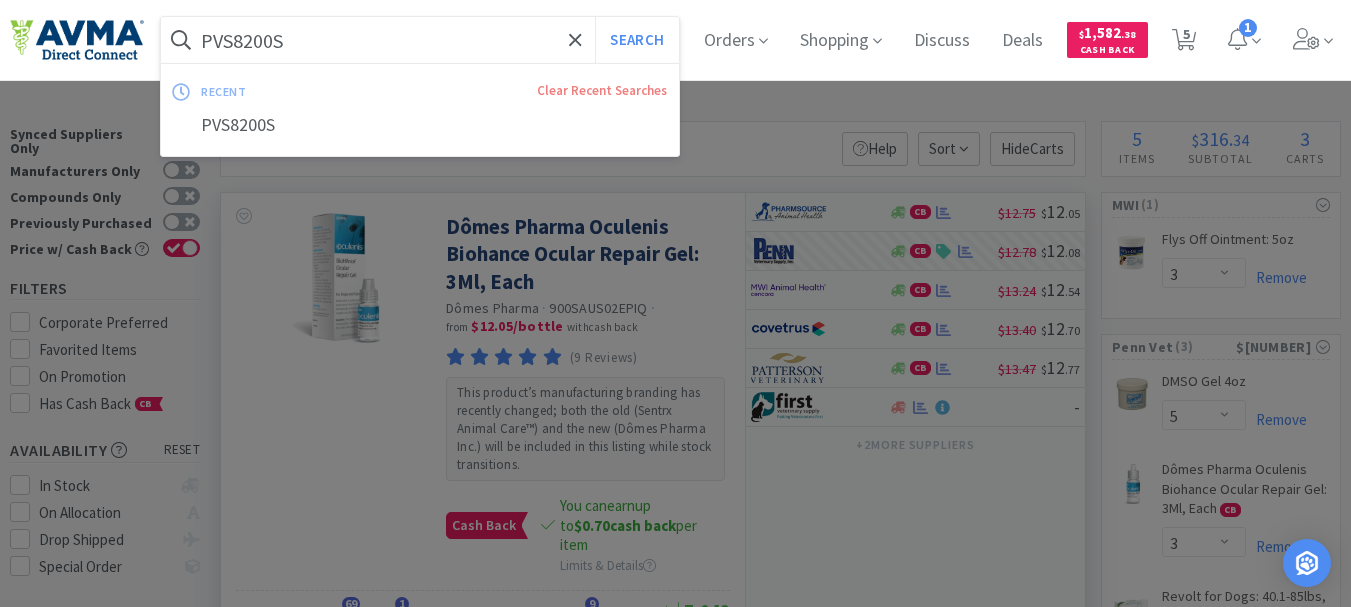 paste on "T210060" 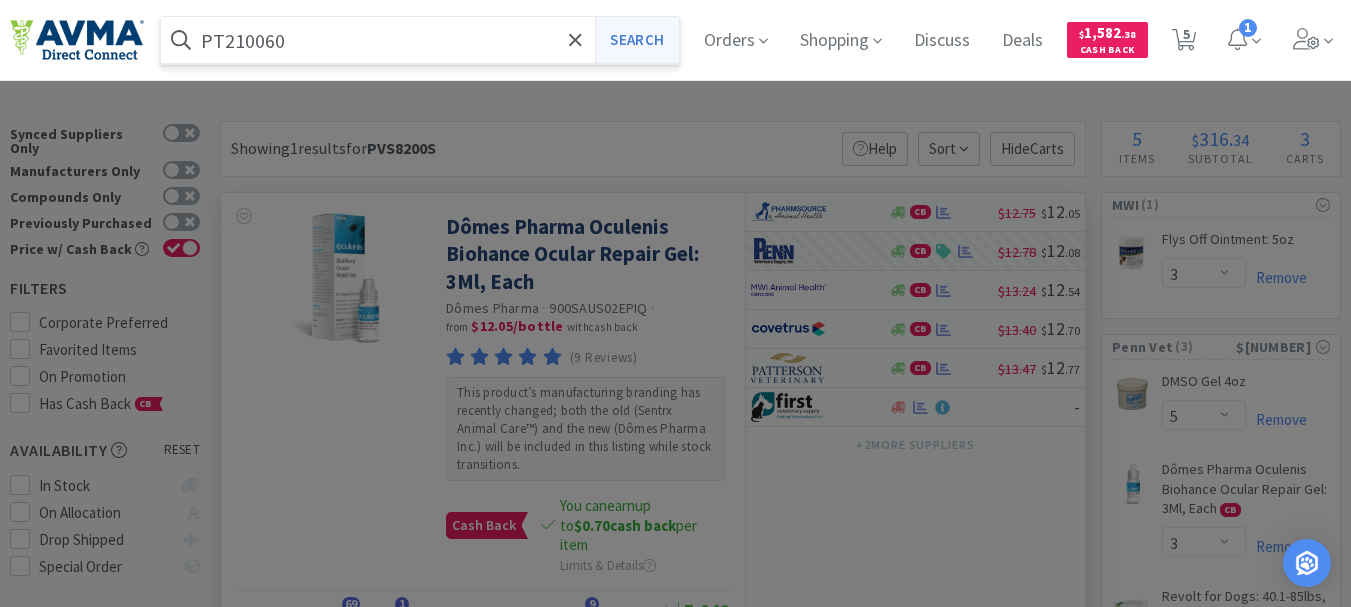 type on "PT210060" 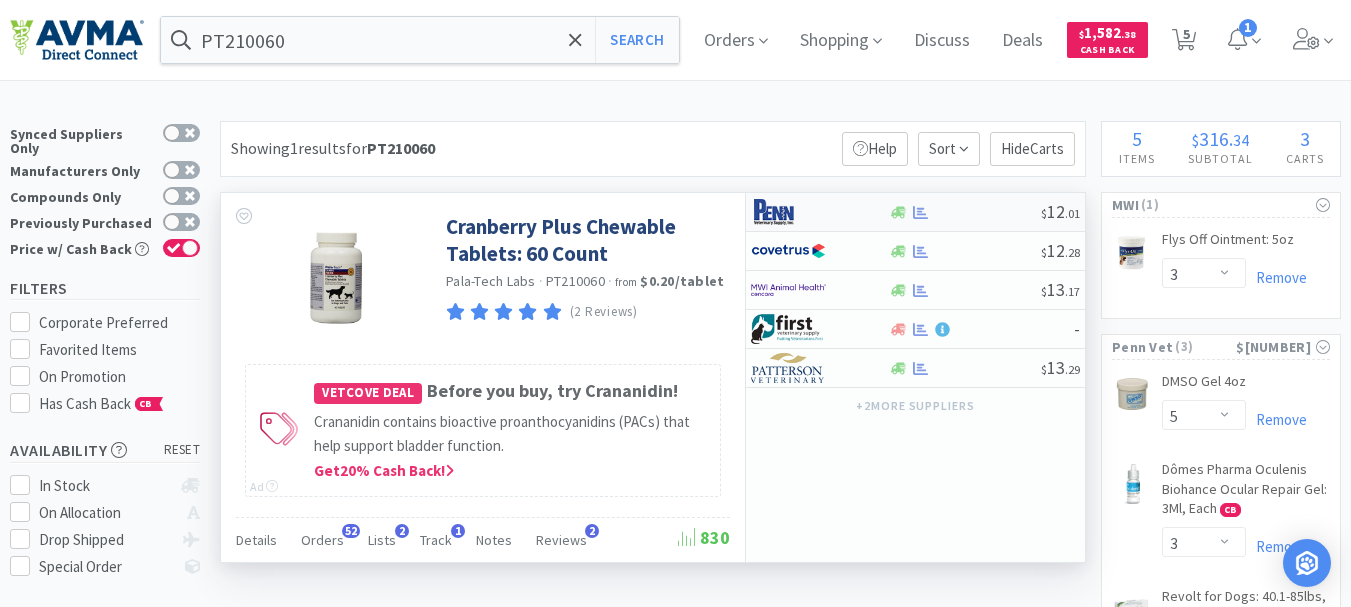 click at bounding box center (788, 212) 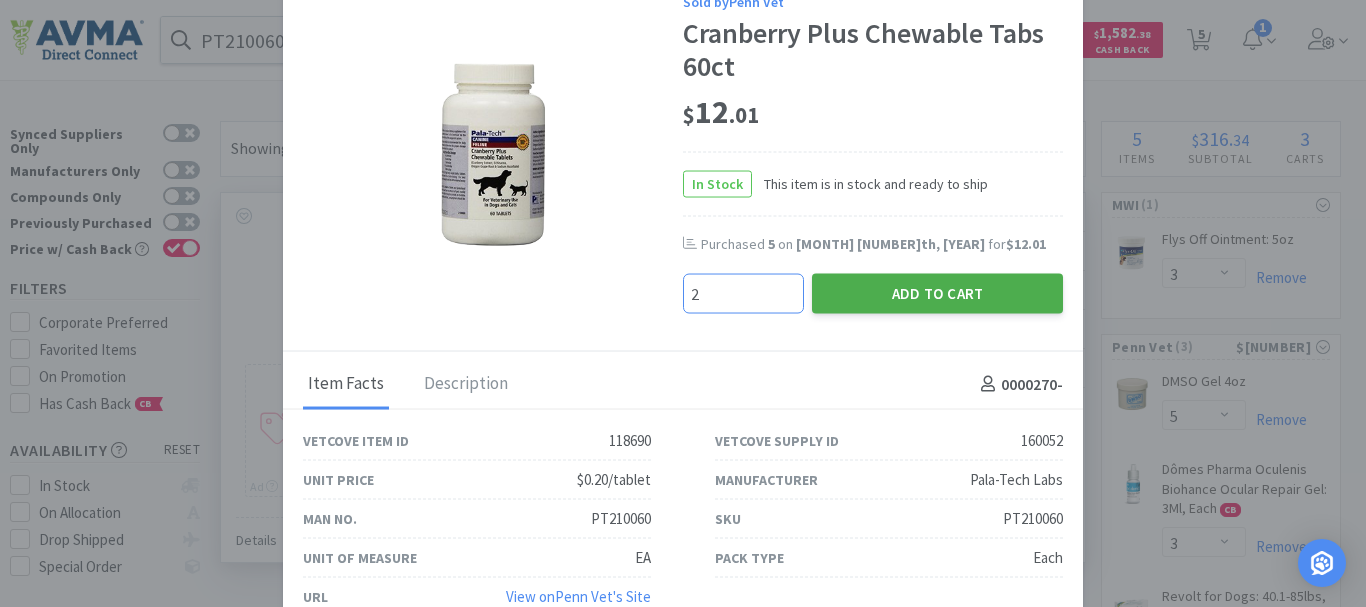 type on "2" 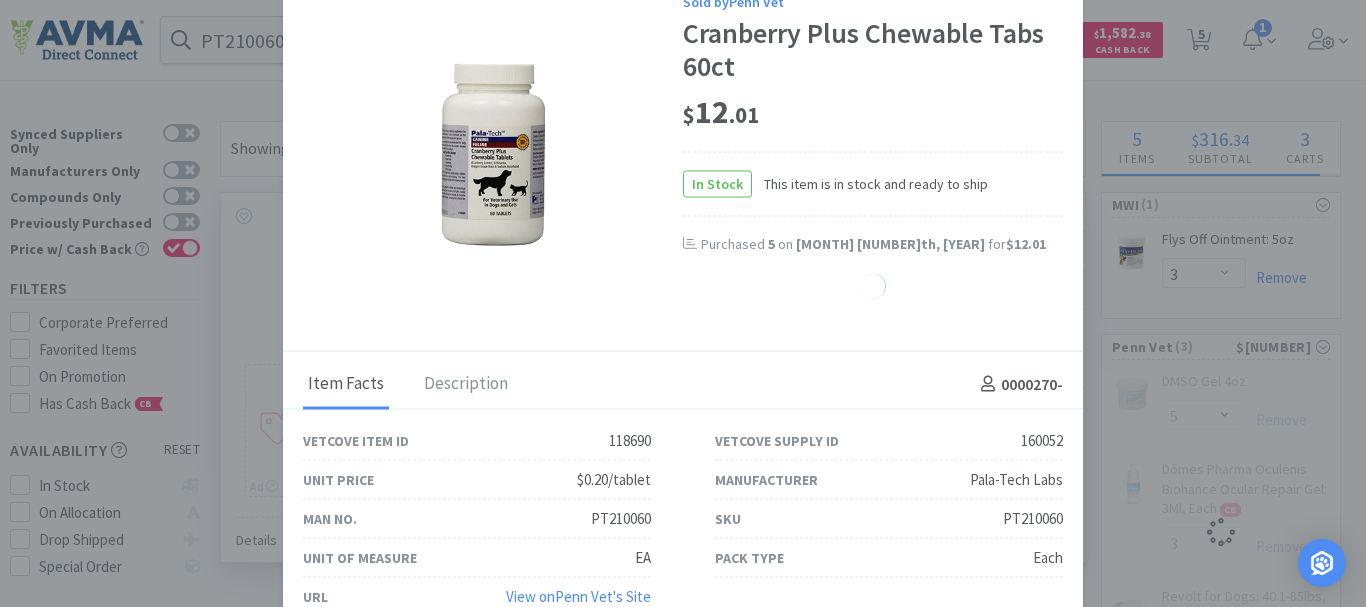 select on "2" 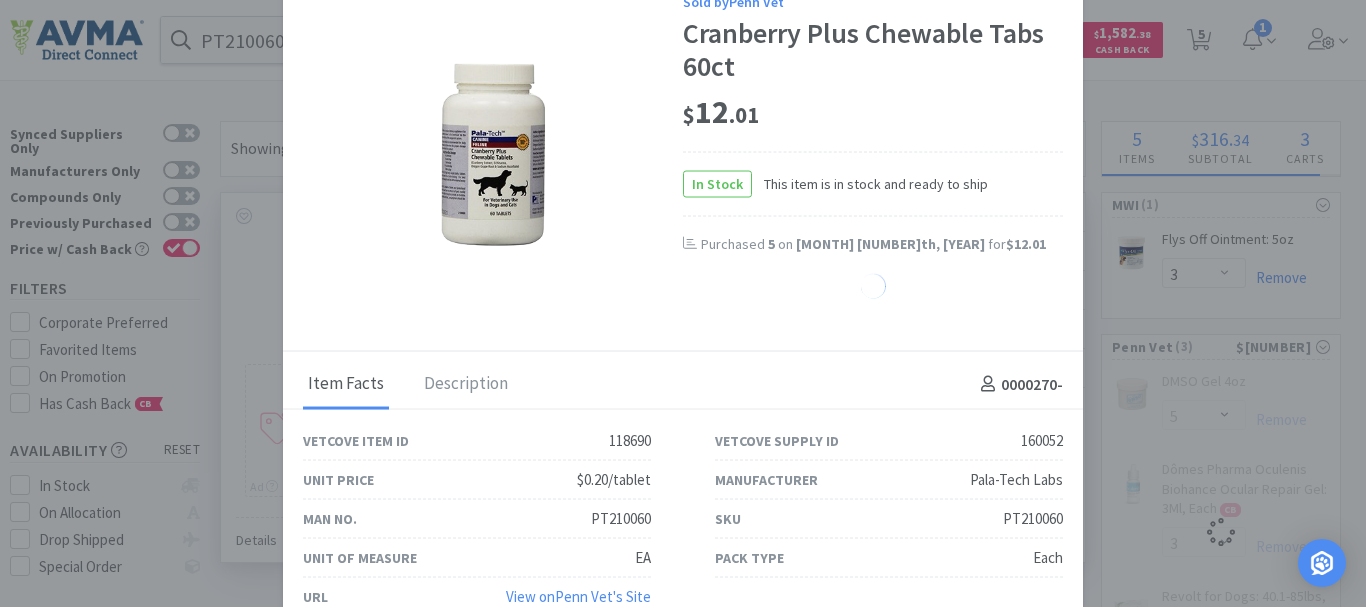 select on "5" 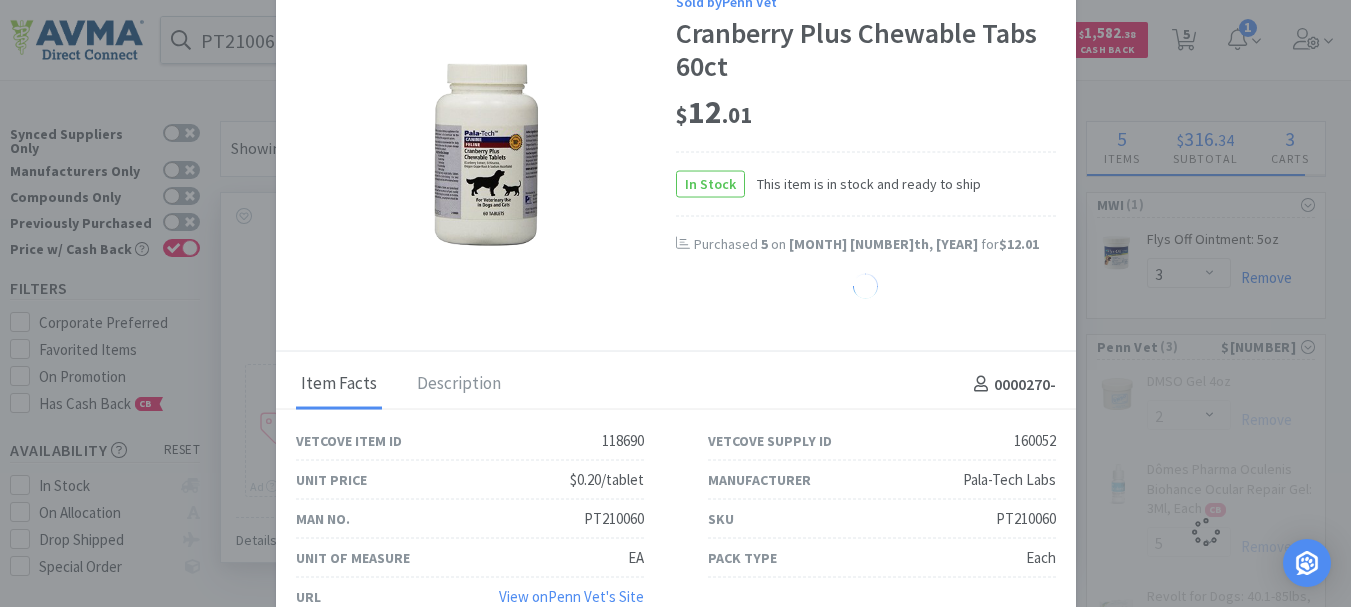 select on "1" 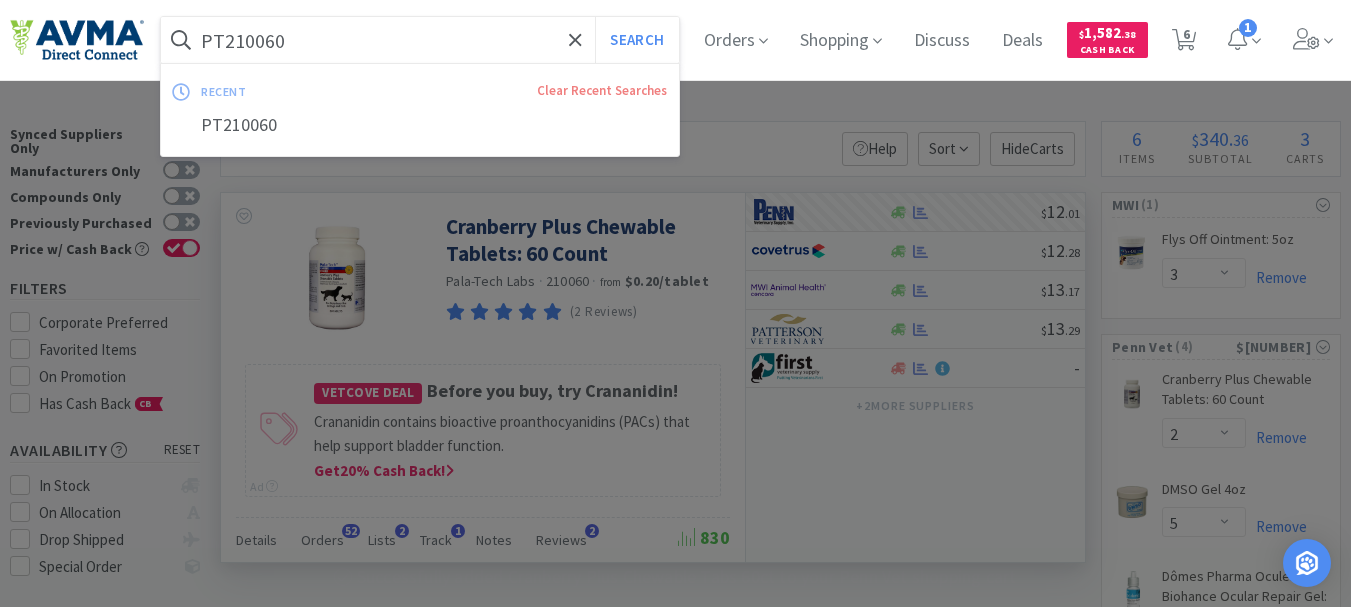 click on "PT210060" at bounding box center (420, 40) 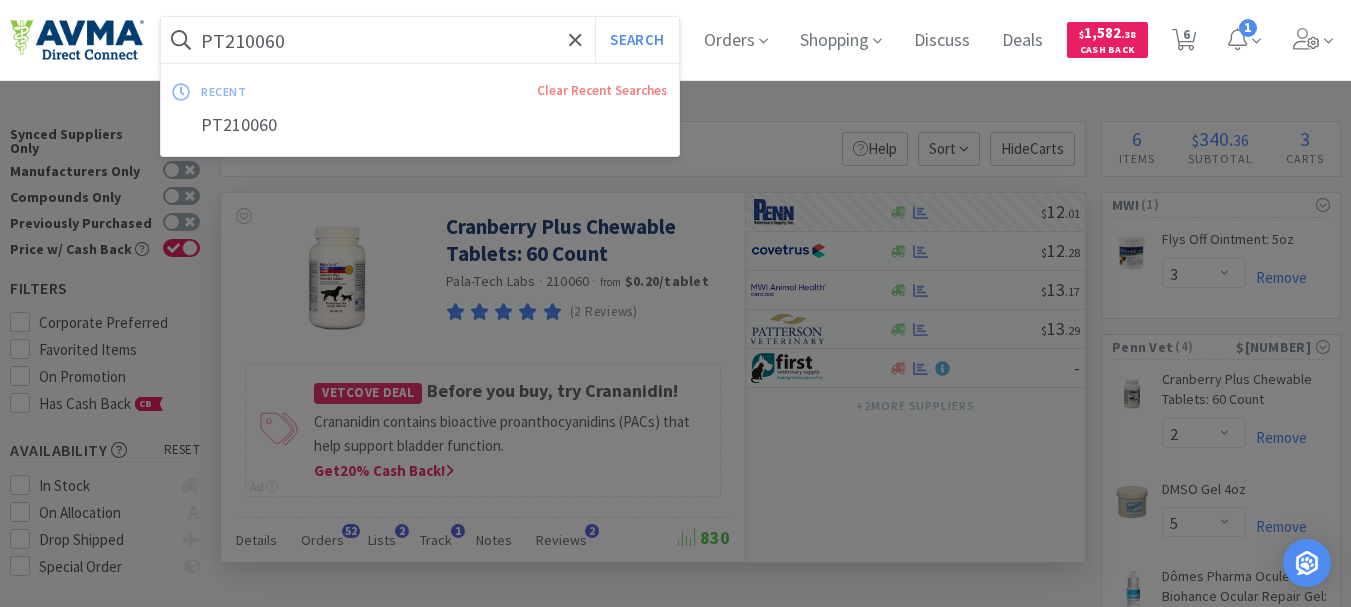 paste on "AUR1015" 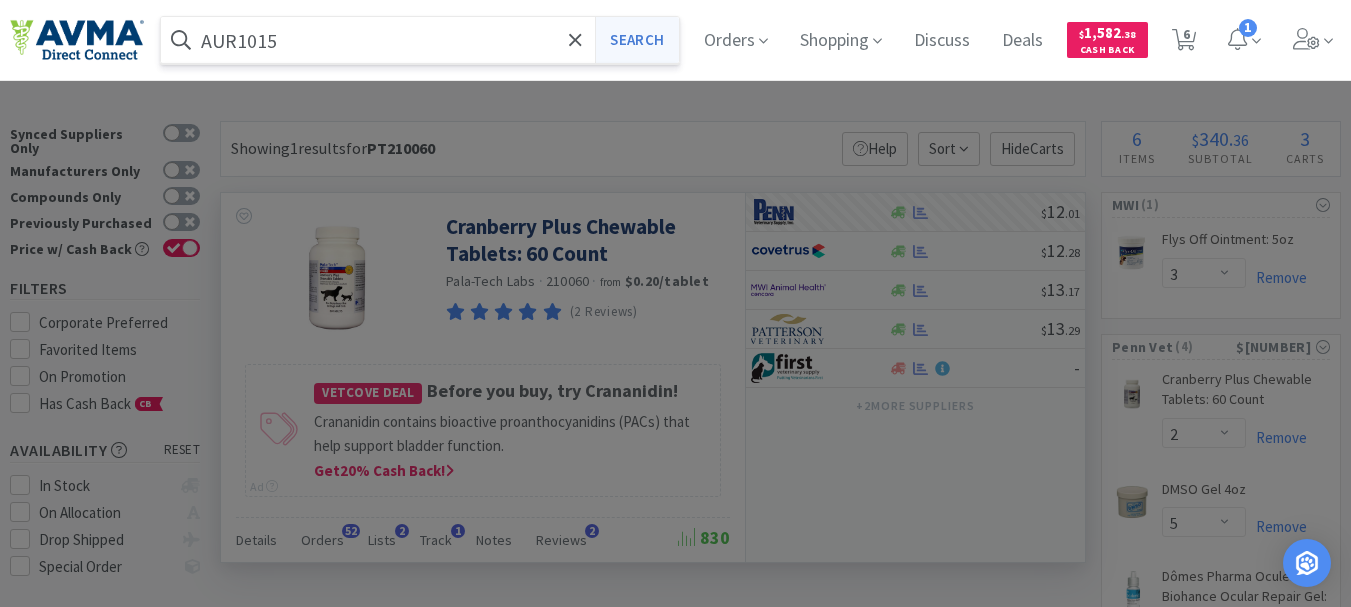 type on "AUR1015" 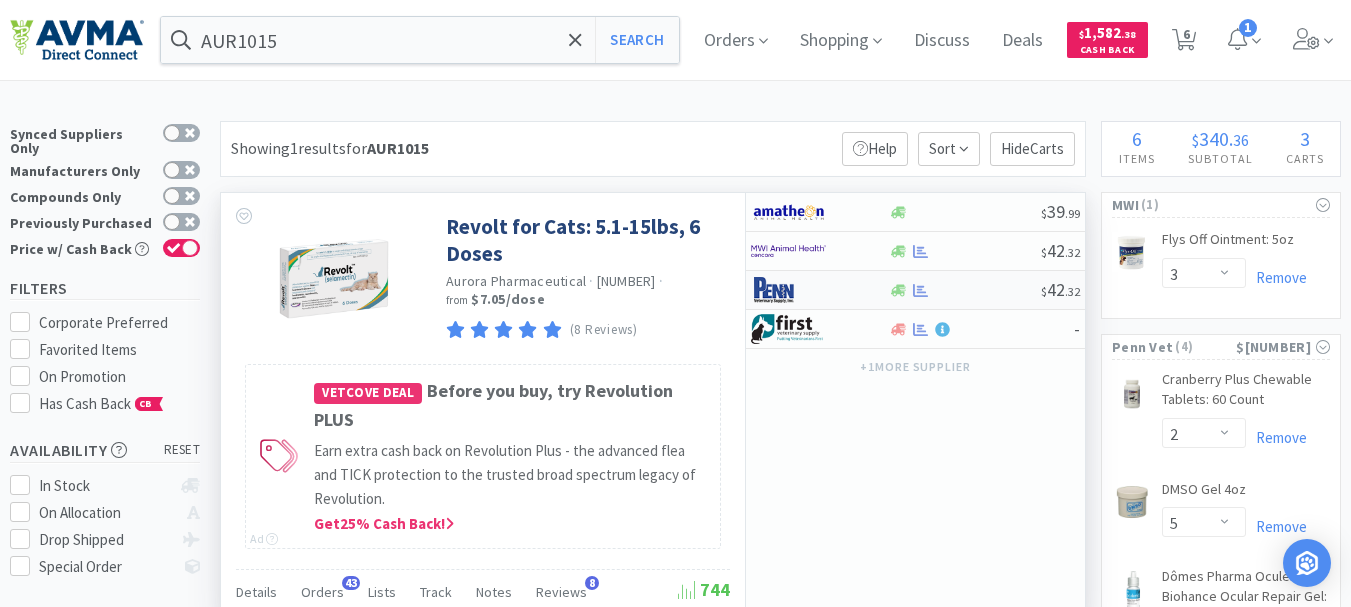click at bounding box center [788, 290] 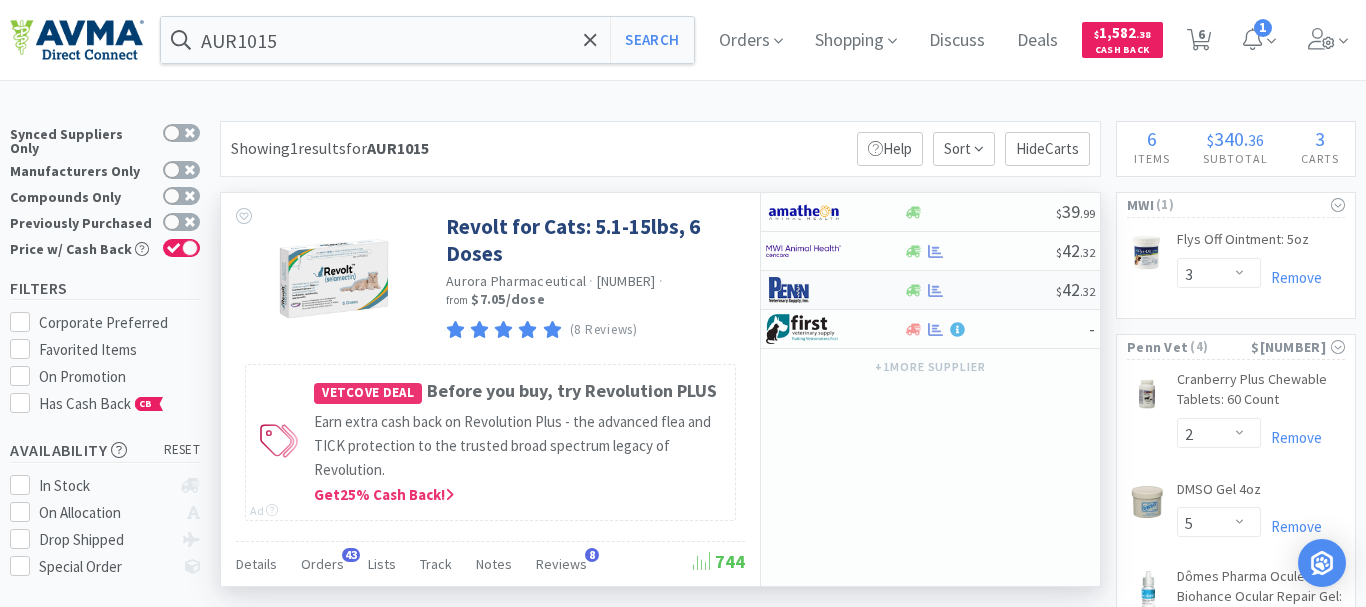 select on "1" 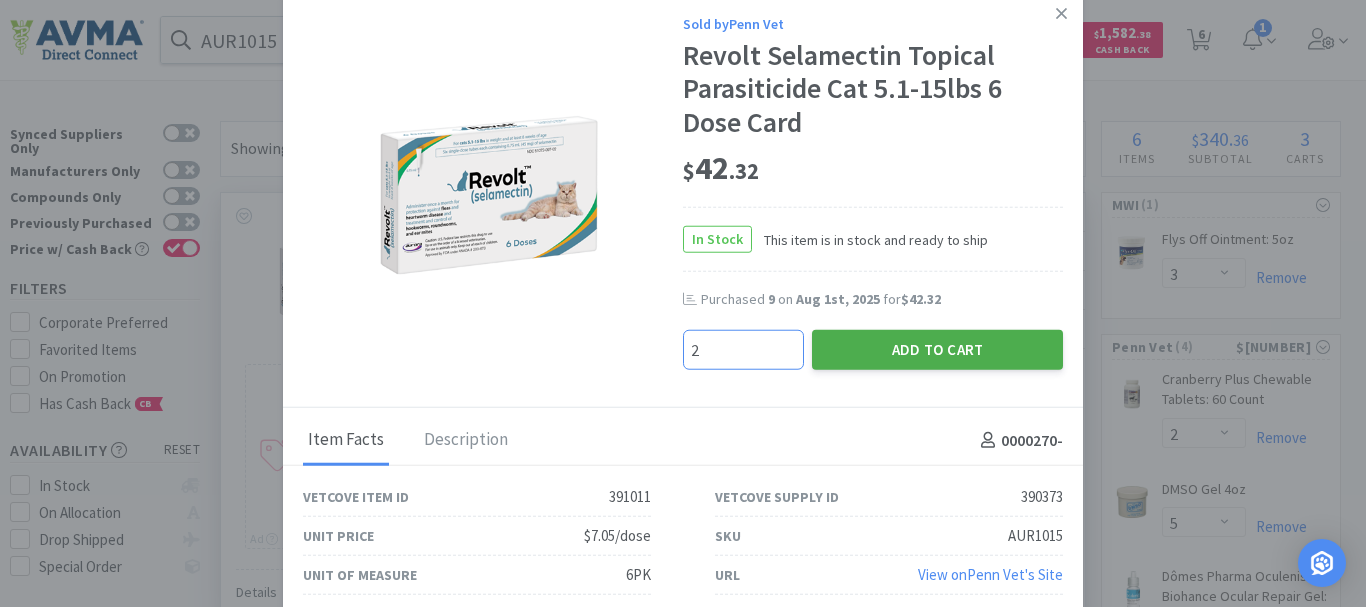 type on "2" 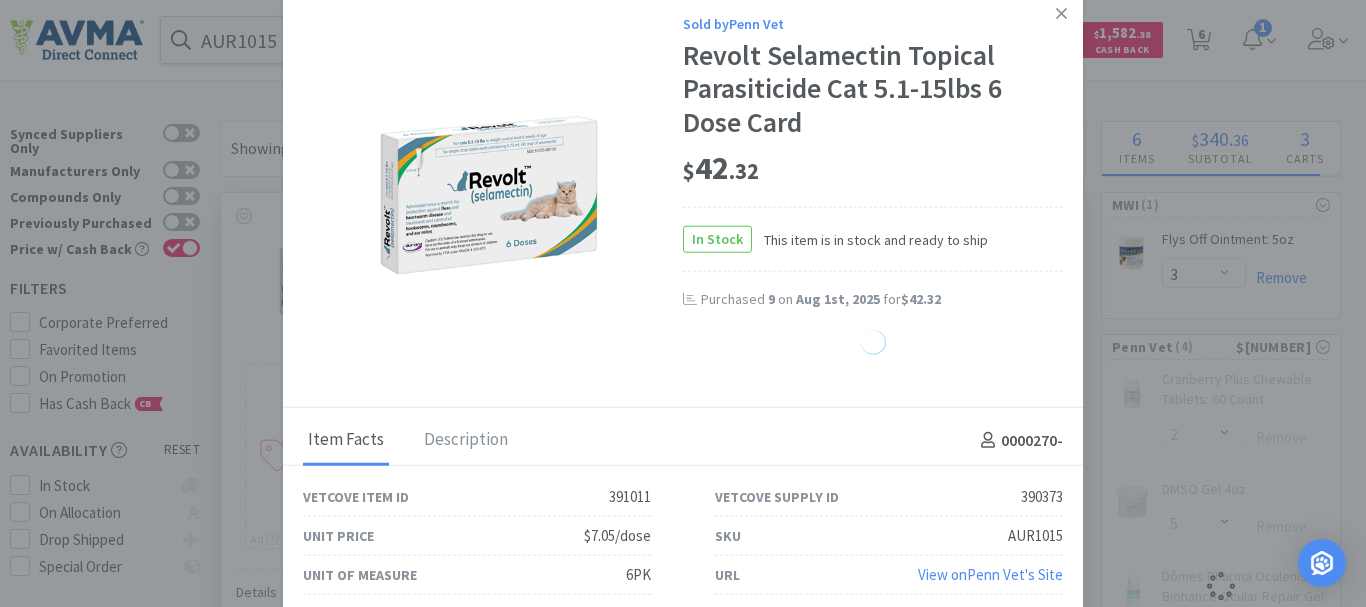 select on "2" 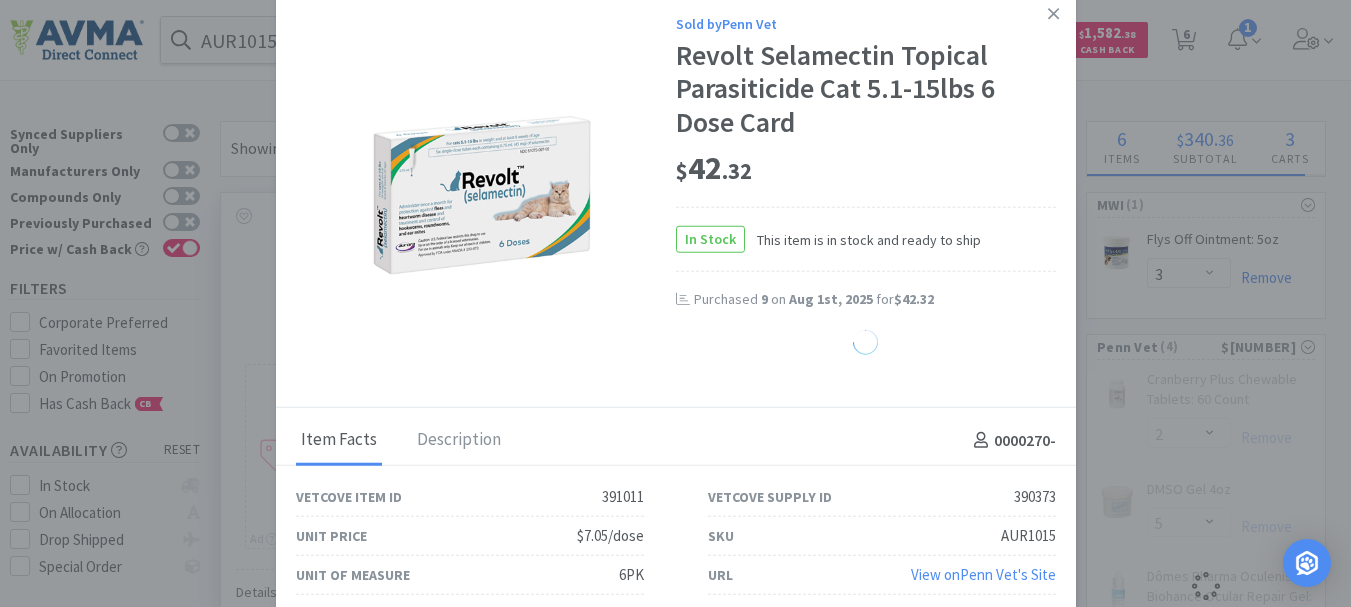 select on "1" 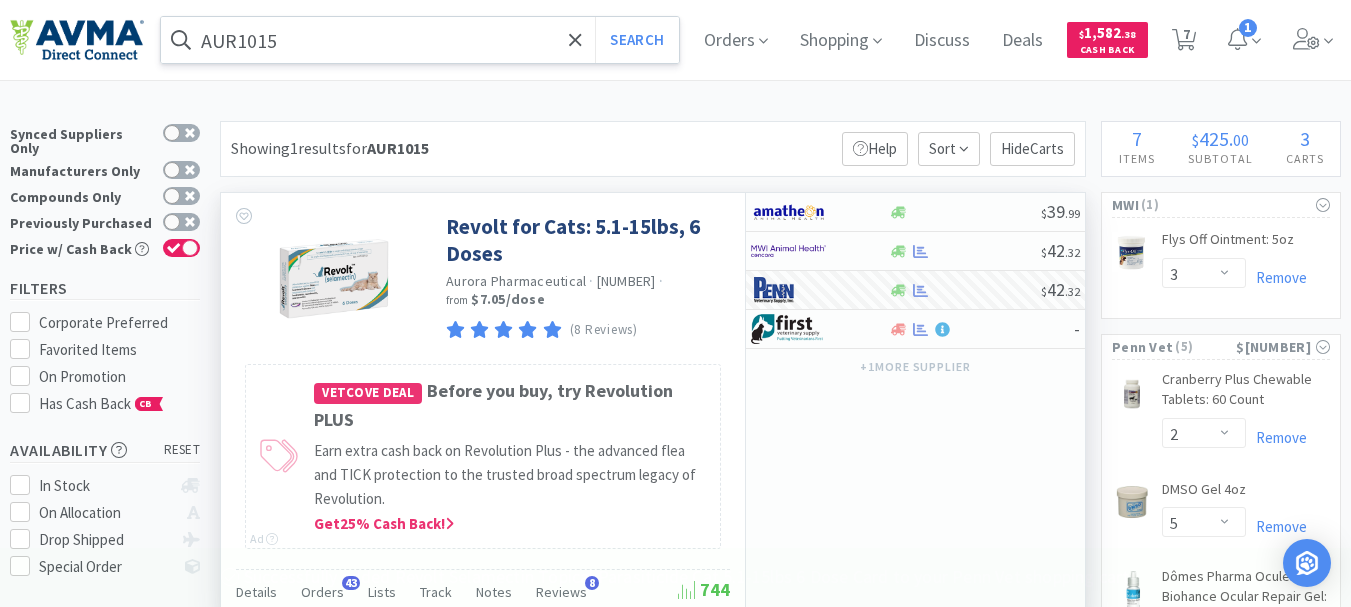 click on "AUR1015" at bounding box center (420, 40) 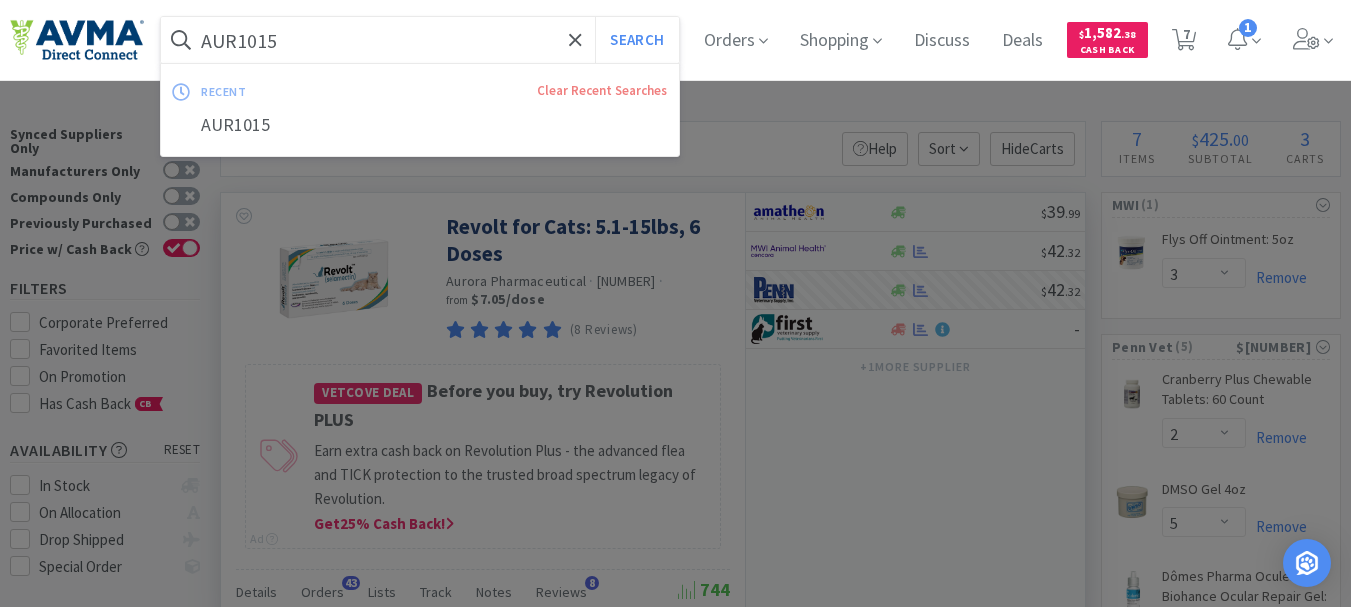 paste on "40" 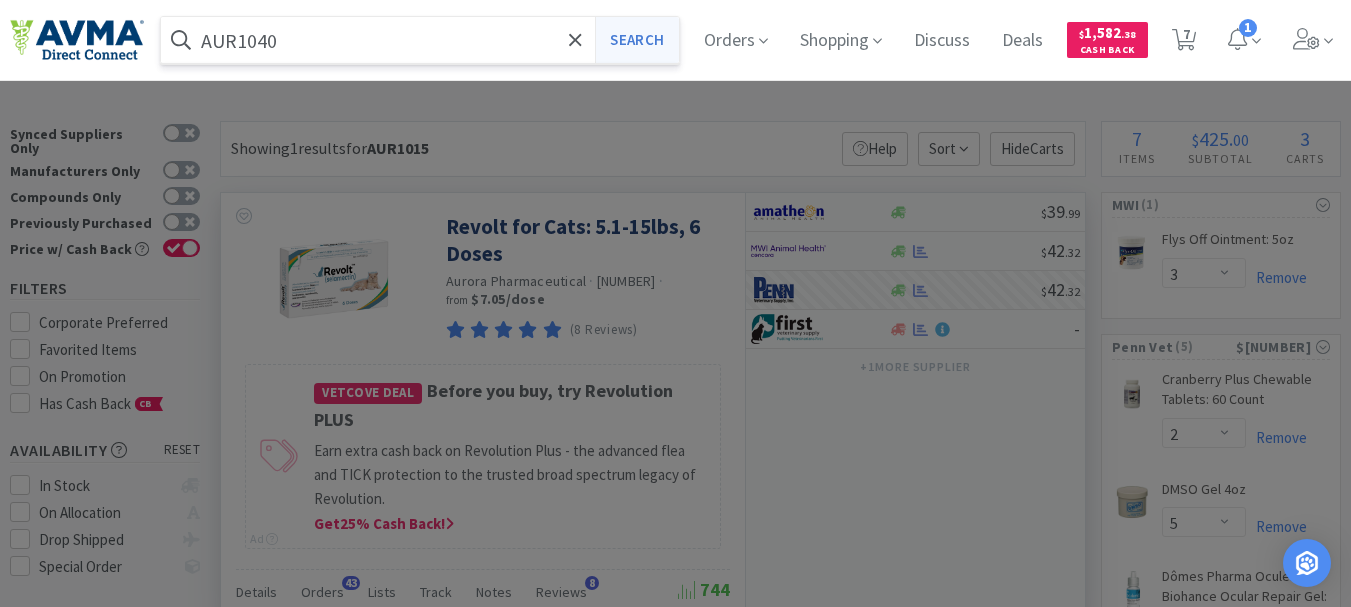 type on "AUR1040" 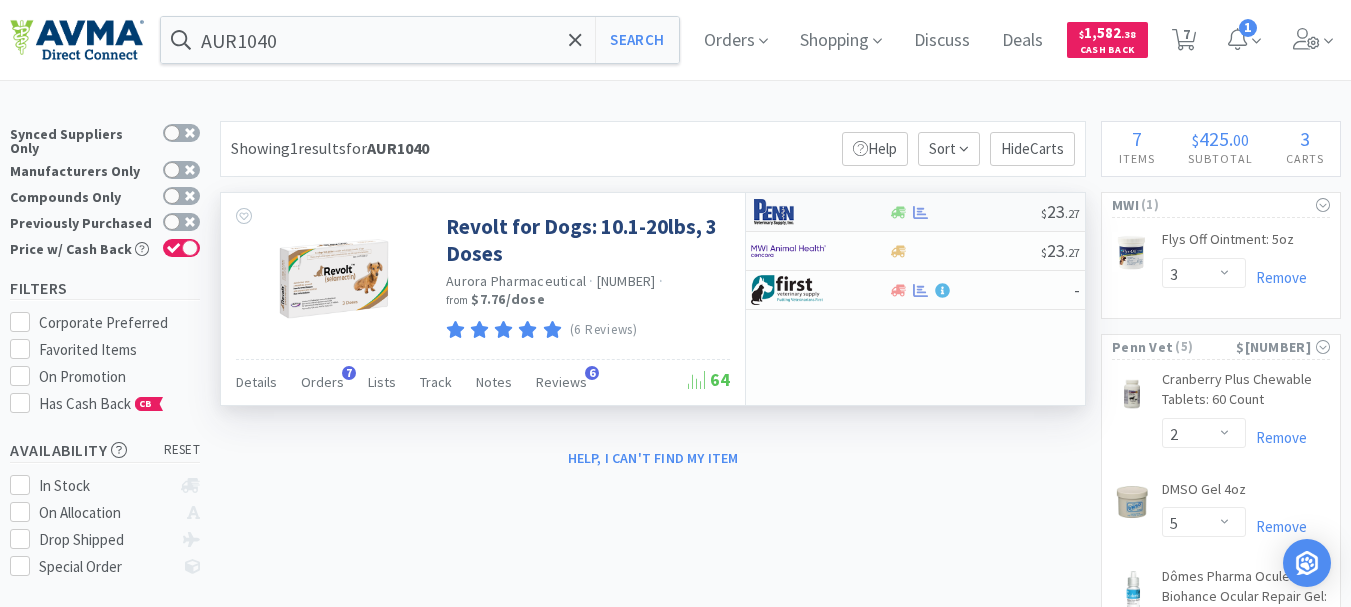 click at bounding box center (788, 212) 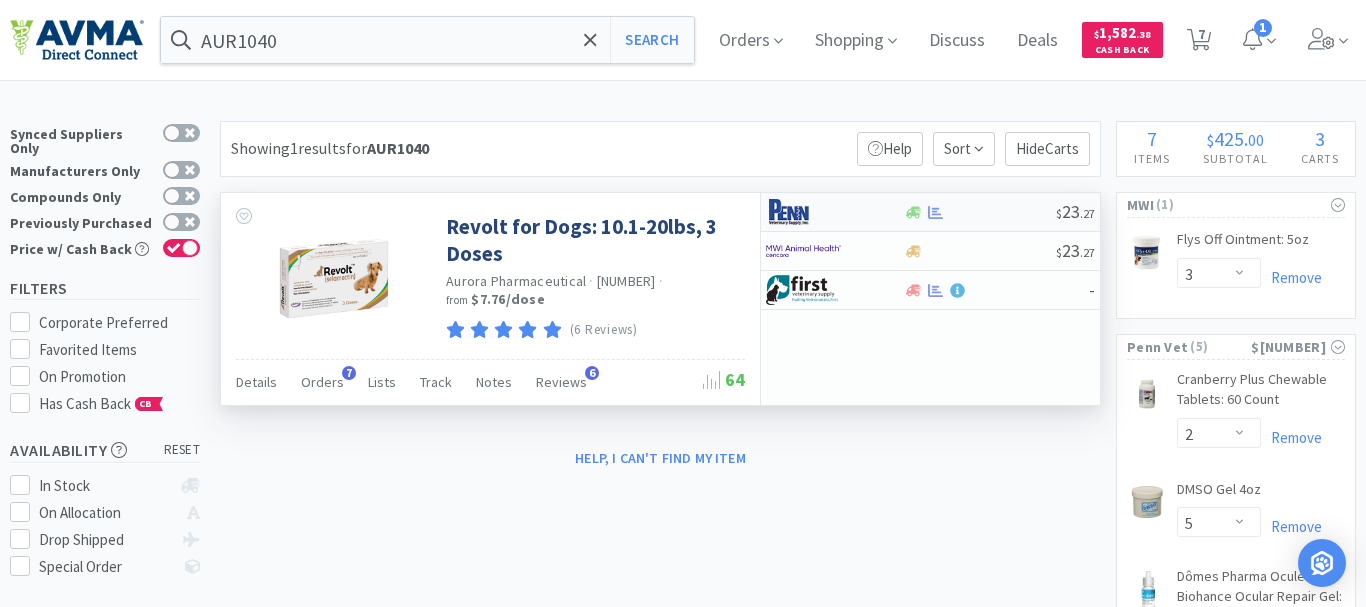 select on "1" 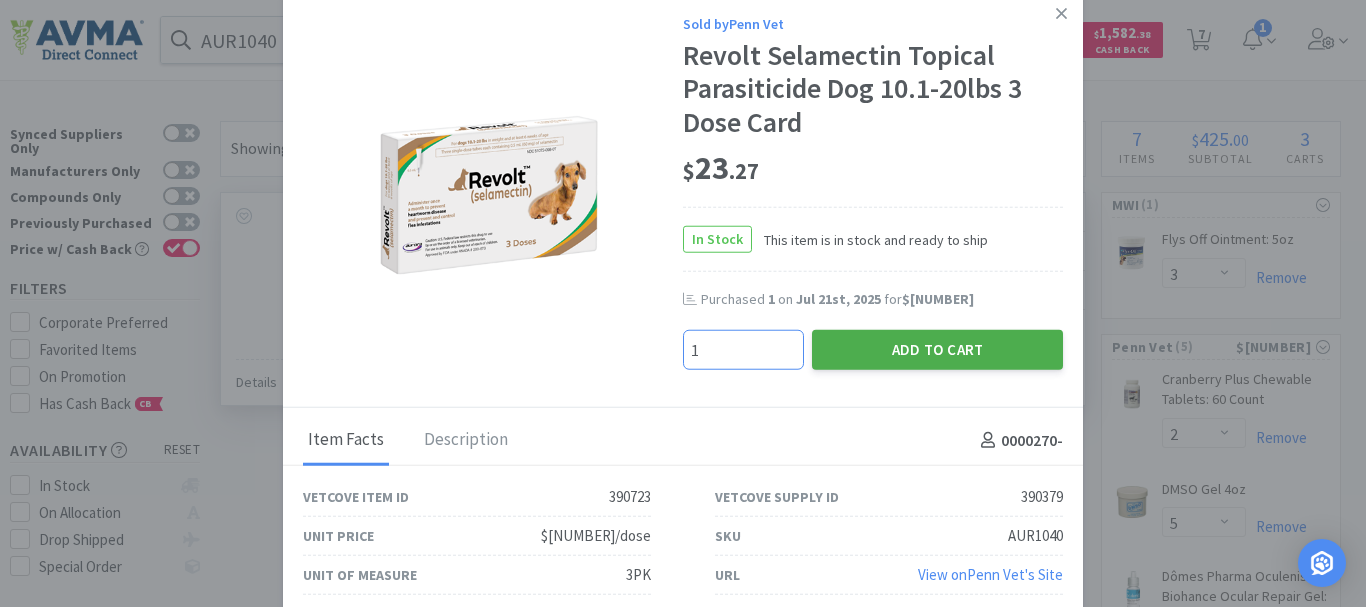 type on "1" 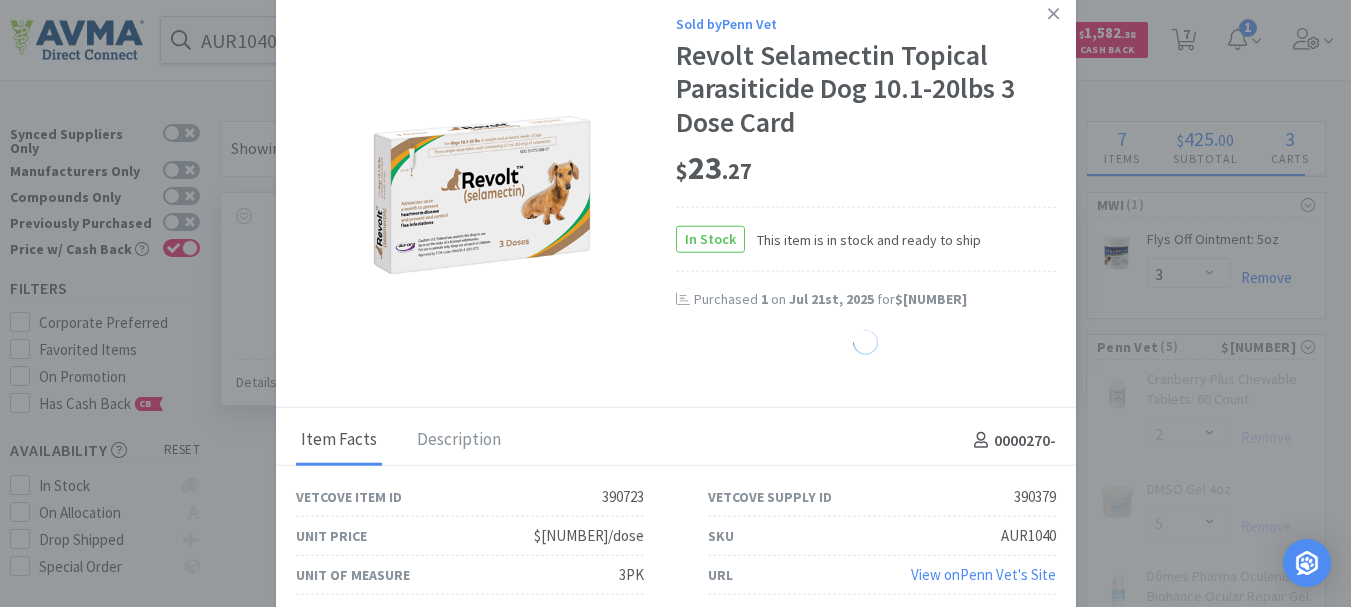 select on "1" 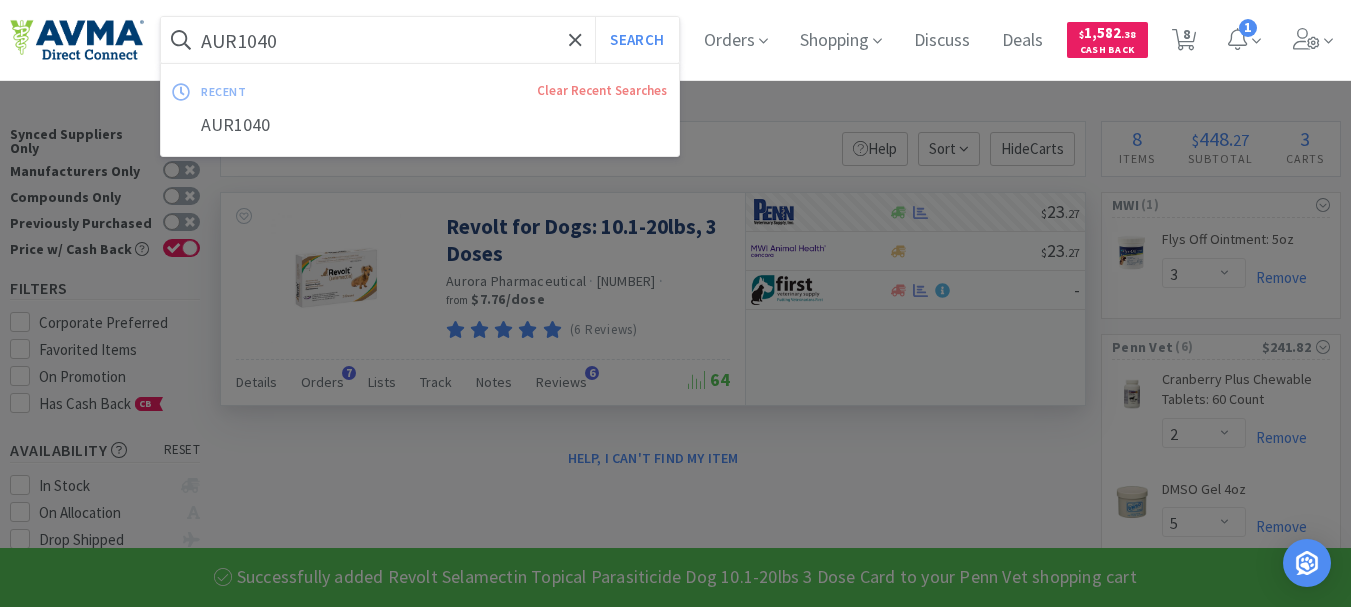 click on "AUR1040" at bounding box center (420, 40) 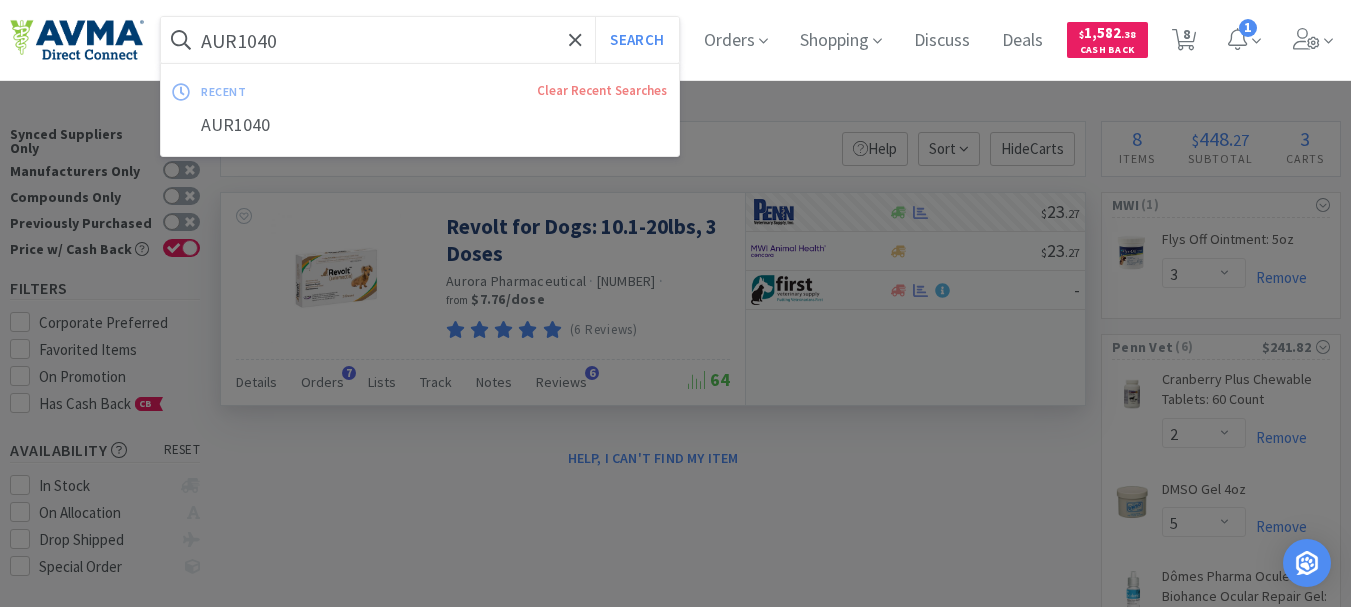 paste on "5" 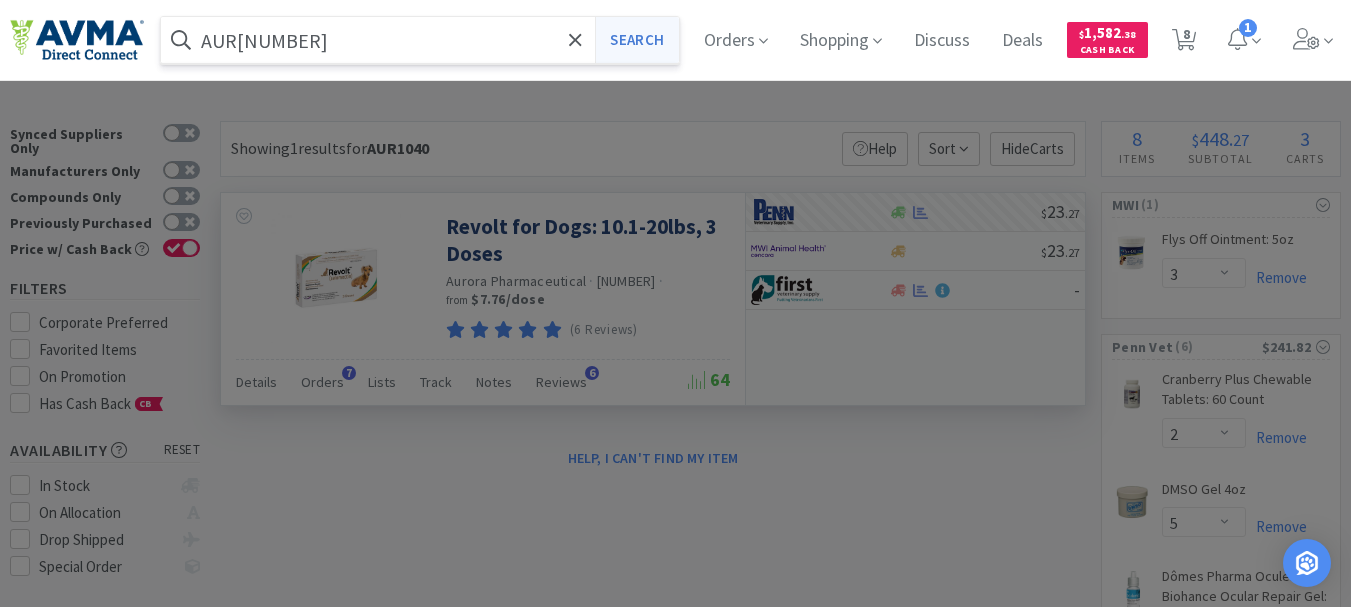 type on "AUR[NUMBER]" 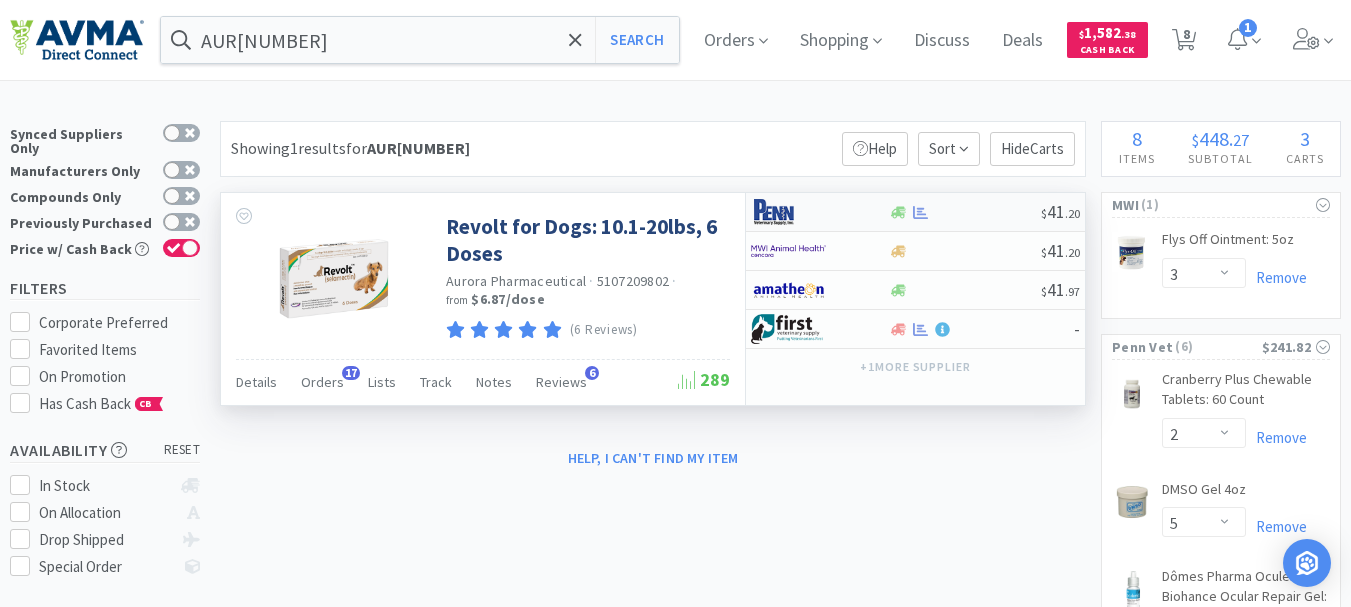 click at bounding box center (788, 212) 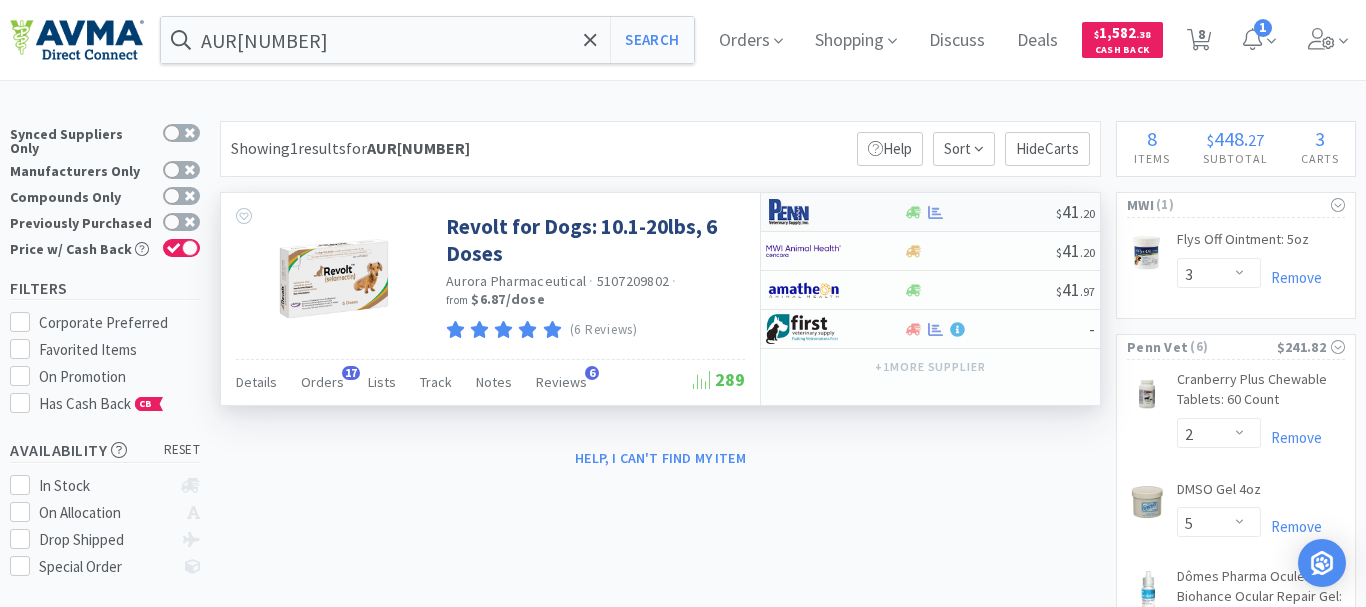select on "1" 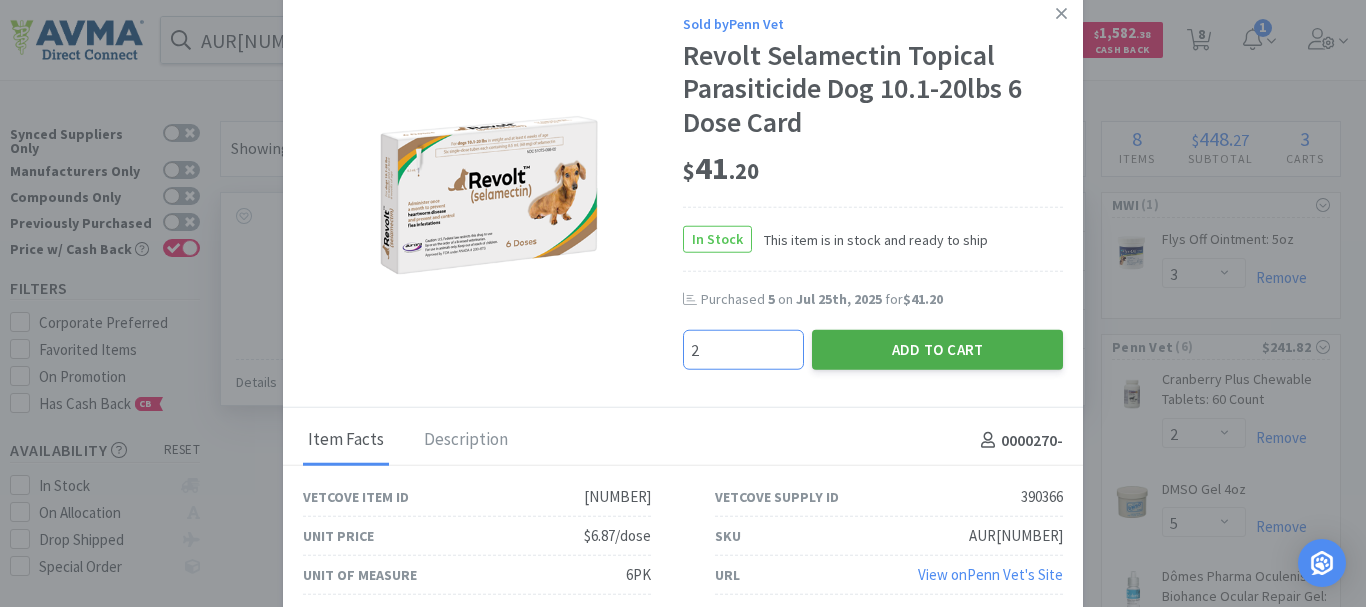 type on "2" 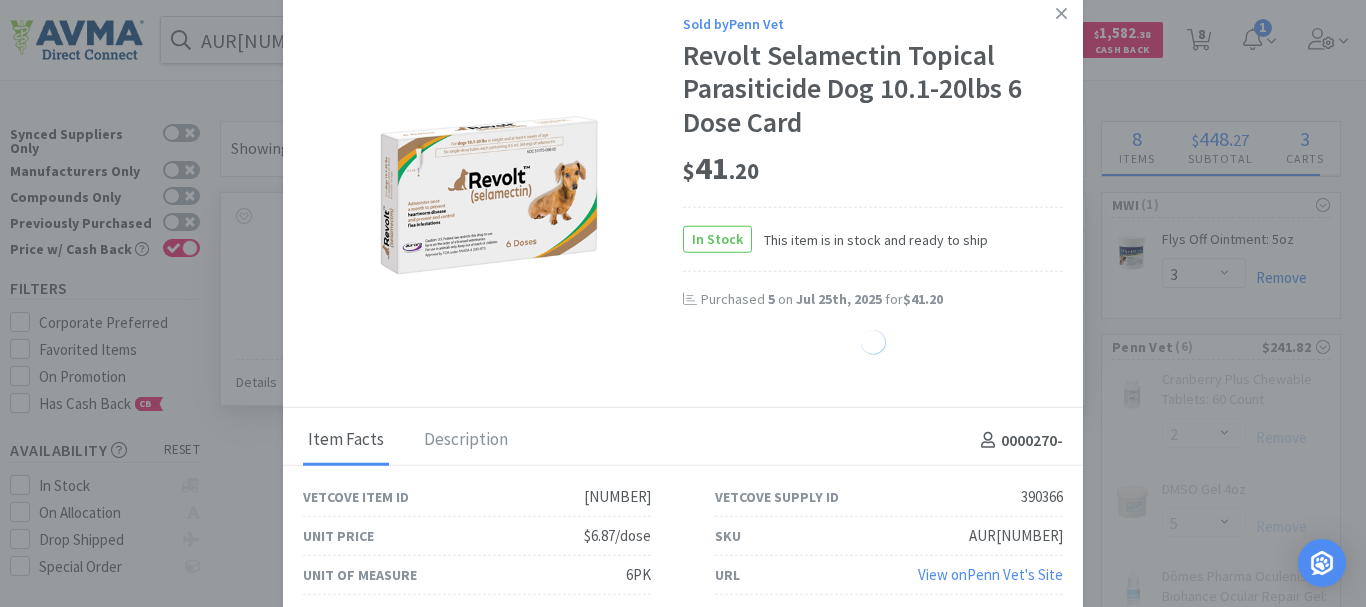 select on "2" 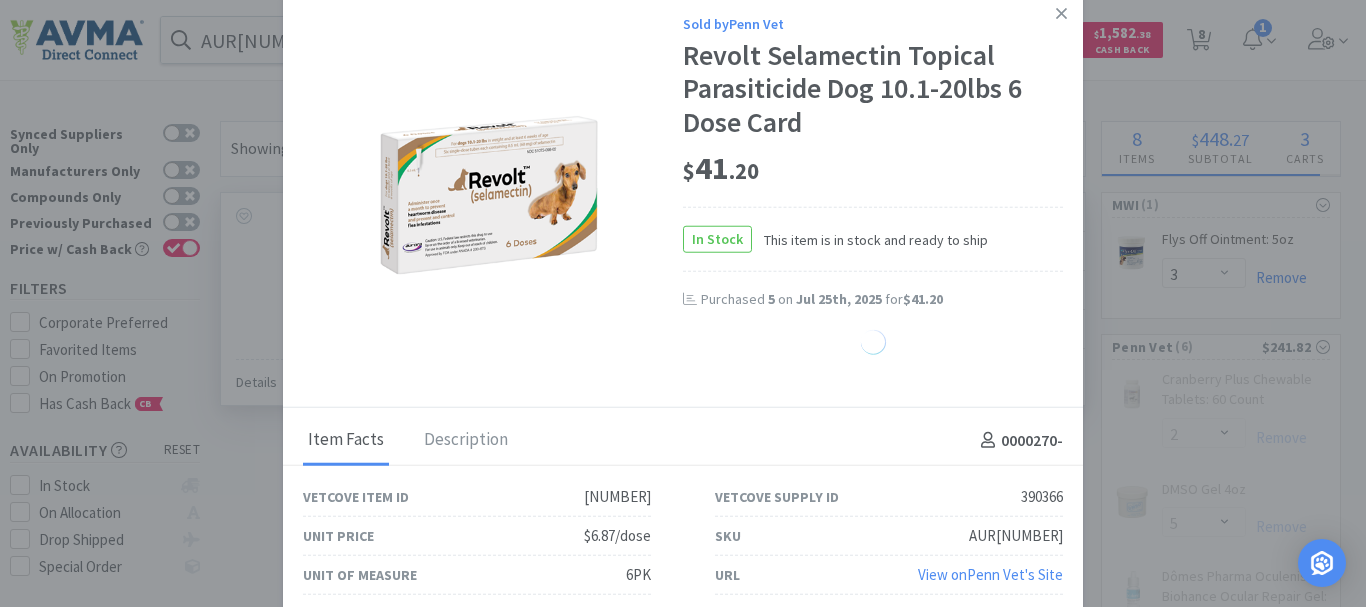 select on "1" 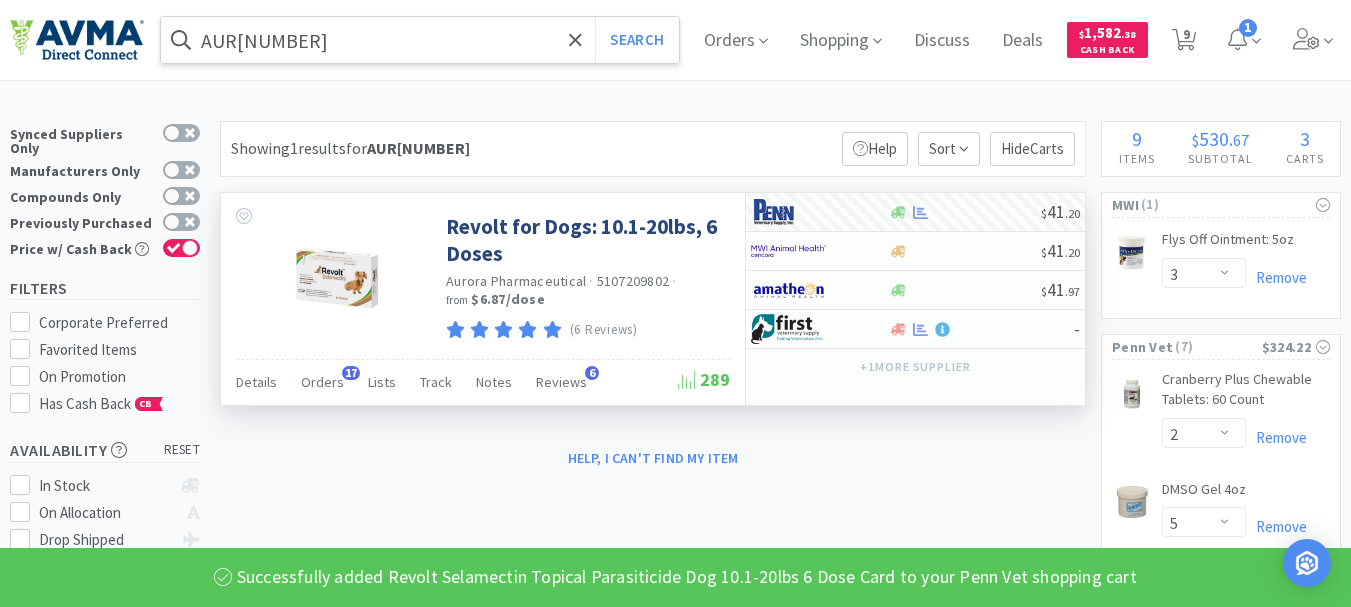 click on "AUR[NUMBER]" at bounding box center (420, 40) 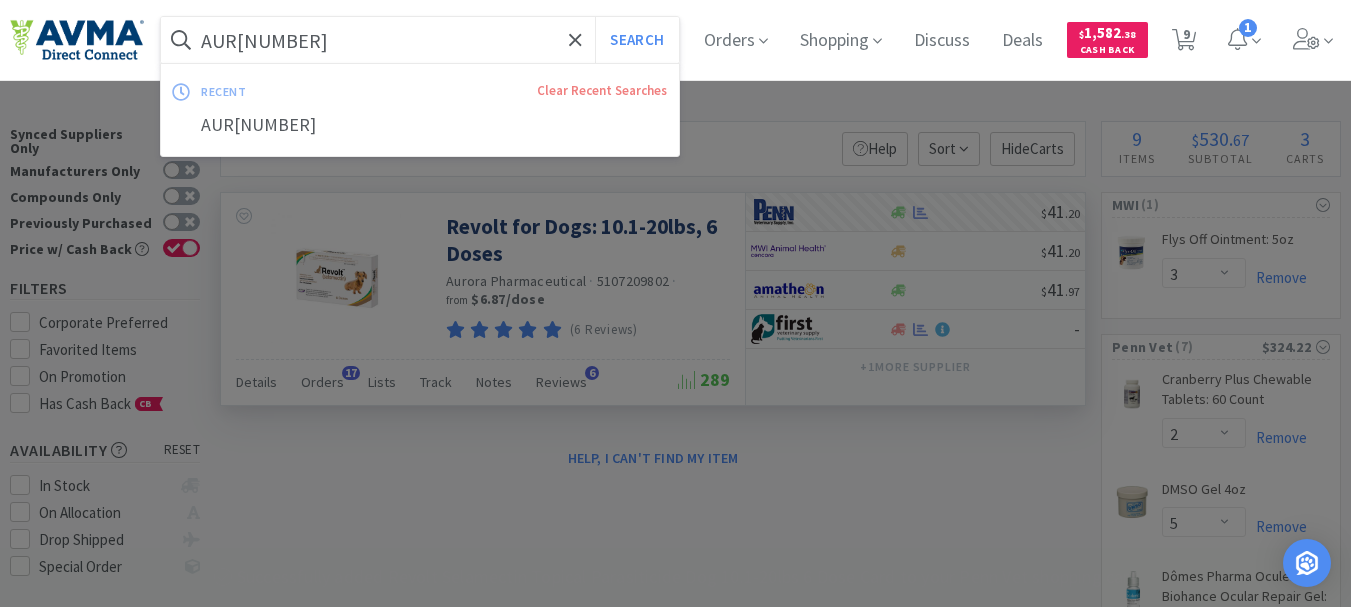 paste on "60" 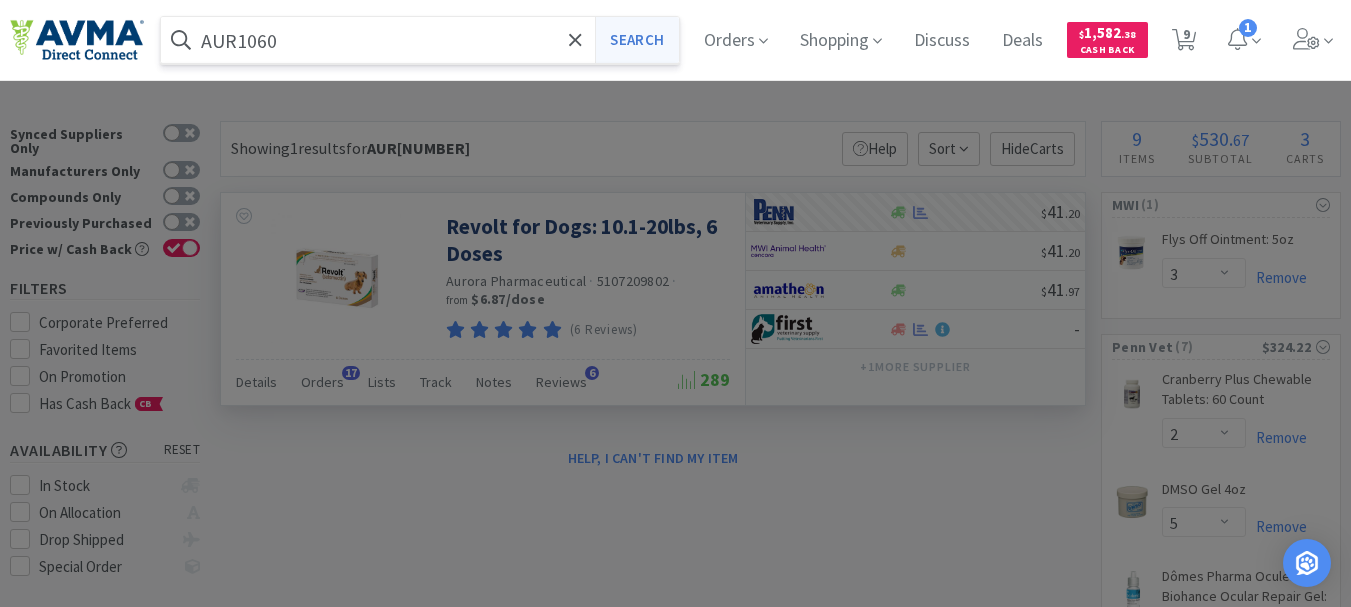 type on "AUR1060" 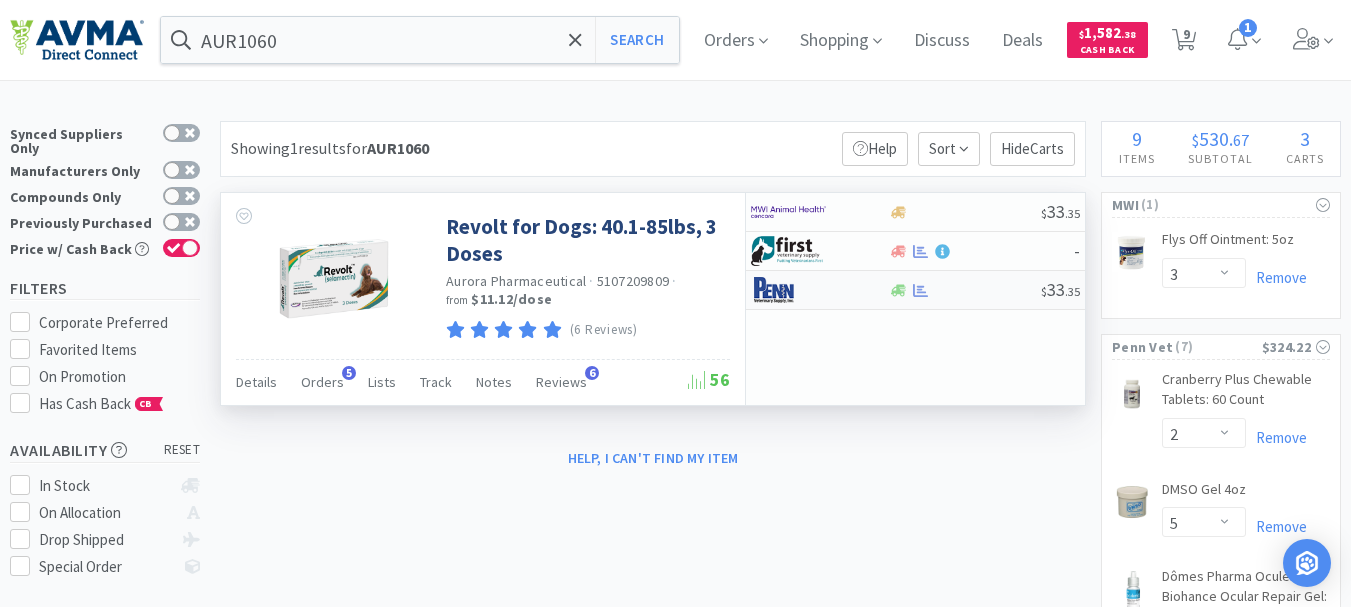 click at bounding box center (788, 290) 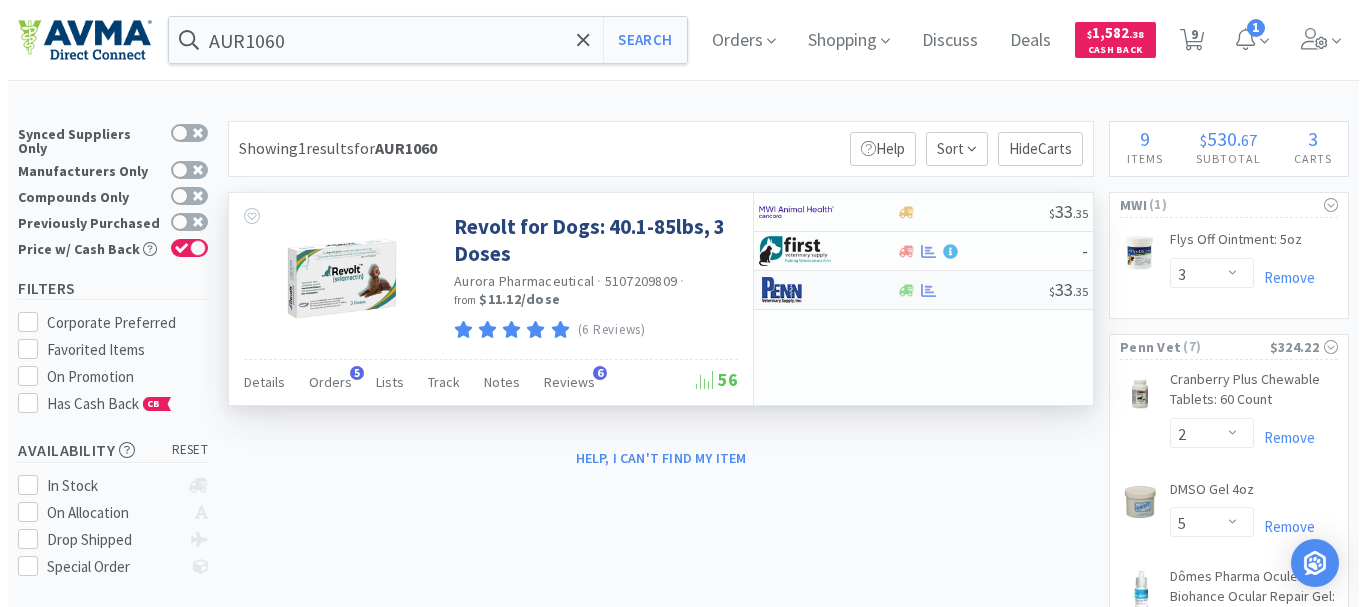 select on "1" 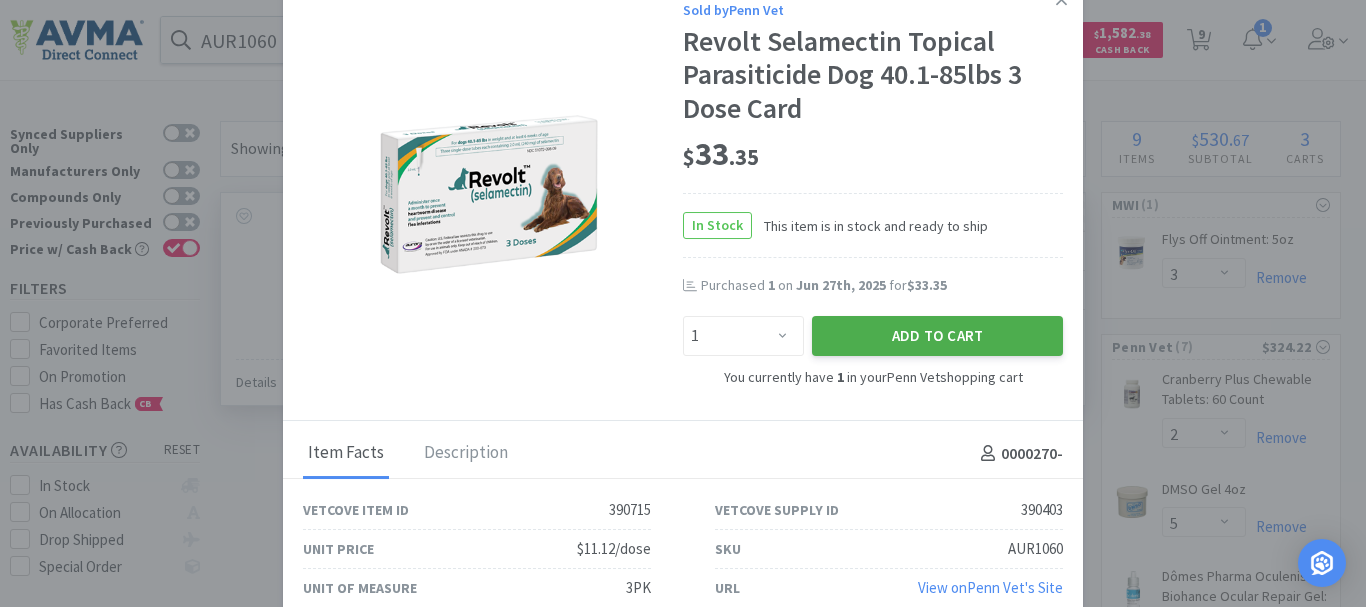 click on "Add to Cart" at bounding box center [937, 336] 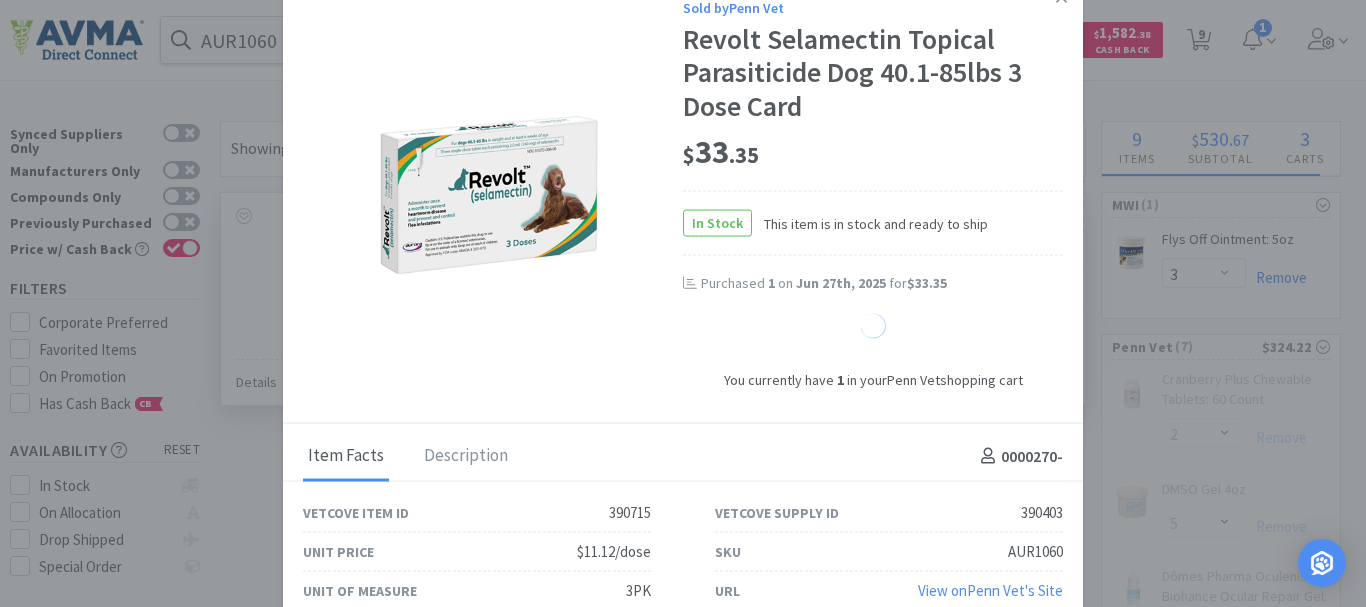 select on "2" 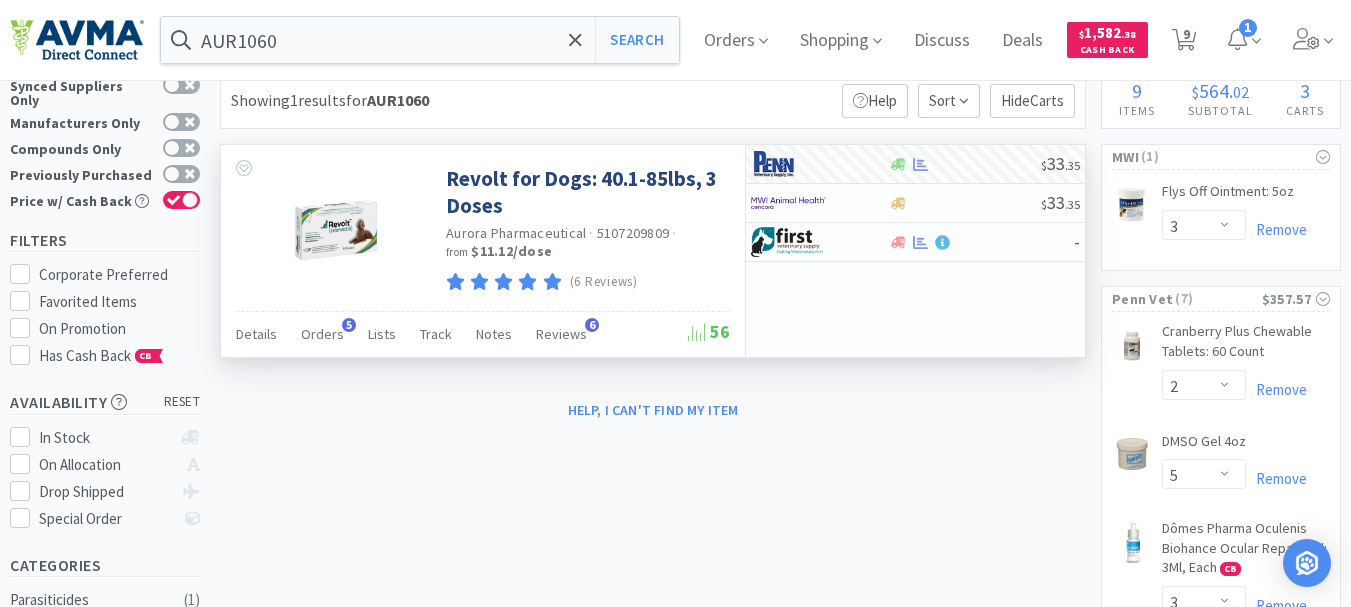 scroll, scrollTop: 0, scrollLeft: 0, axis: both 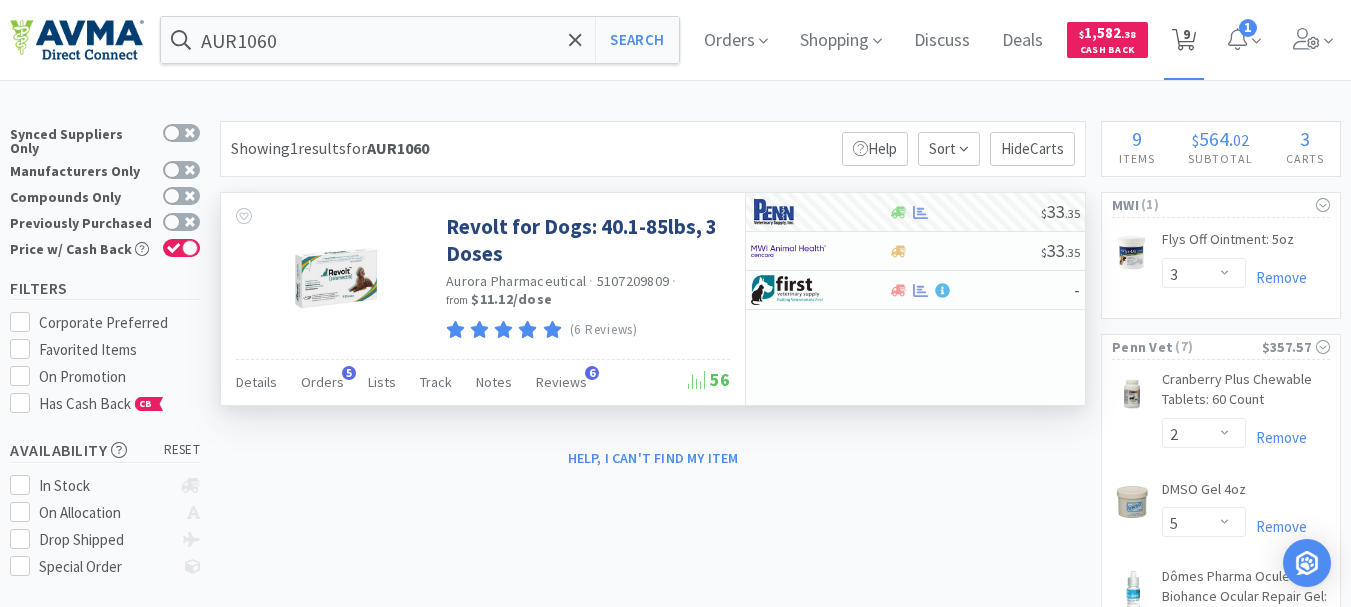 click 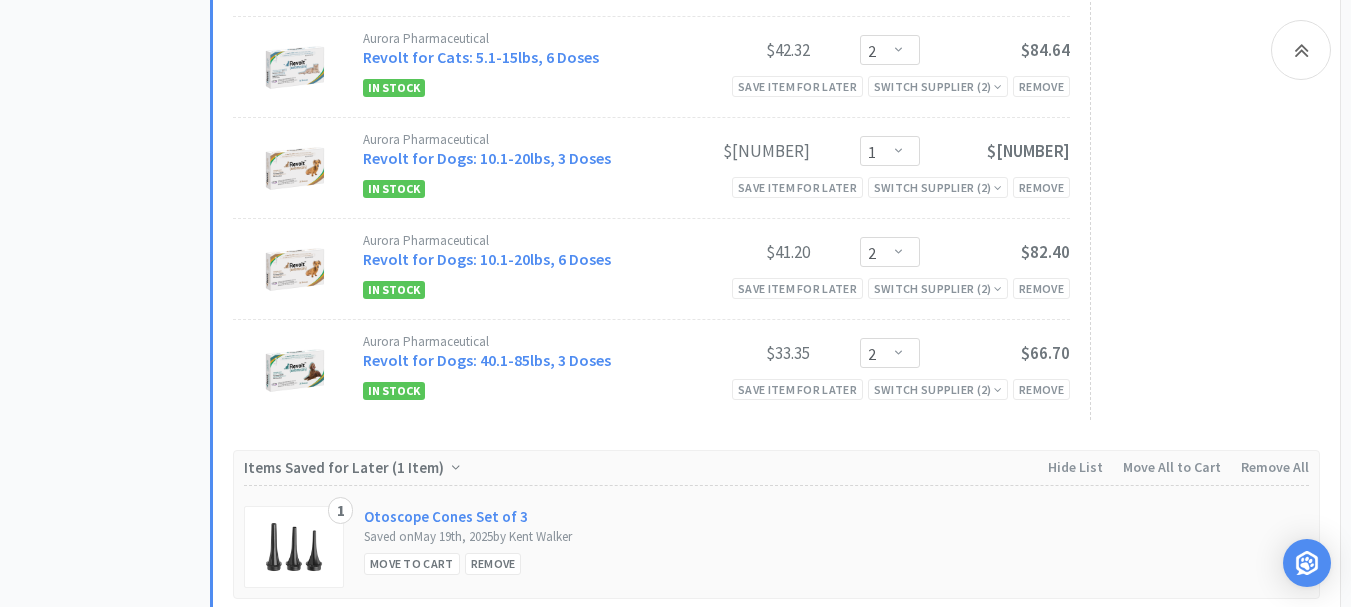 scroll, scrollTop: 2900, scrollLeft: 0, axis: vertical 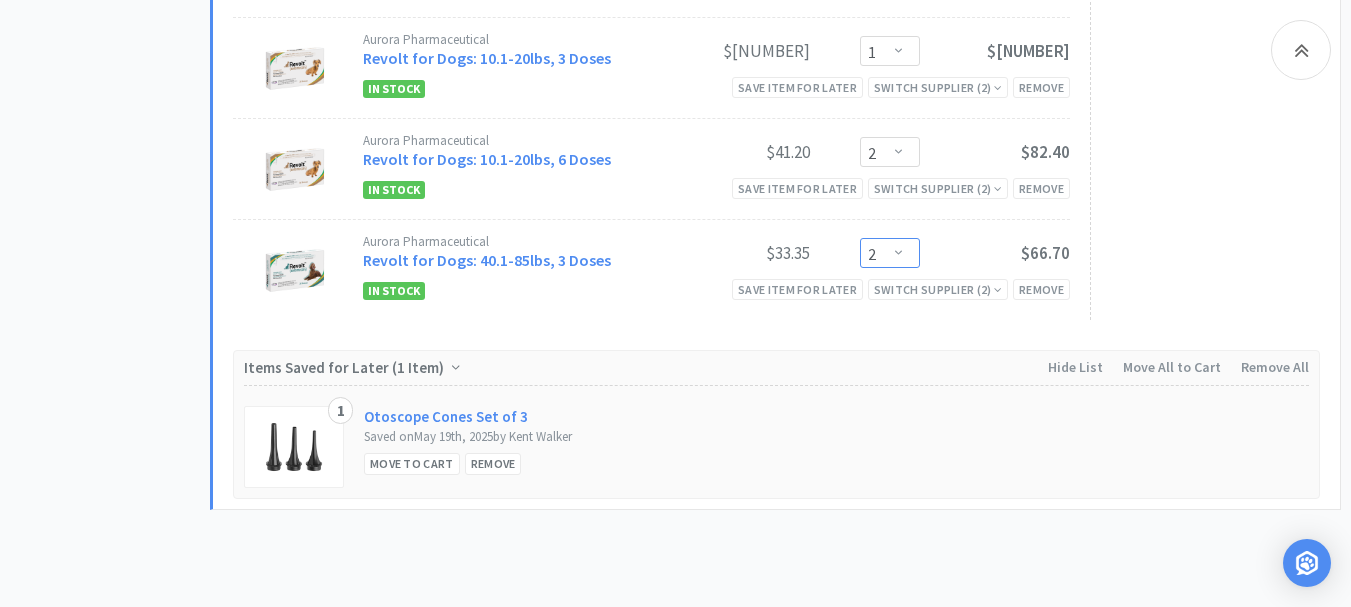 drag, startPoint x: 896, startPoint y: 271, endPoint x: 877, endPoint y: 272, distance: 19.026299 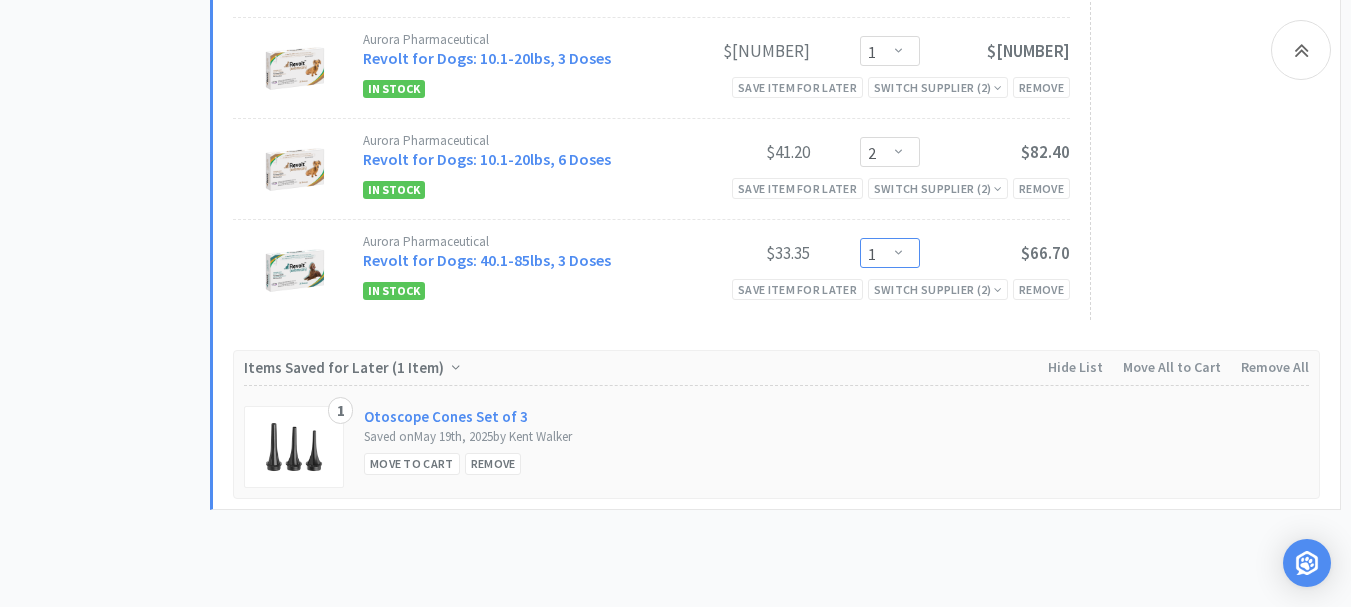 click on "Enter Quantity 1 2 3 4 5 6 7 8 9 10 11 12 13 14 15 16 17 18 19 20 Enter Quantity" at bounding box center [890, 253] 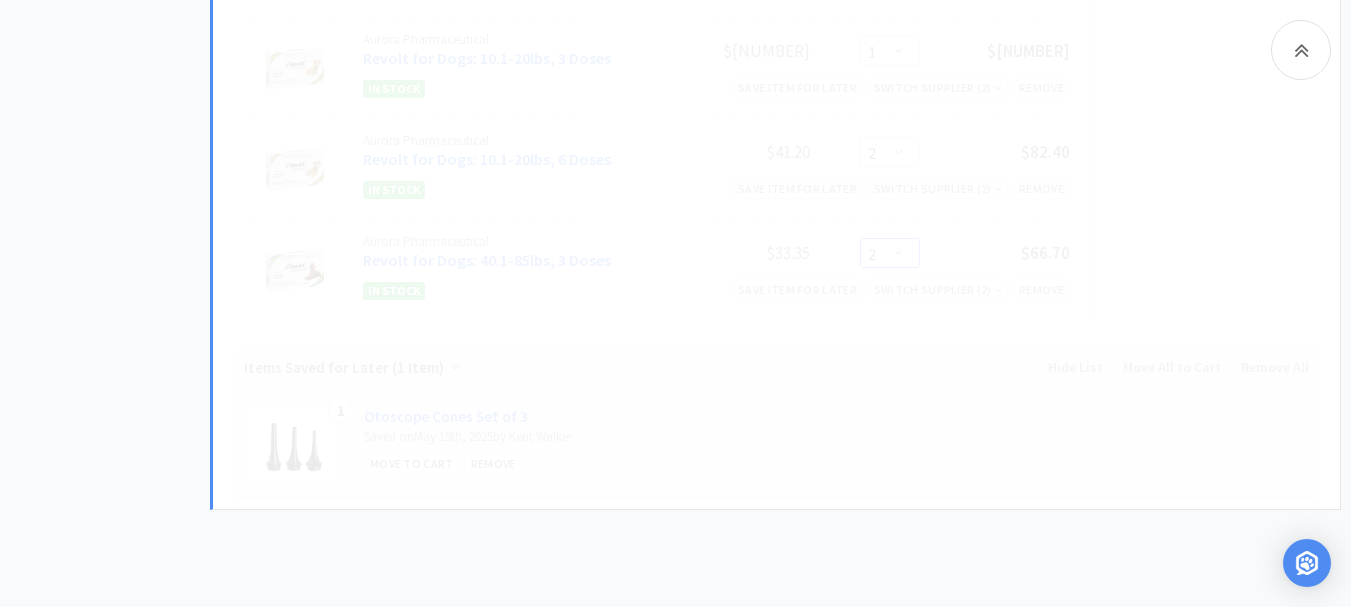 select on "1" 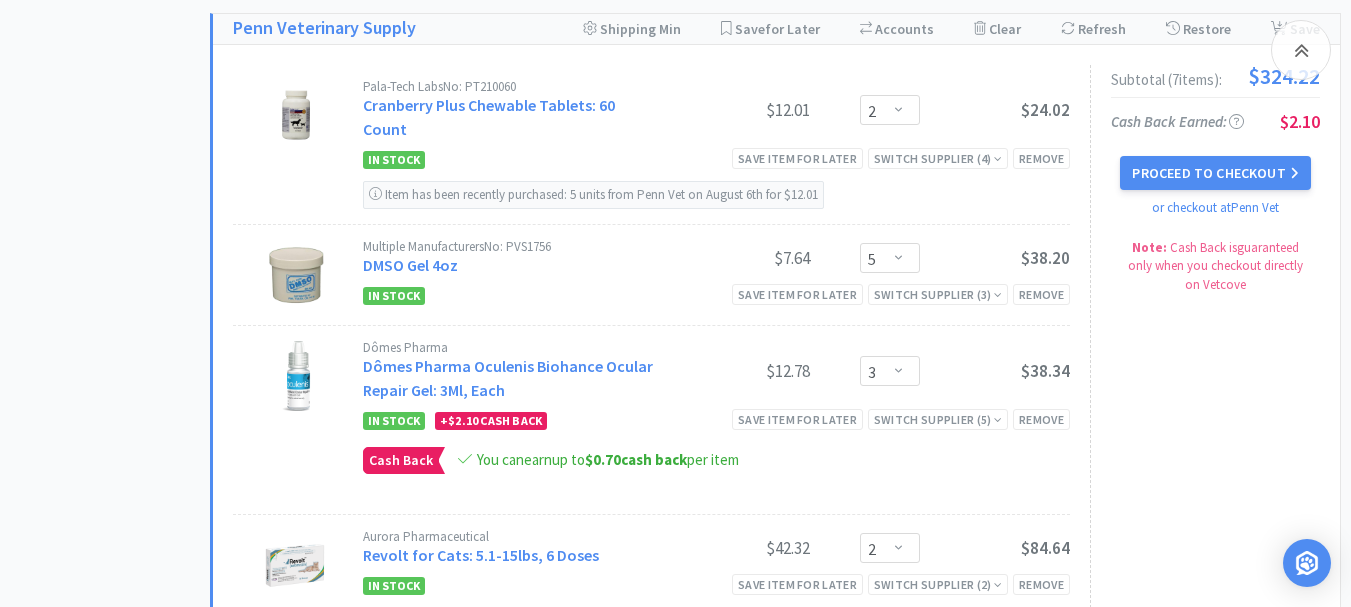 scroll, scrollTop: 2300, scrollLeft: 0, axis: vertical 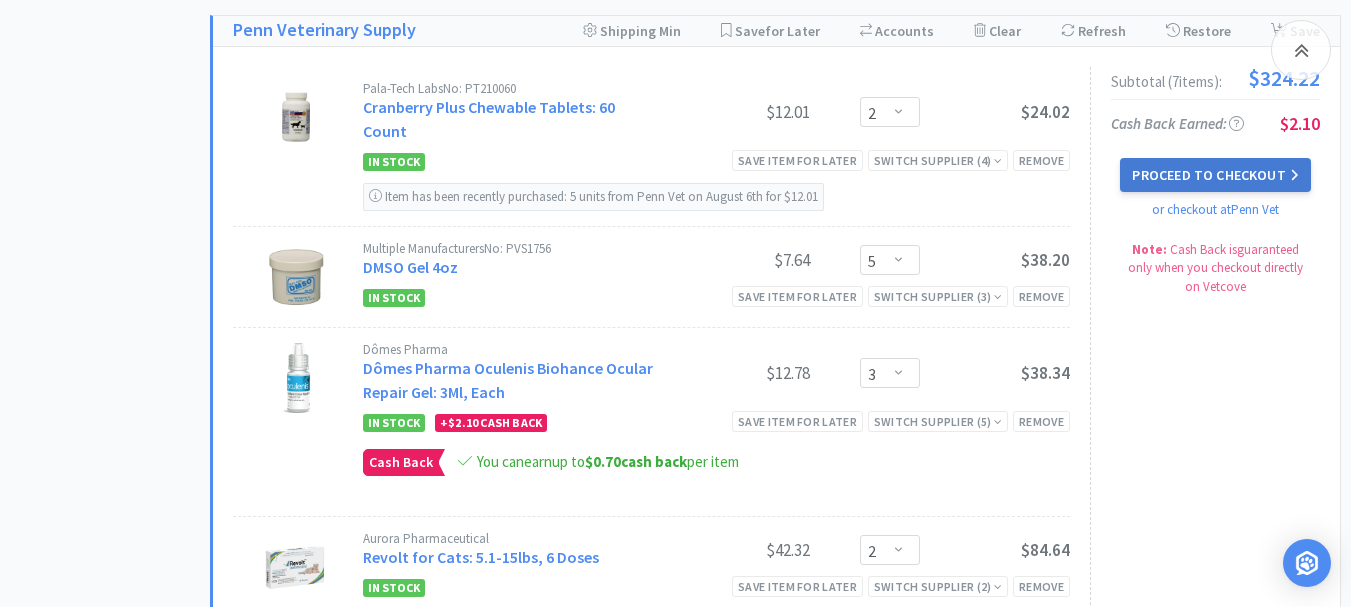 click on "Proceed to Checkout" at bounding box center [1215, 175] 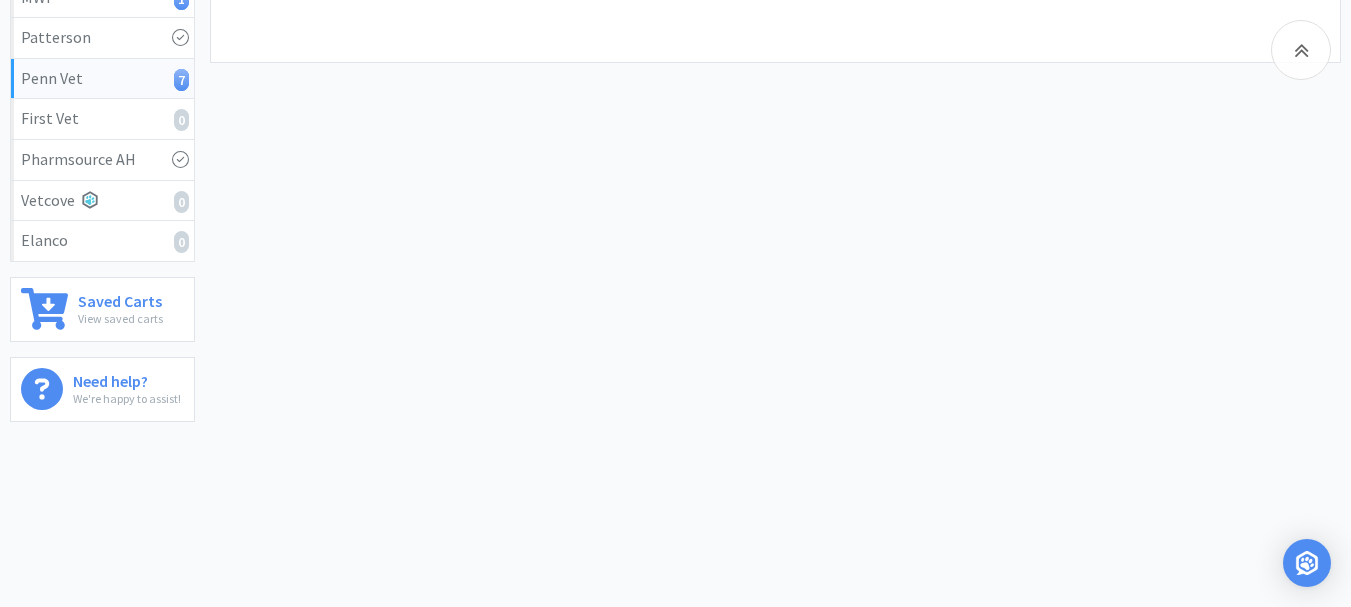 scroll, scrollTop: 529, scrollLeft: 0, axis: vertical 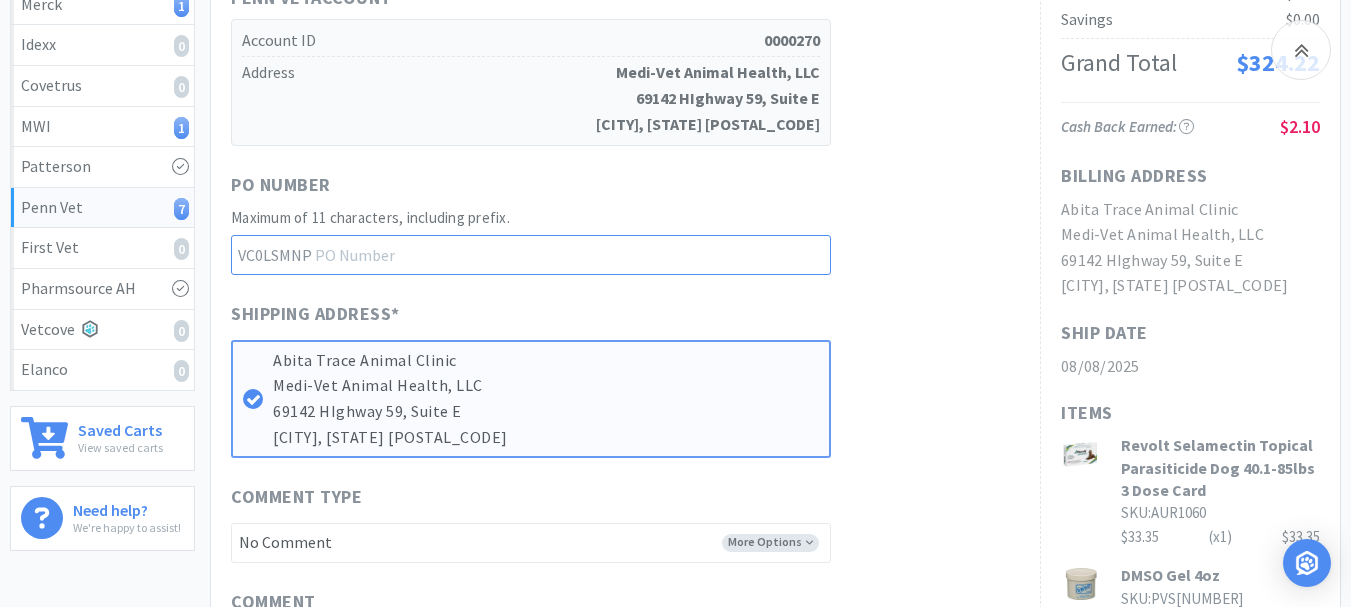 click at bounding box center (531, 255) 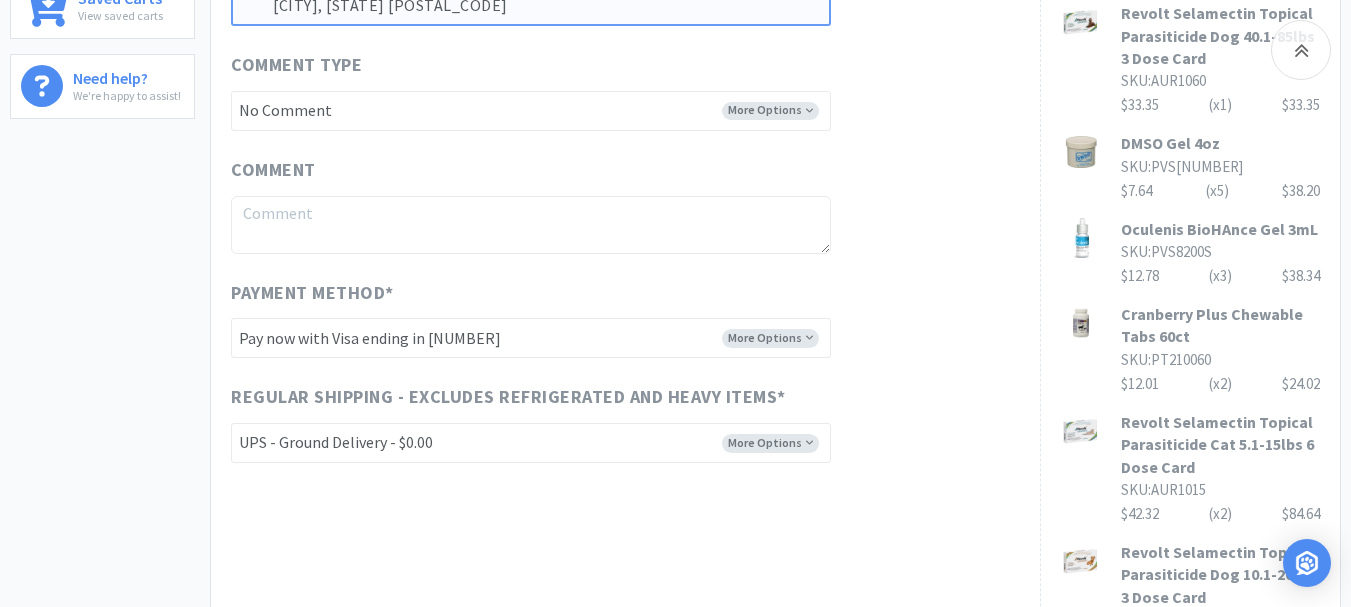 scroll, scrollTop: 800, scrollLeft: 0, axis: vertical 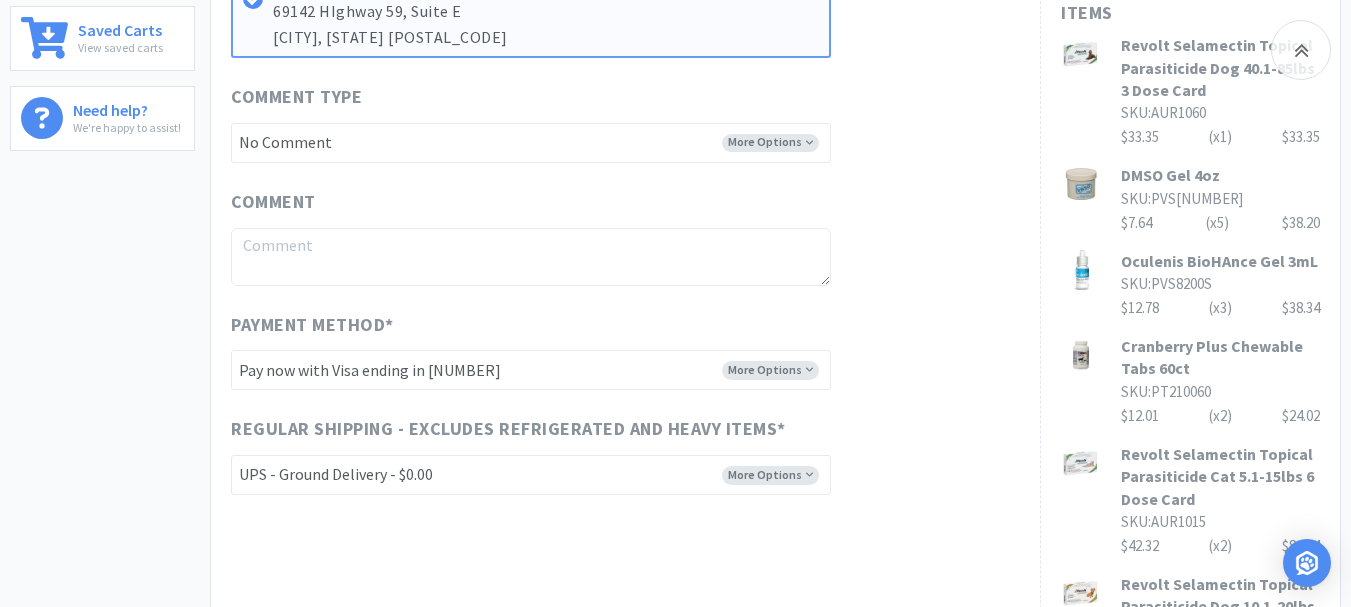 type on "[NUMBER]" 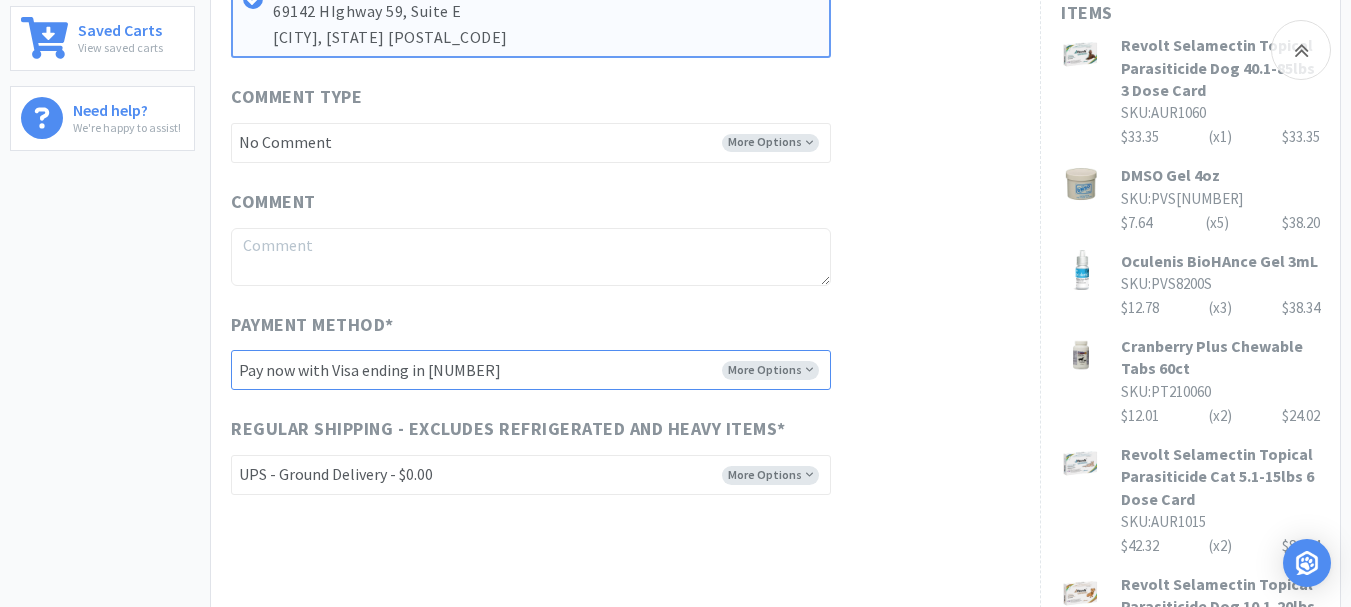 click on "Pay now with Visa ending in [NUMBER] Pay now with Visa ending in [NUMBER] Pay now with Visa ending in [NUMBER] Pay now with a new credit card" at bounding box center (531, 370) 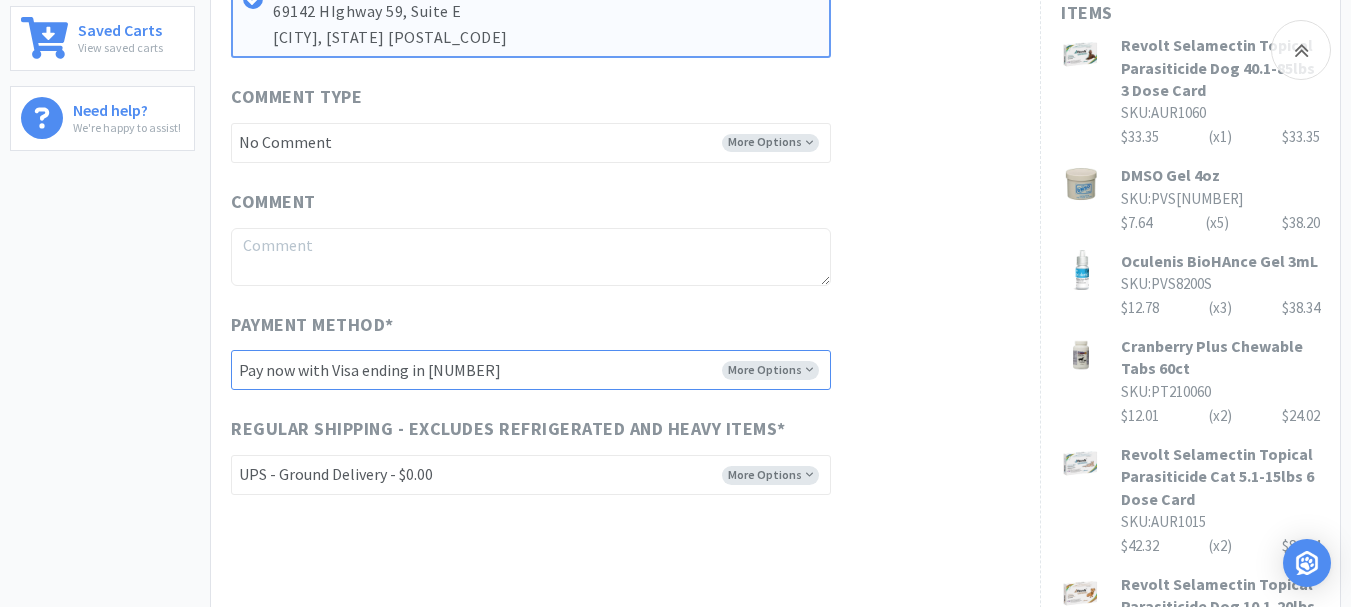 select on "V5253" 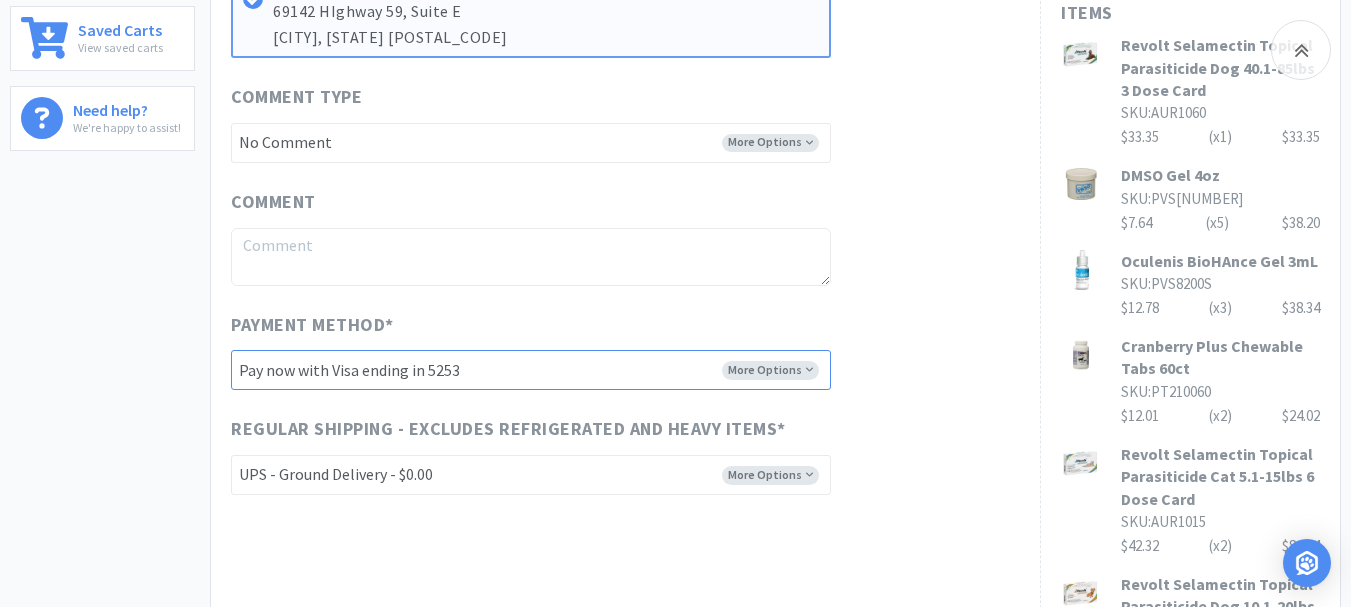 click on "Pay now with Visa ending in [NUMBER] Pay now with Visa ending in [NUMBER] Pay now with Visa ending in [NUMBER] Pay now with a new credit card" at bounding box center [531, 370] 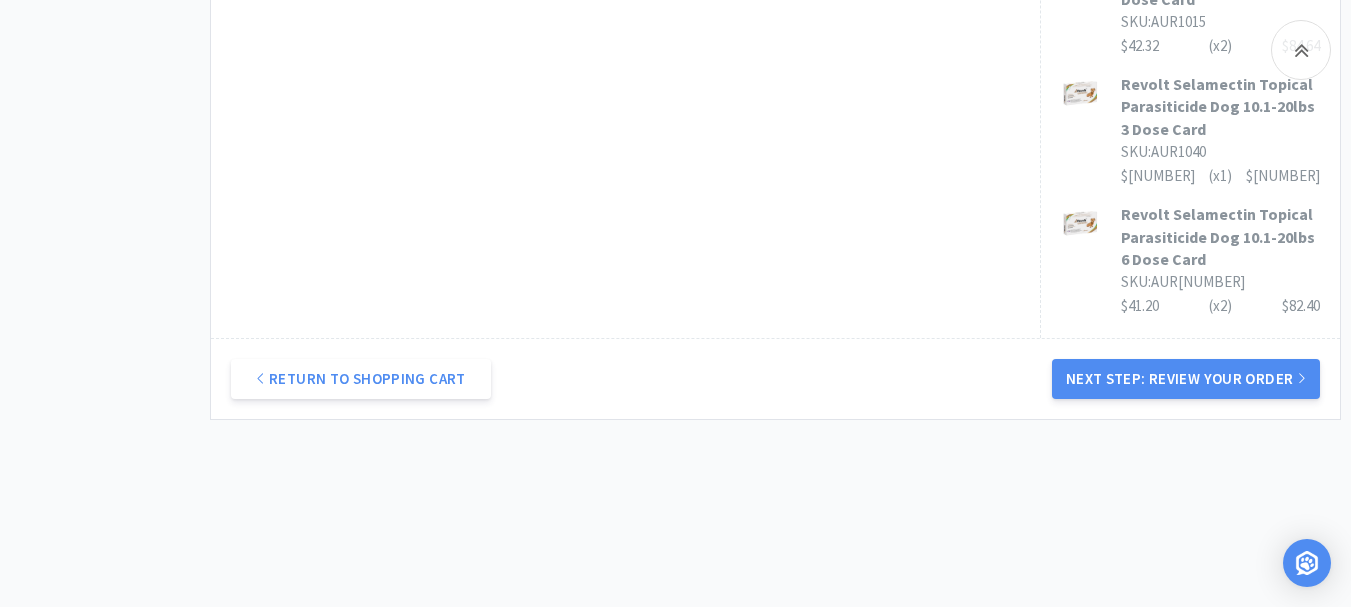 scroll, scrollTop: 1318, scrollLeft: 0, axis: vertical 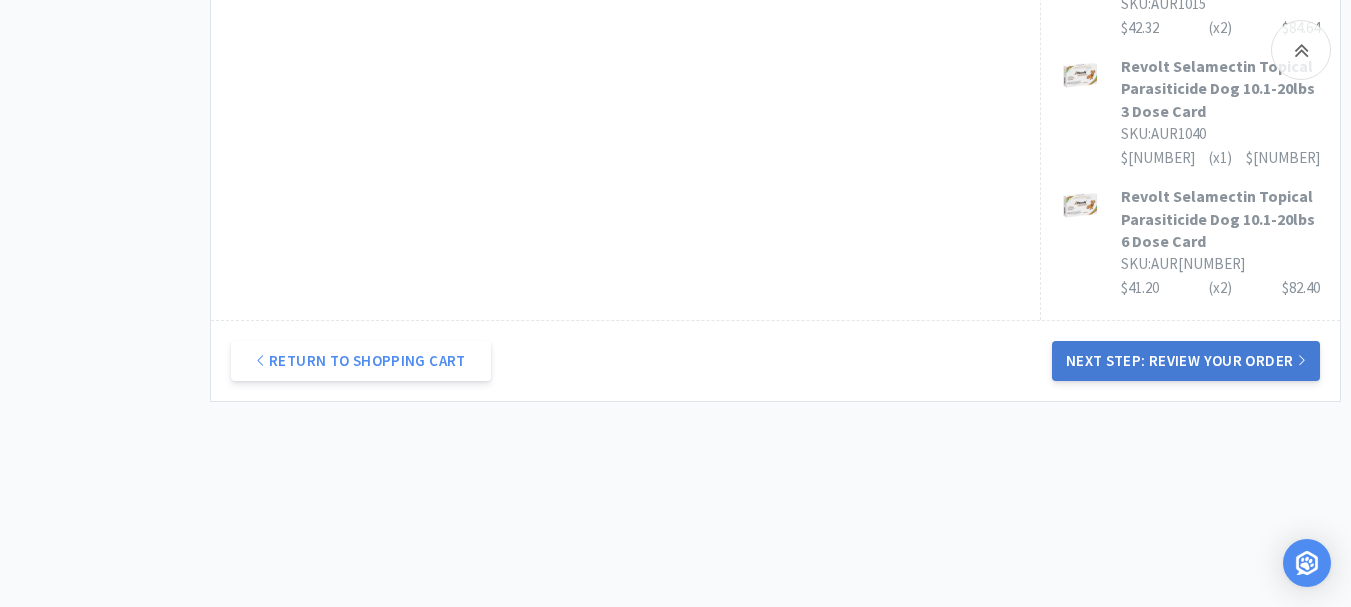 click on "Next Step: Review Your Order" at bounding box center (1186, 361) 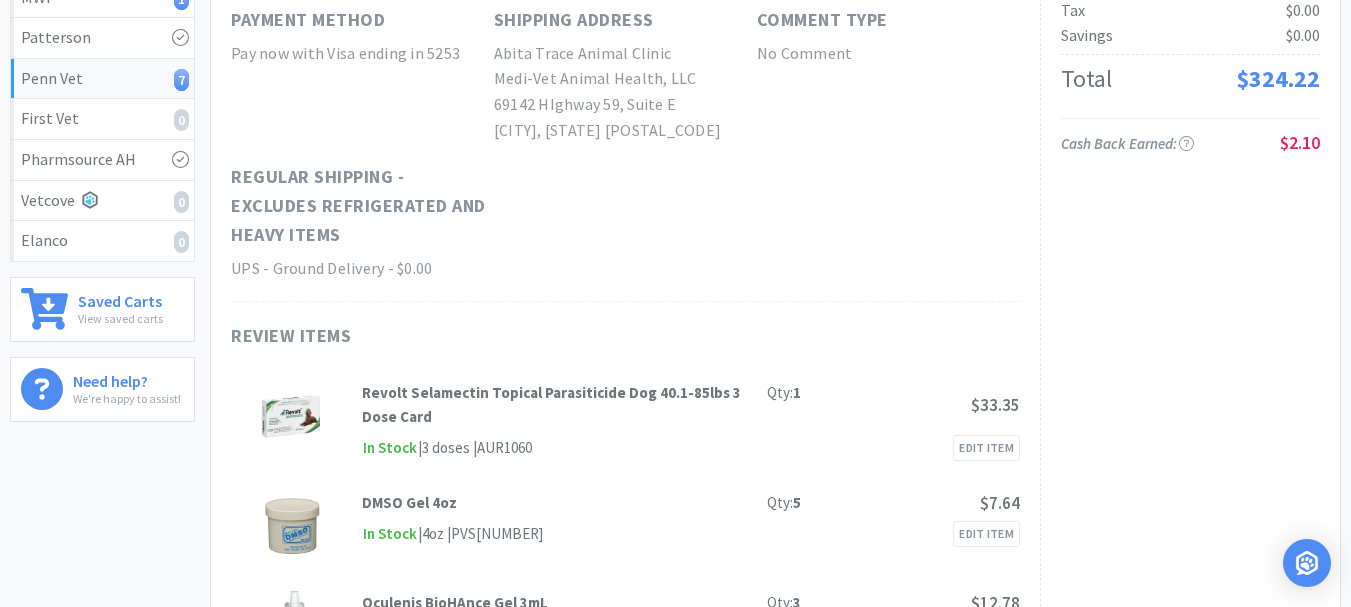 scroll, scrollTop: 0, scrollLeft: 0, axis: both 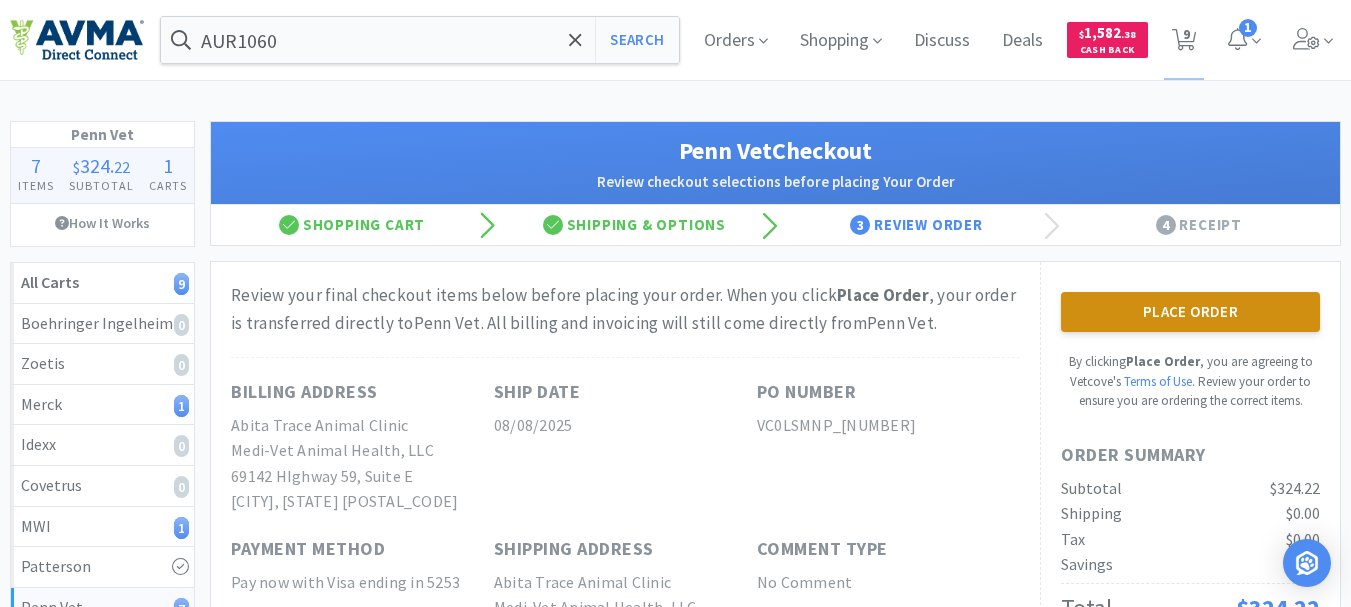 click on "Place Order" at bounding box center [1190, 312] 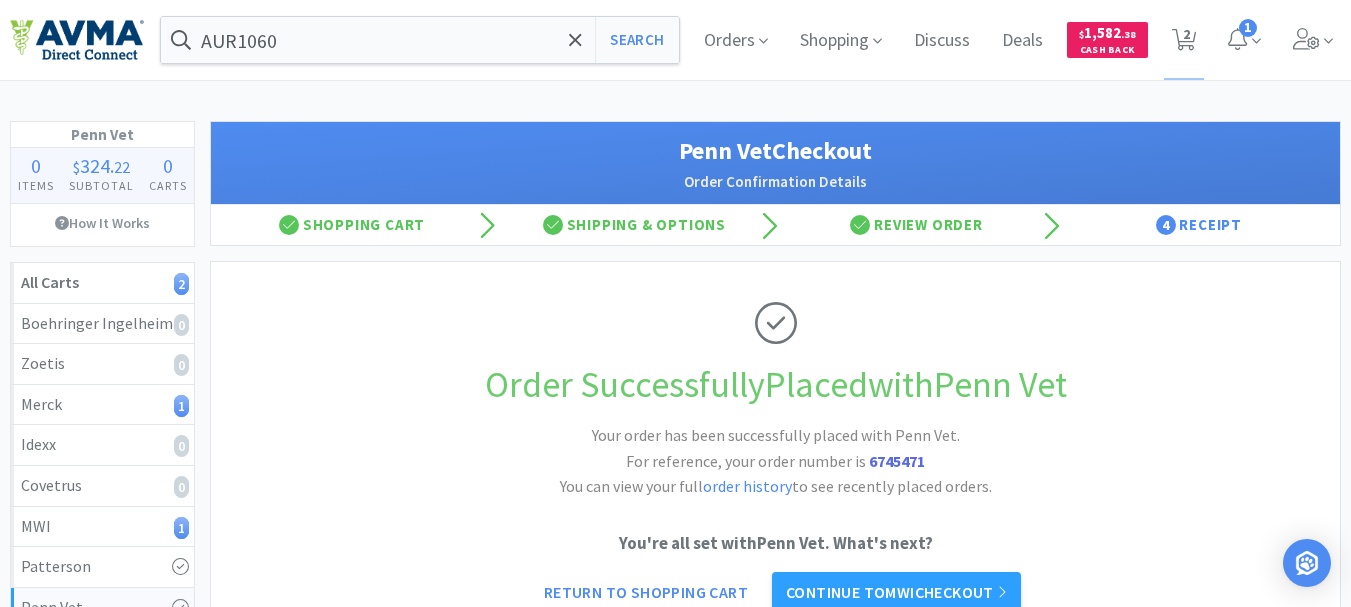 click on "6745471" at bounding box center [897, 461] 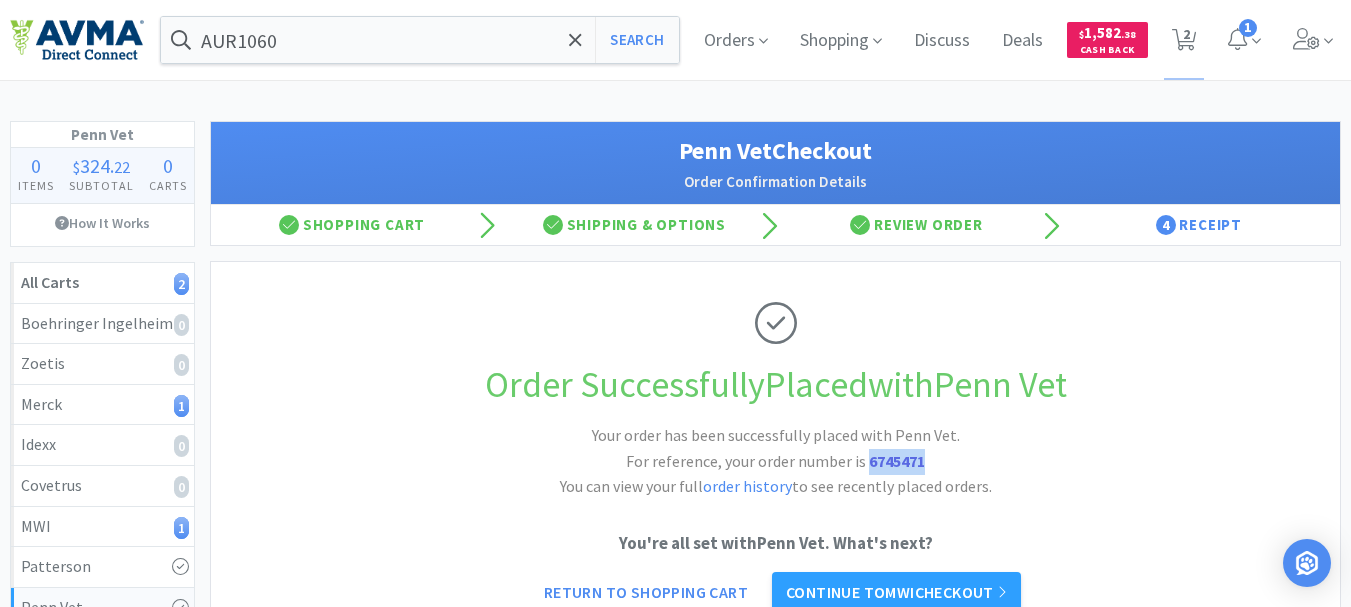 click on "6745471" at bounding box center [897, 461] 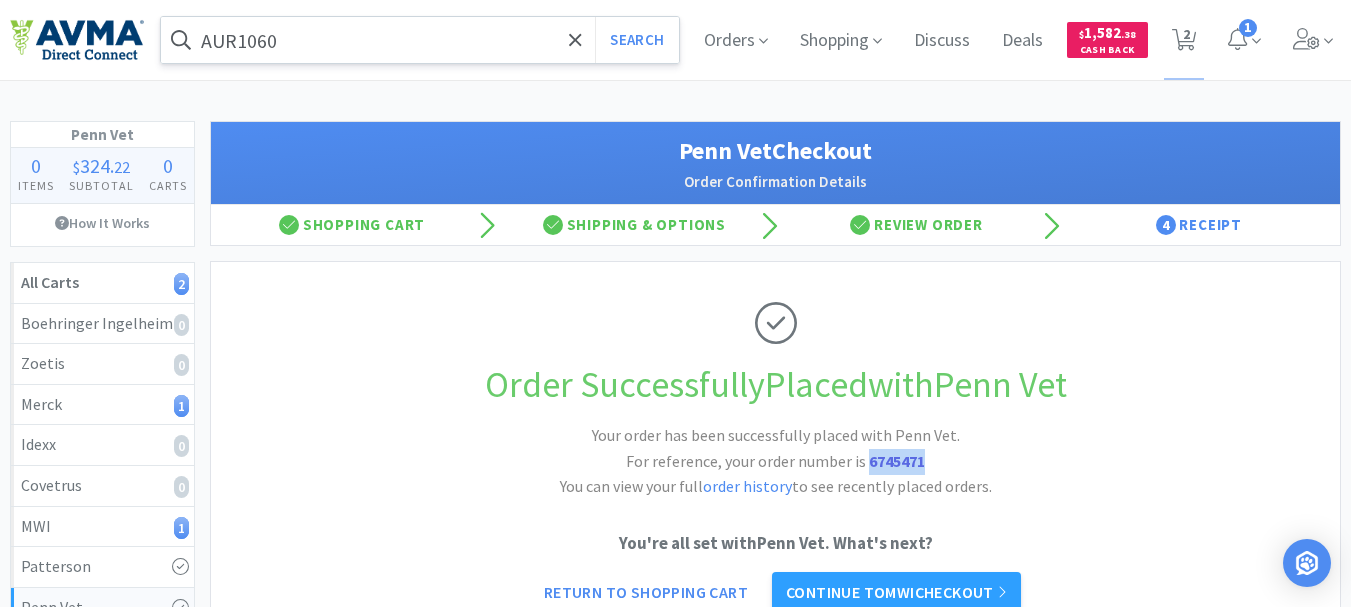 click on "AUR1060" at bounding box center [420, 40] 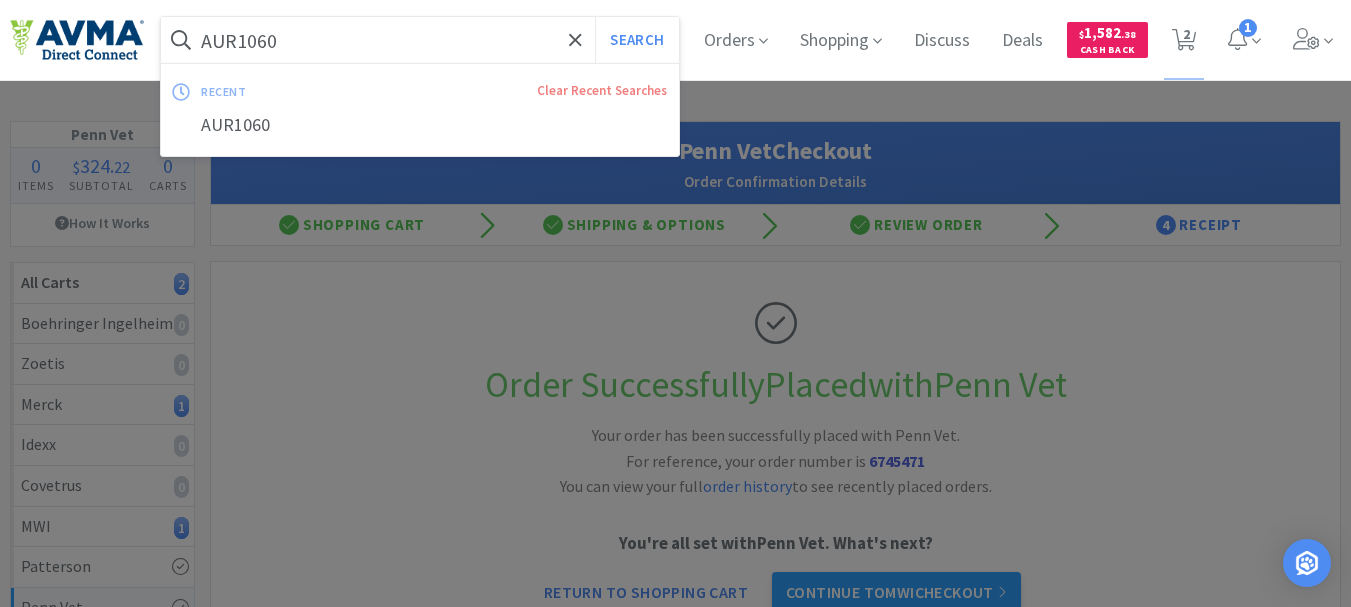 paste on "VED[NUMBER]" 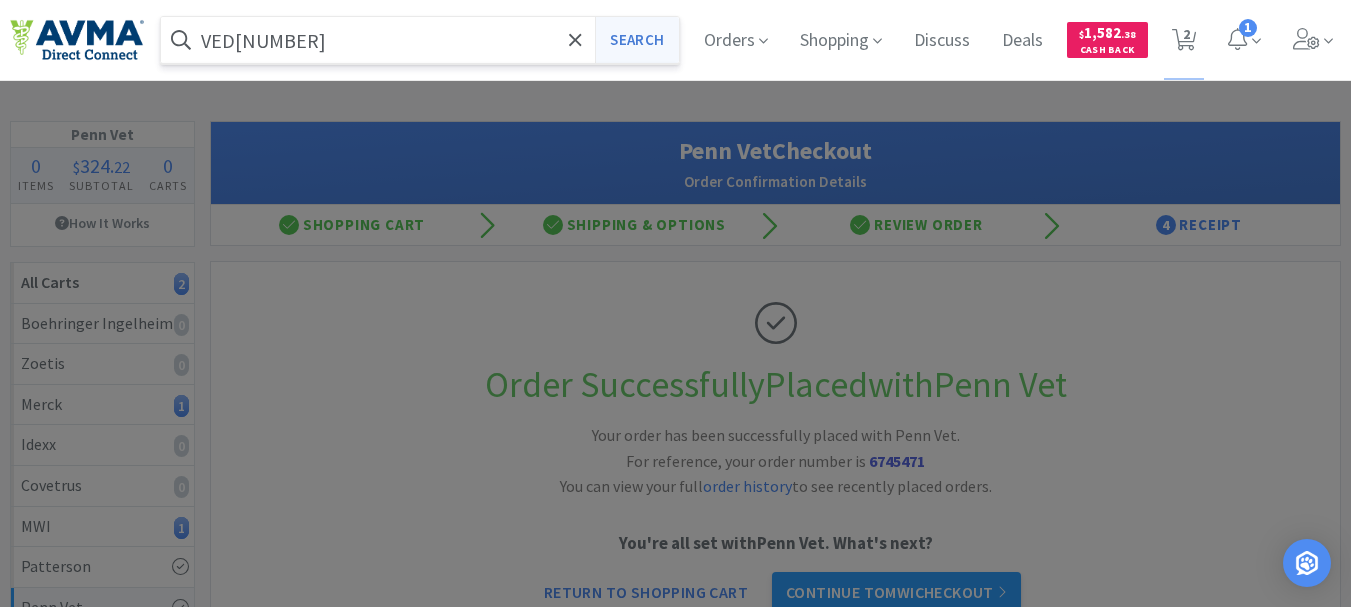 type on "VED[NUMBER]" 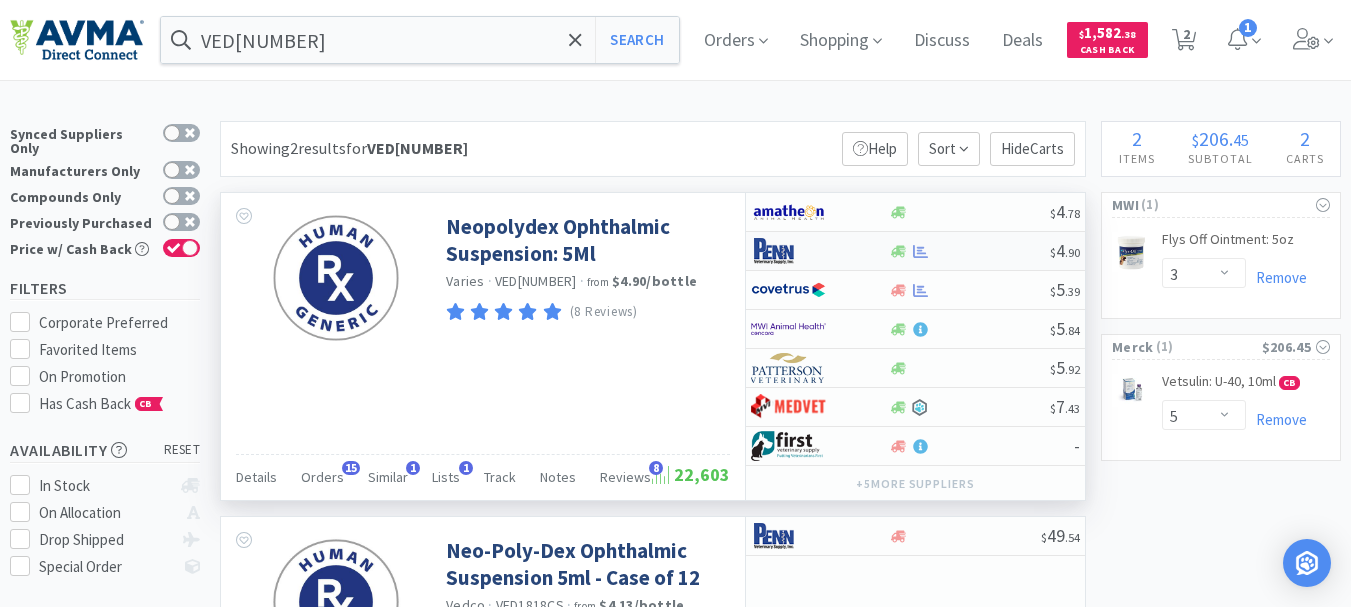 click at bounding box center [788, 251] 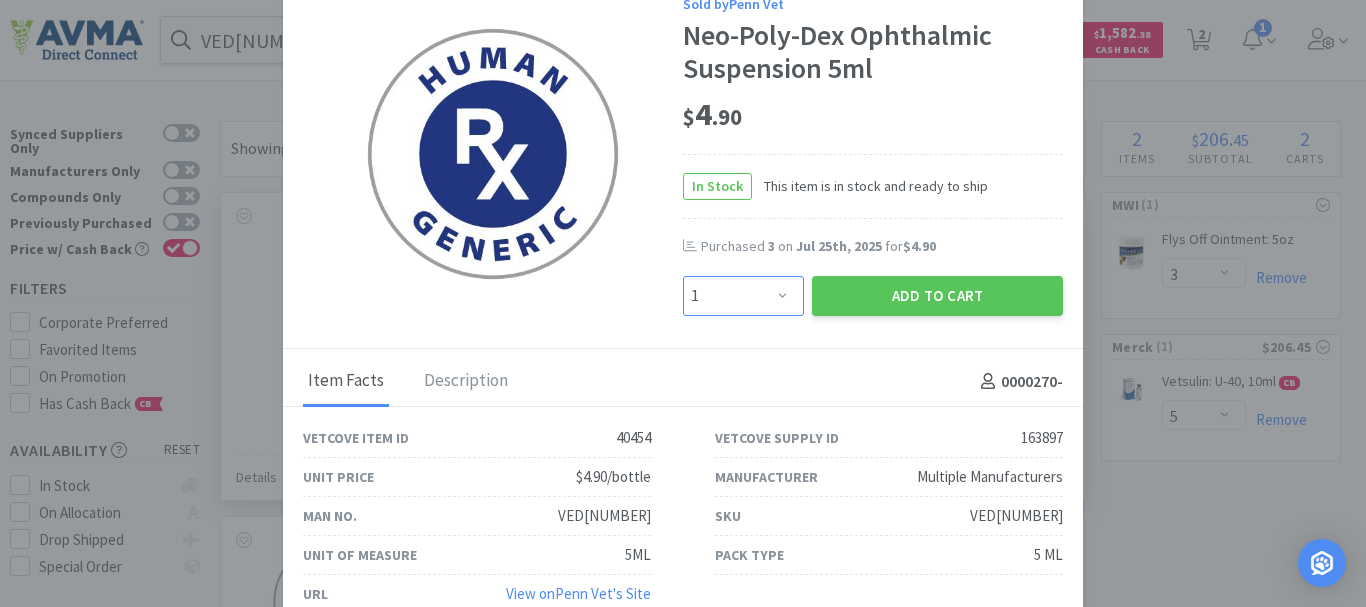 click on "Enter Quantity 1 2 3 4 5 6 7 8 9 10 11 12 13 14 15 16 17 18 19 20 Enter Quantity" at bounding box center (743, 296) 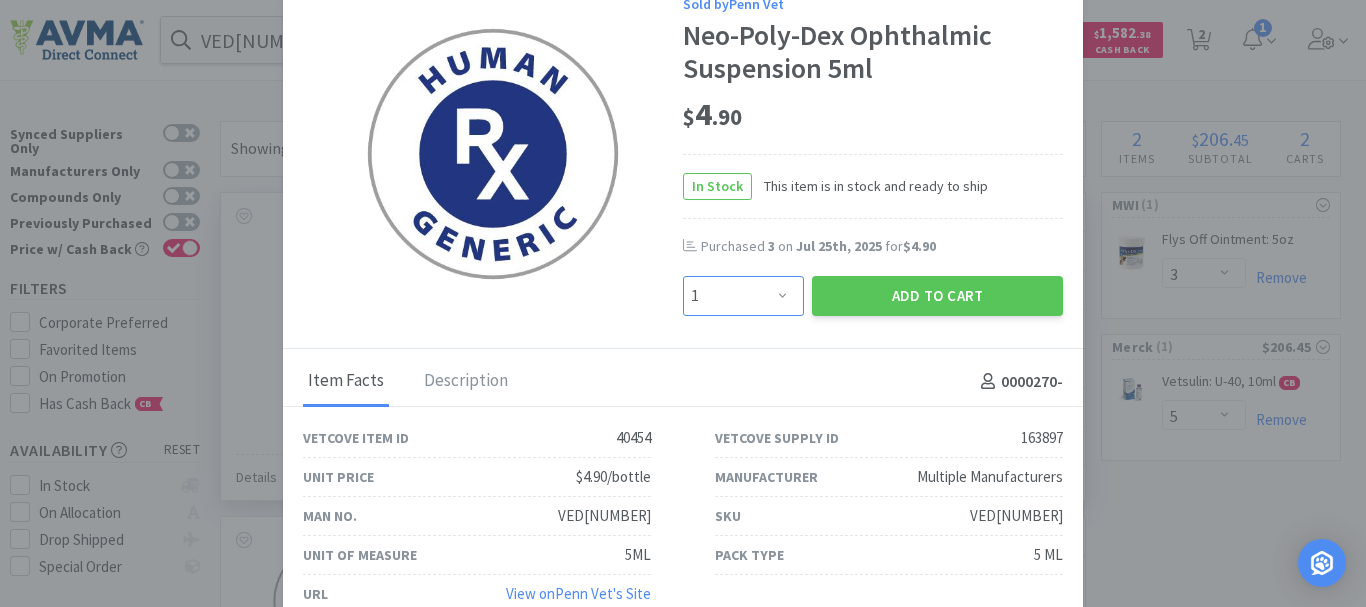 select on "5" 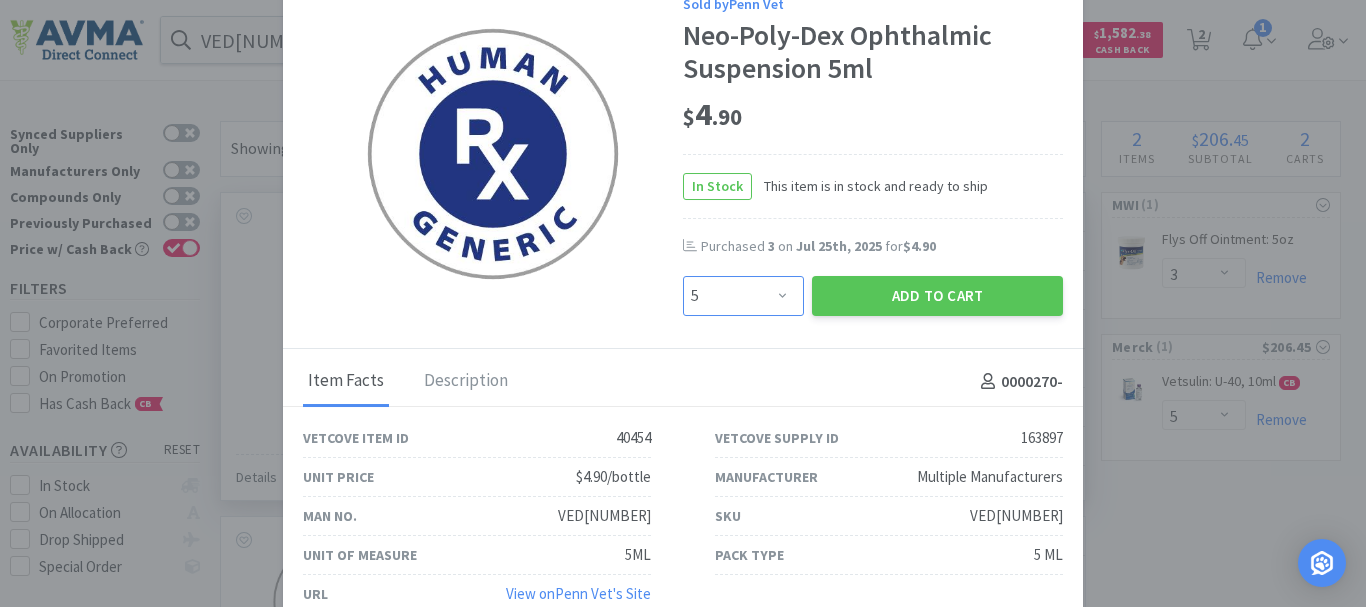 click on "Enter Quantity 1 2 3 4 5 6 7 8 9 10 11 12 13 14 15 16 17 18 19 20 Enter Quantity" at bounding box center (743, 296) 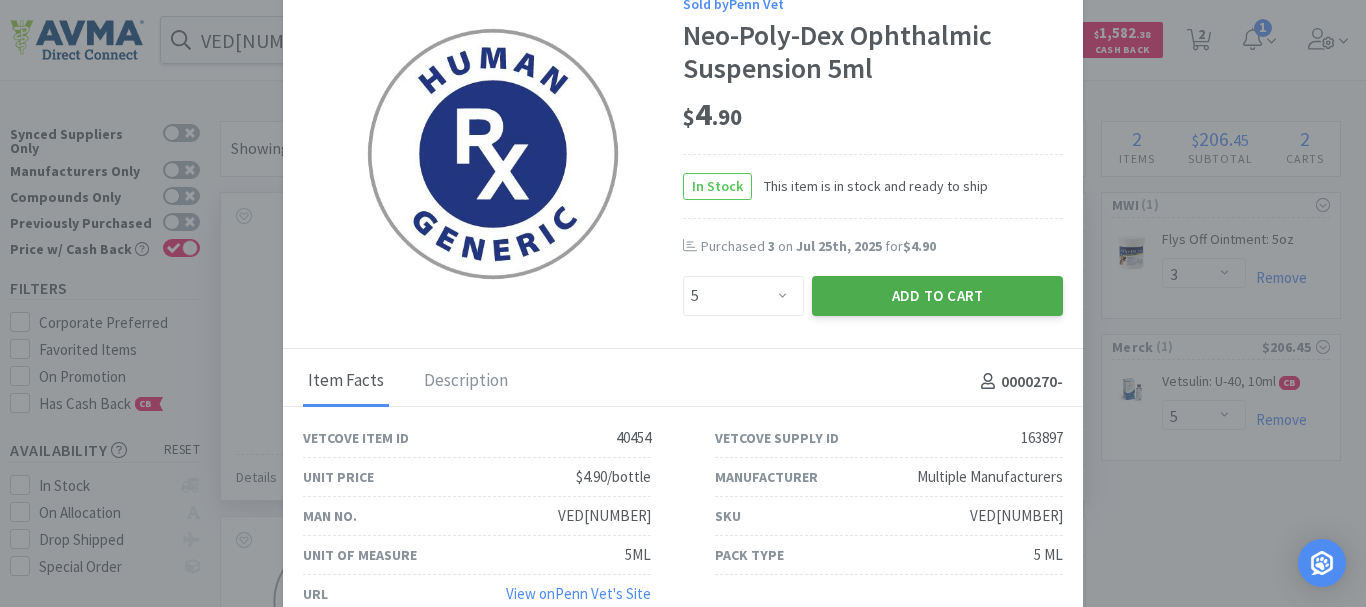 click on "Add to Cart" at bounding box center (937, 296) 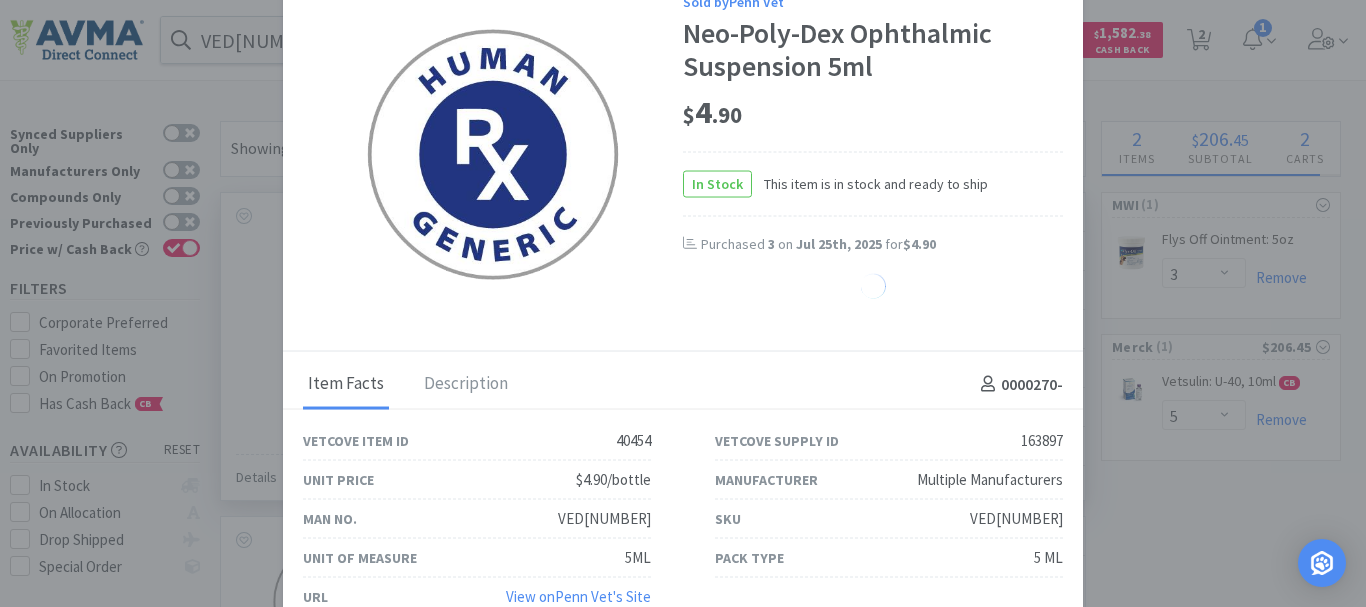 select on "5" 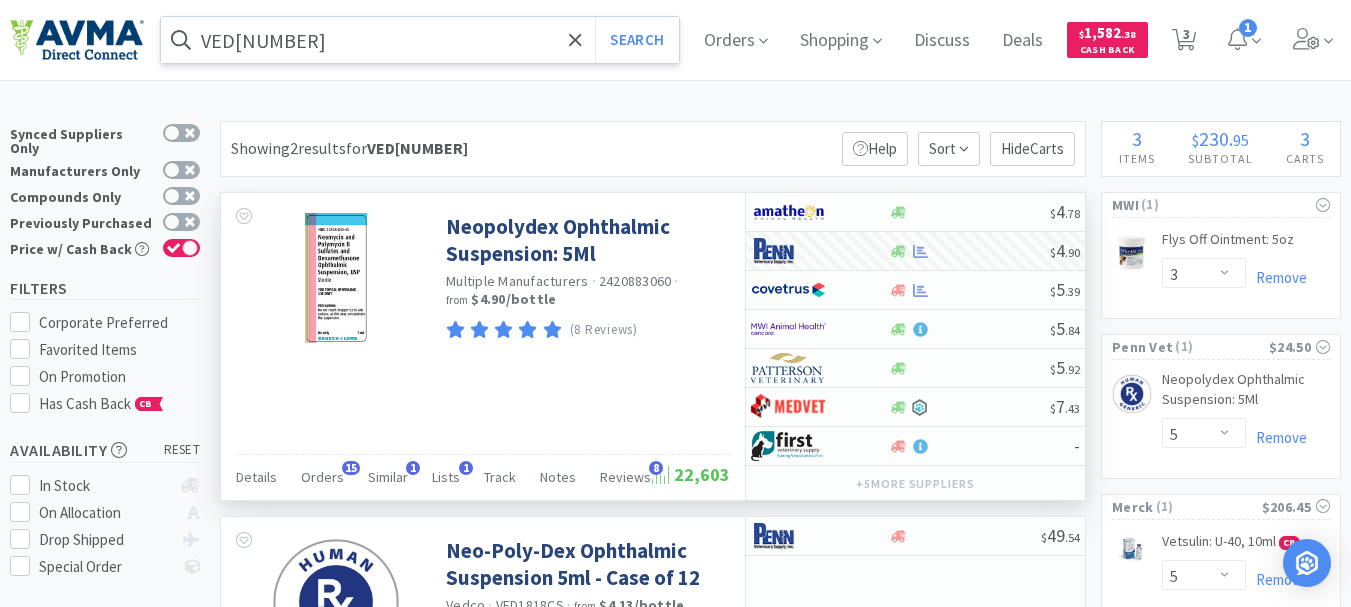 click on "VED[NUMBER]" at bounding box center [420, 40] 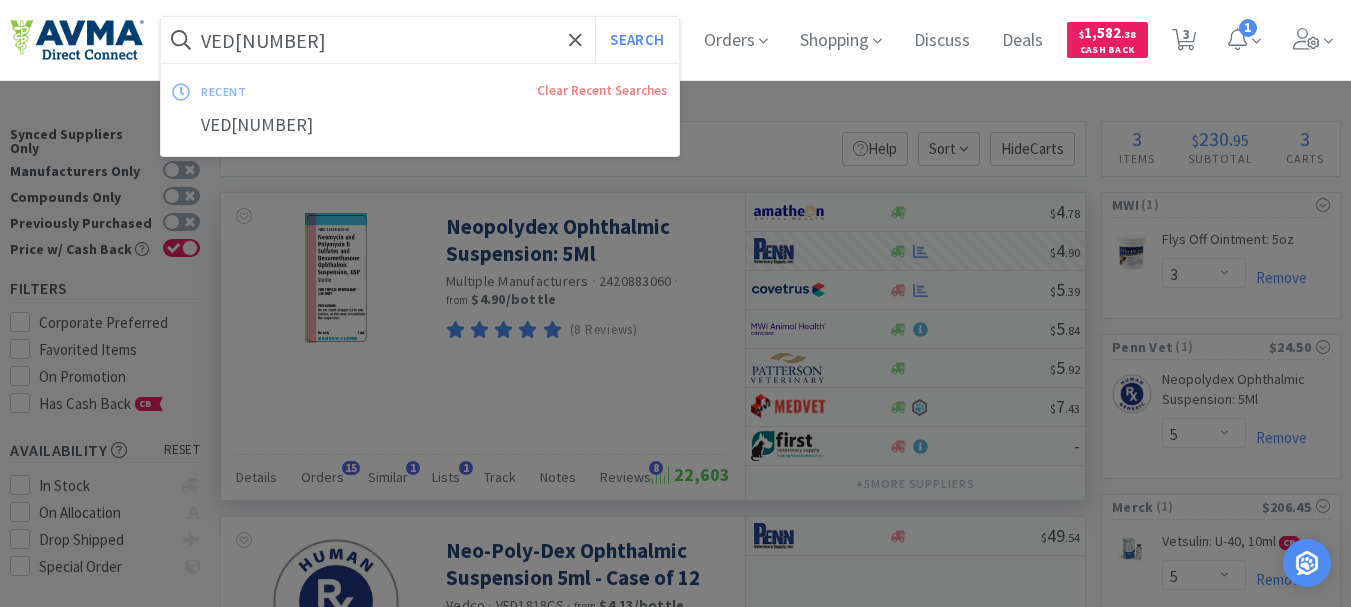 paste on "[NUMBER]" 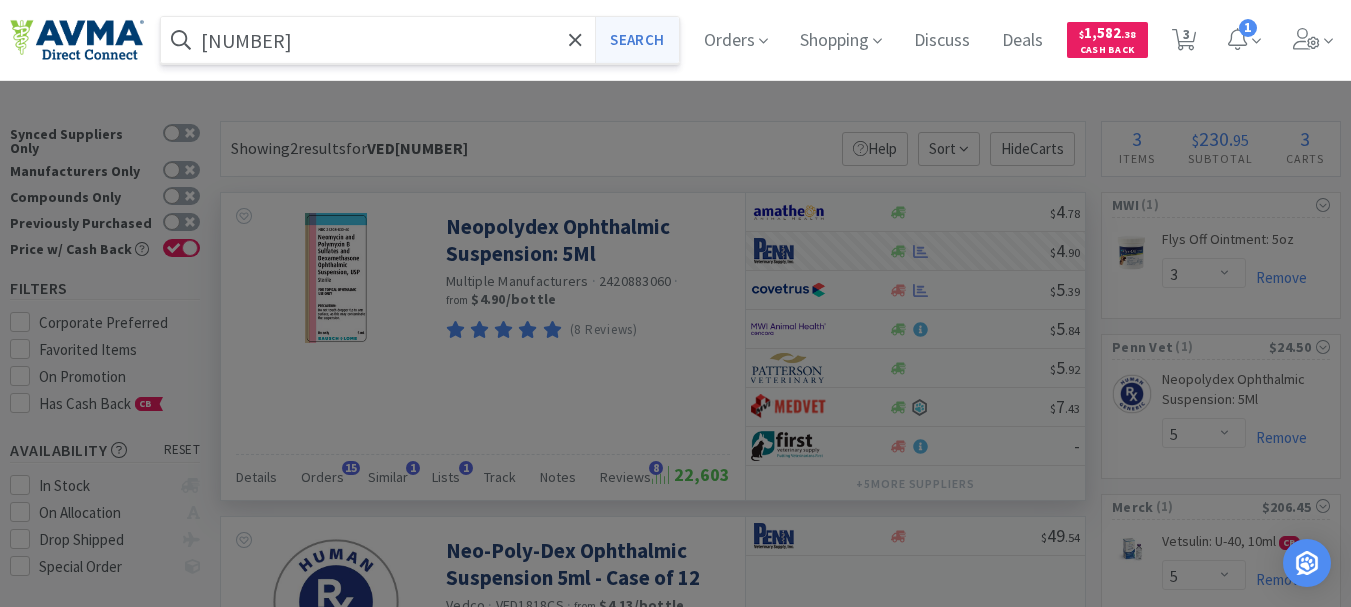 click on "Search" at bounding box center [636, 40] 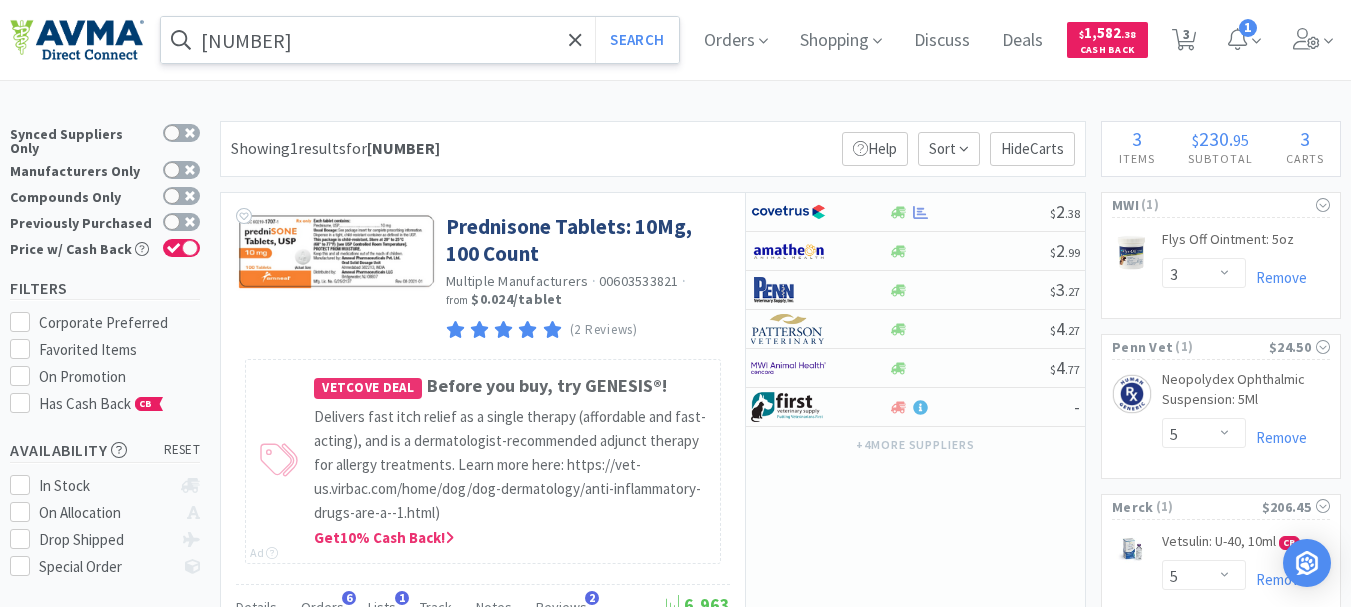 click on "[NUMBER]" at bounding box center [420, 40] 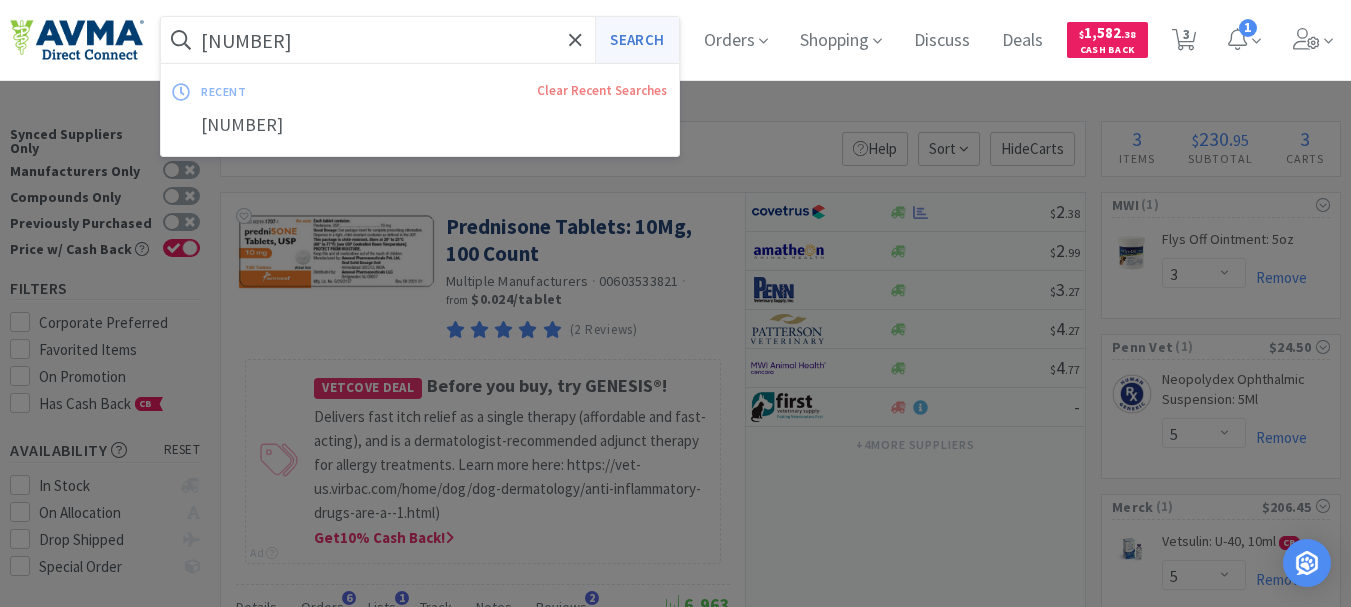 click on "Search" at bounding box center (636, 40) 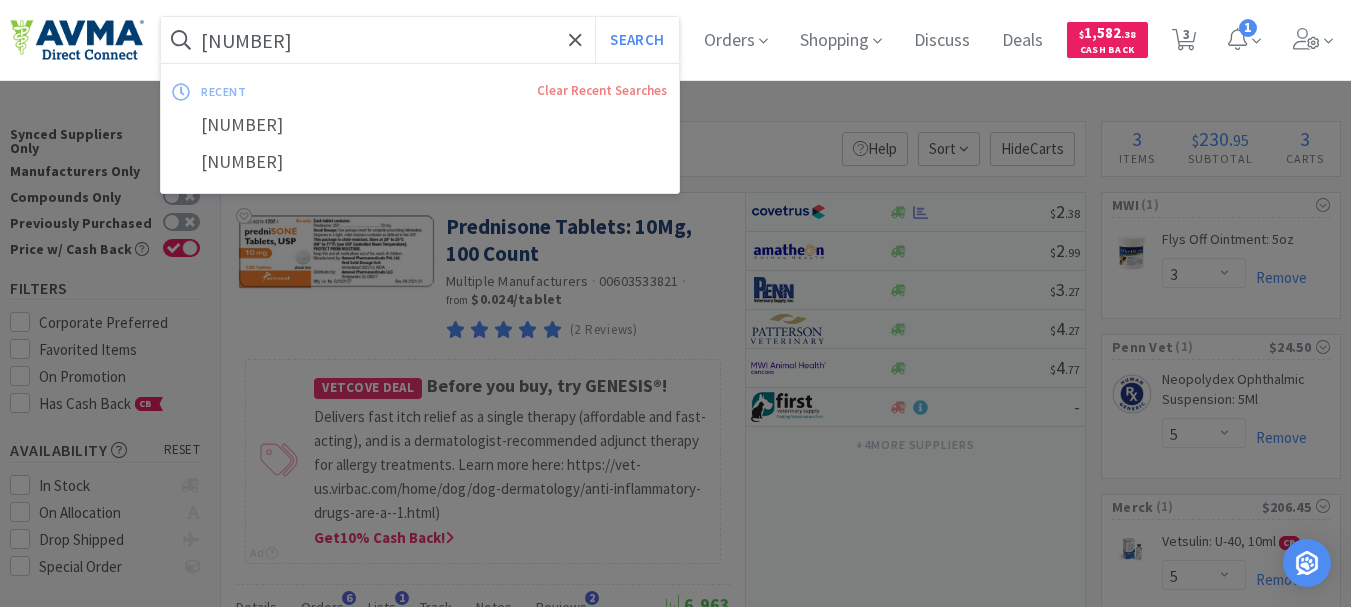 click on "[NUMBER]" at bounding box center (420, 40) 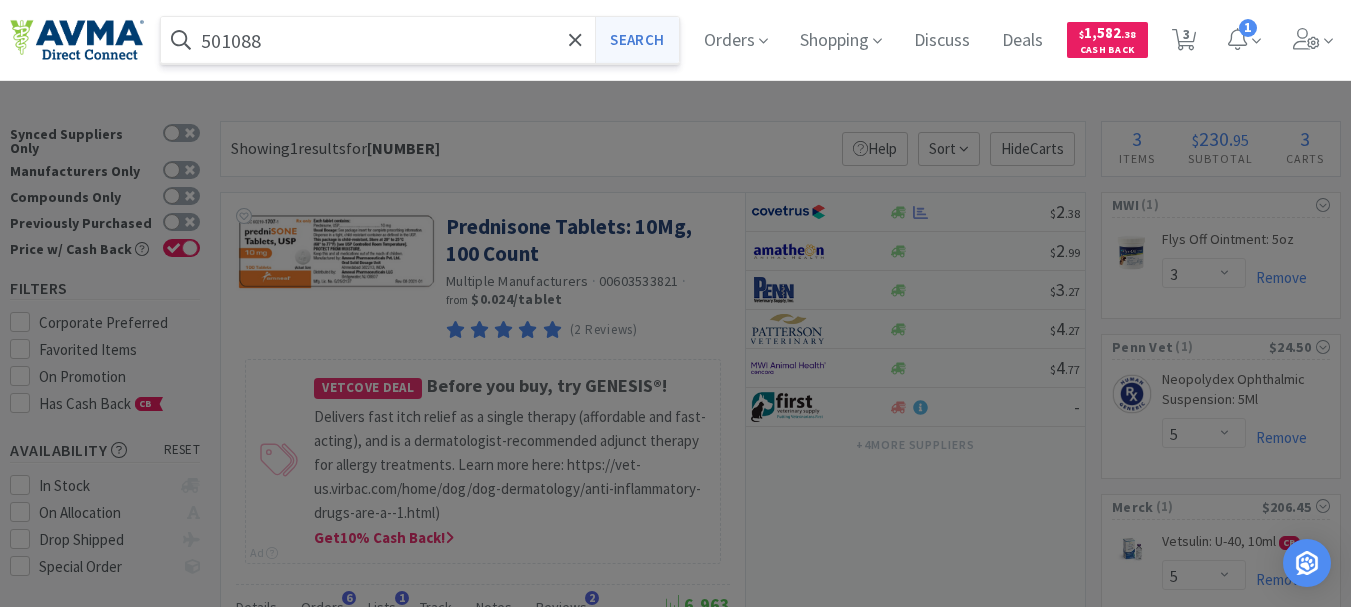 type on "501088" 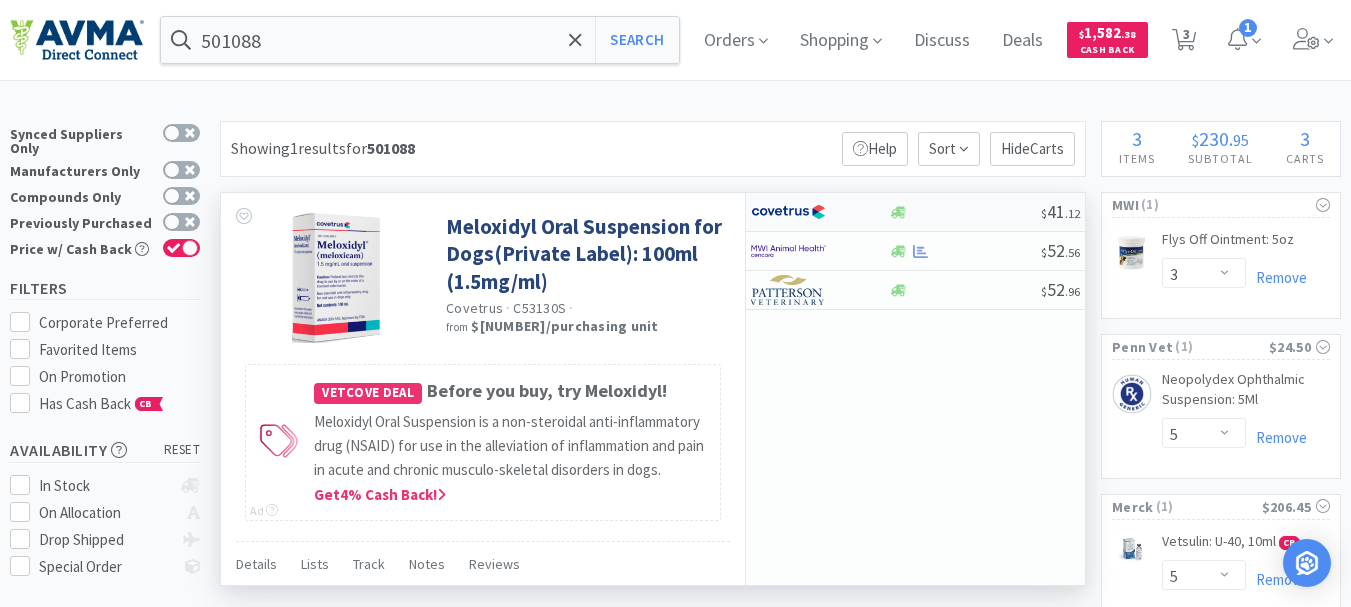 click at bounding box center [788, 212] 